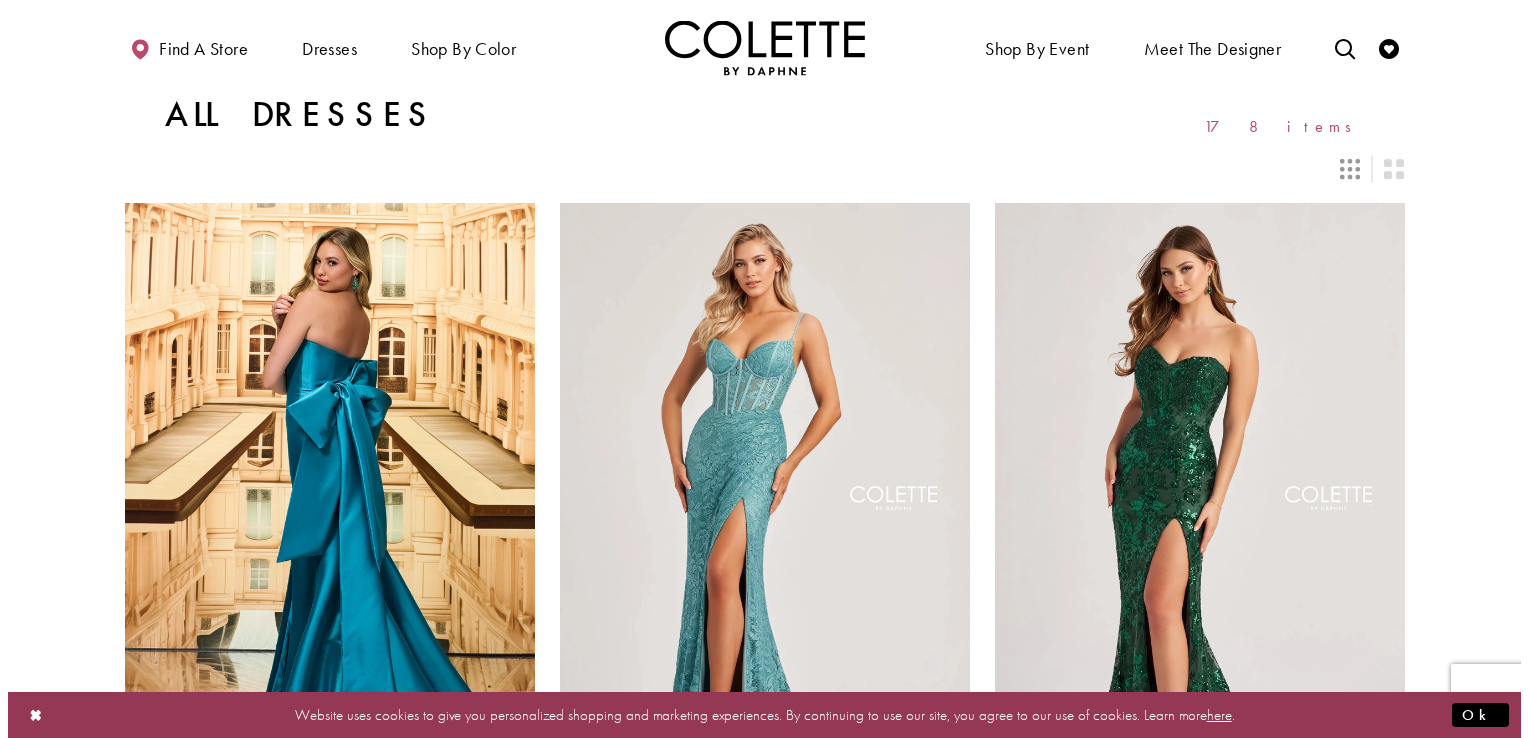 scroll, scrollTop: 0, scrollLeft: 0, axis: both 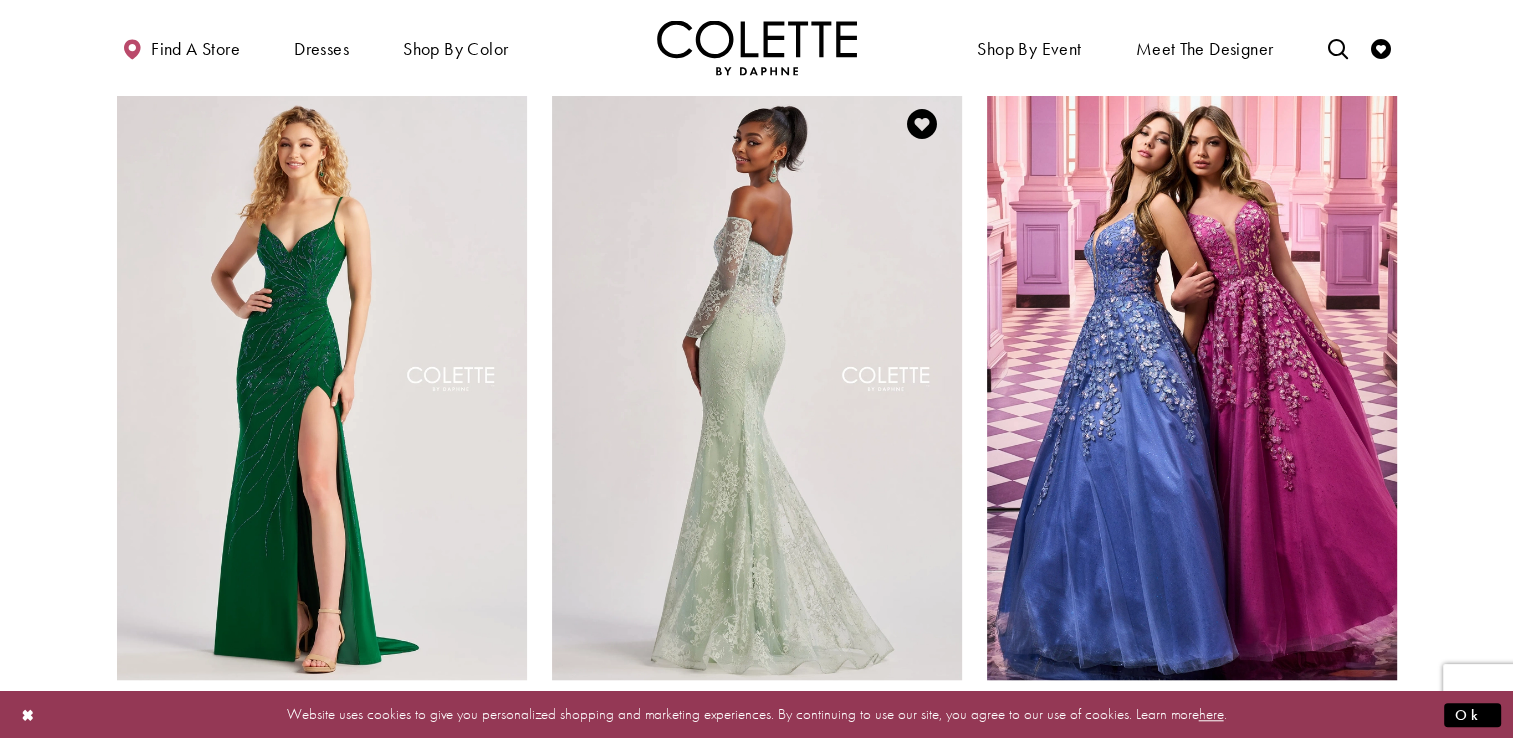 click at bounding box center (757, 382) 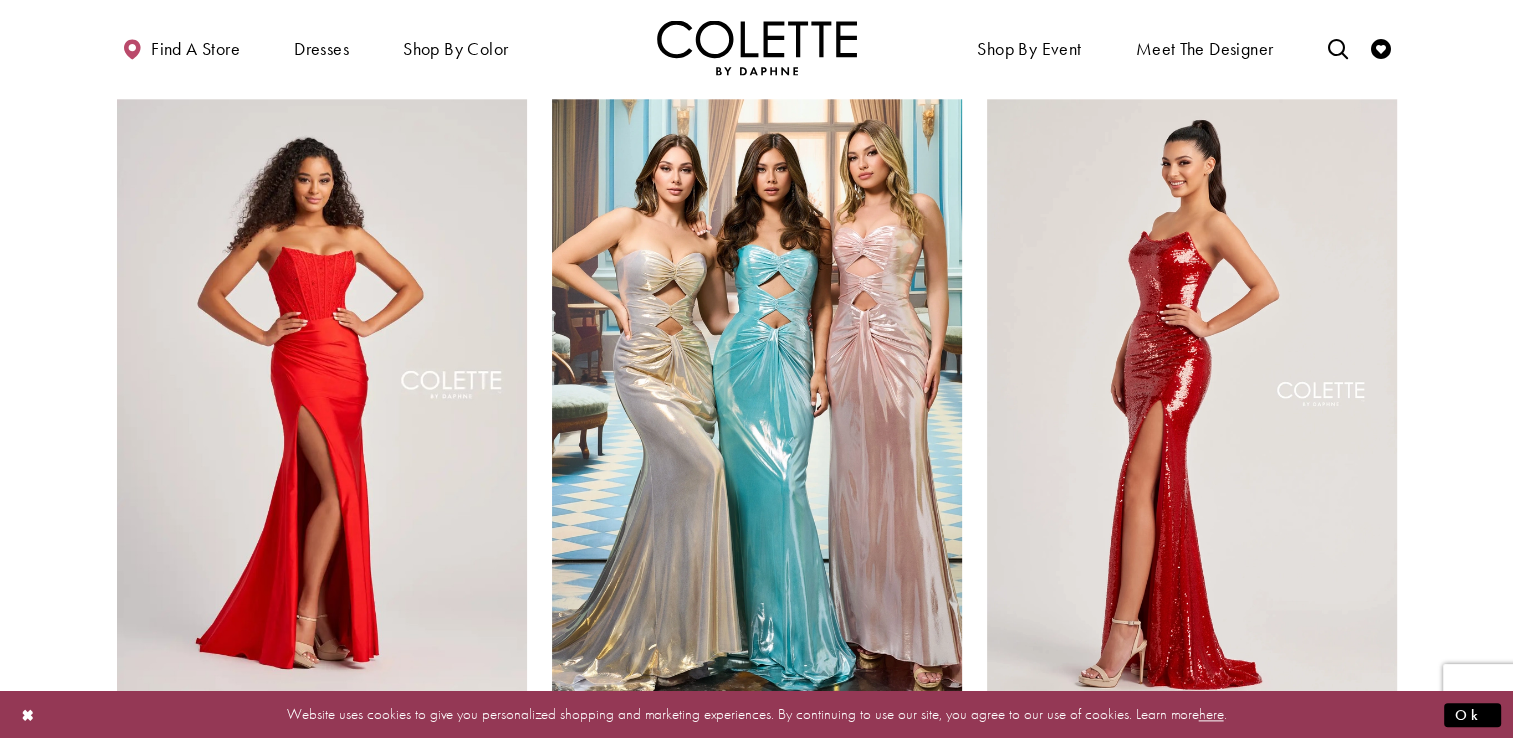 scroll, scrollTop: 2225, scrollLeft: 0, axis: vertical 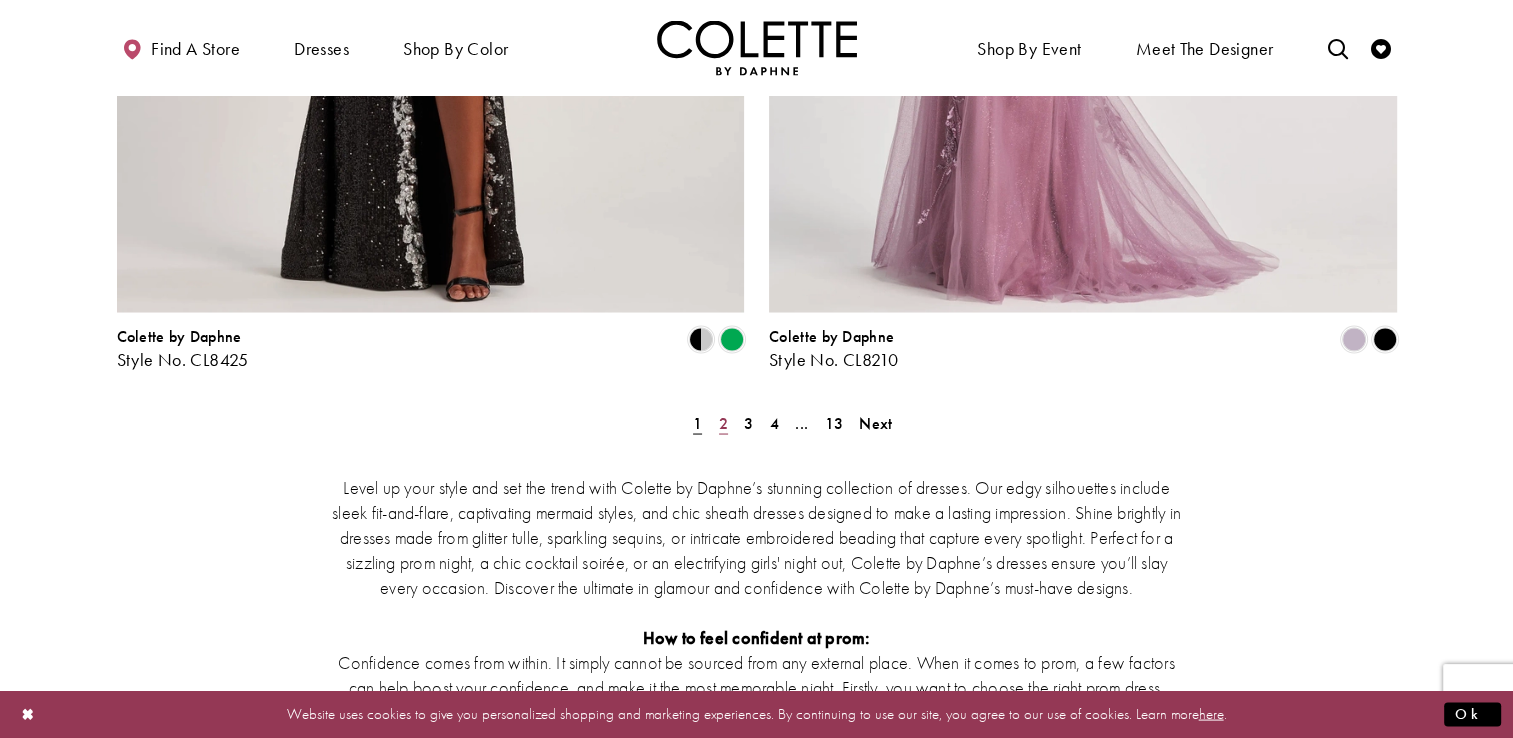 click on "2" at bounding box center (723, 422) 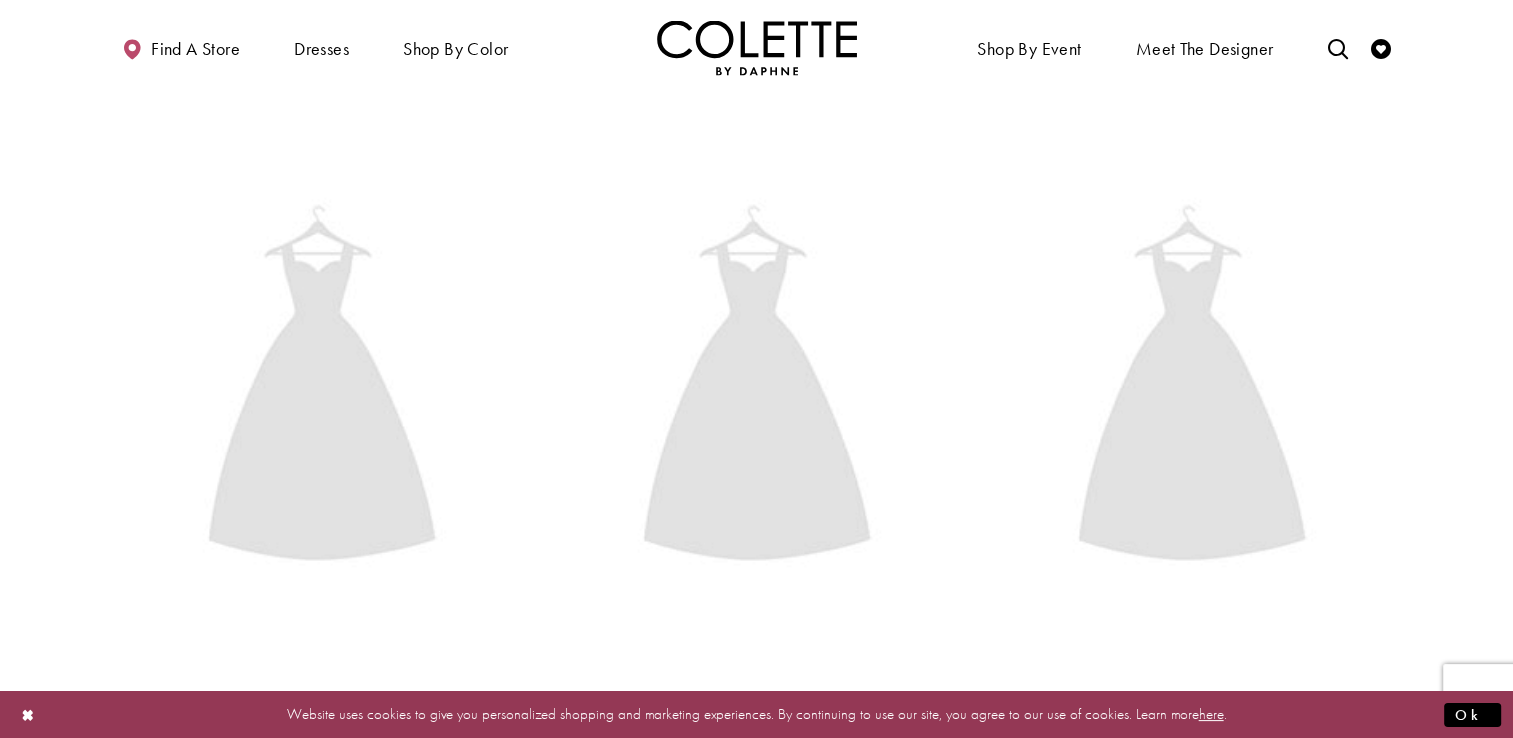 scroll, scrollTop: 108, scrollLeft: 0, axis: vertical 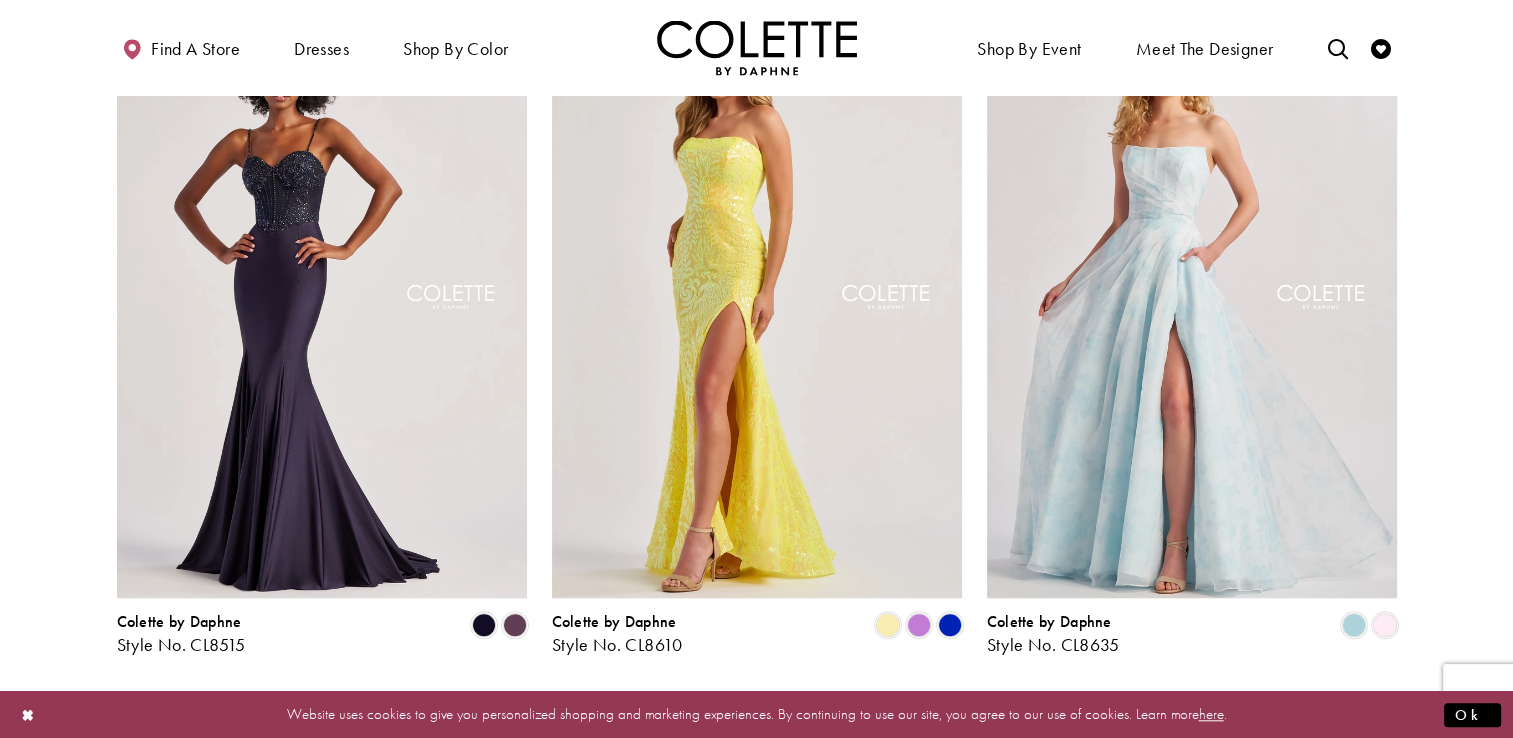 click at bounding box center (1384, 625) 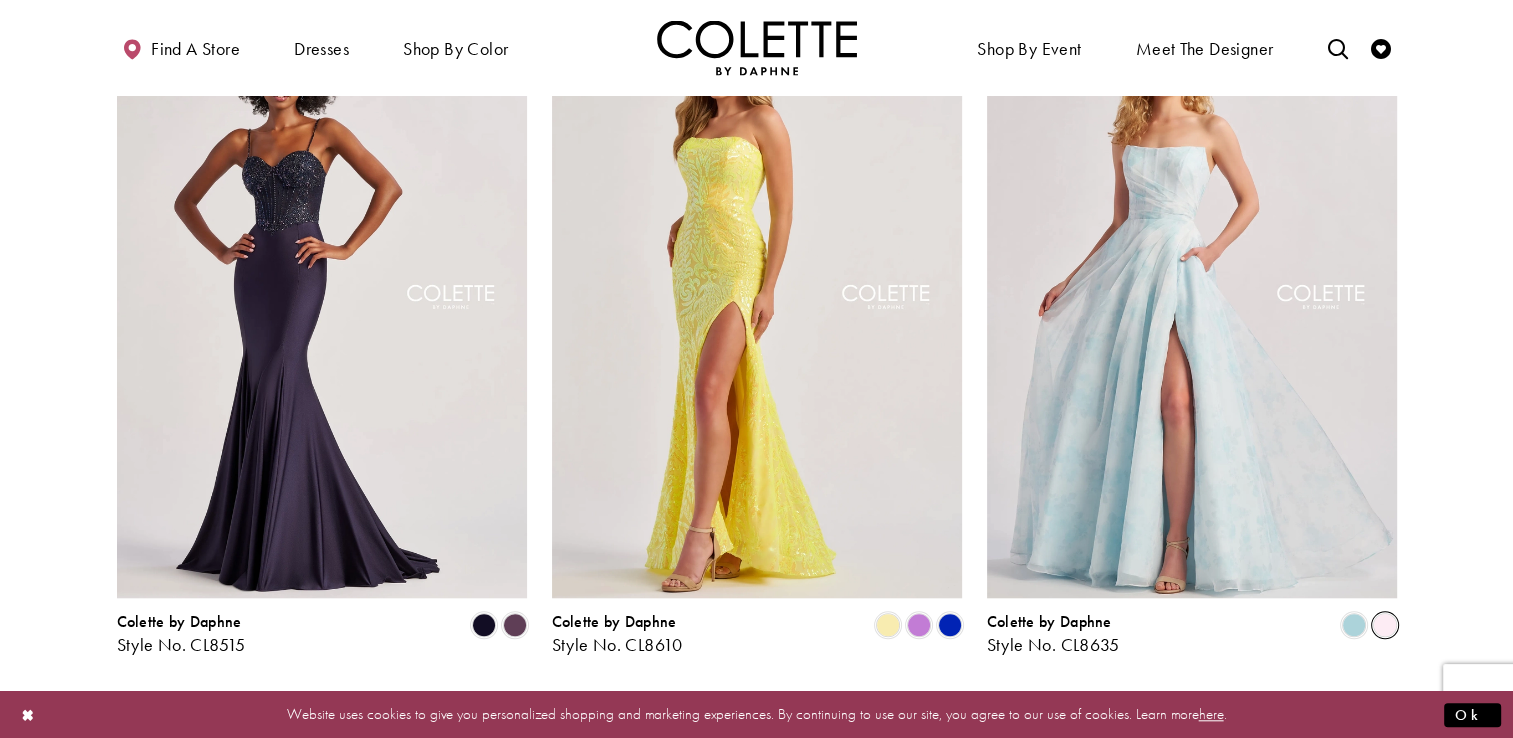 click at bounding box center [1385, 625] 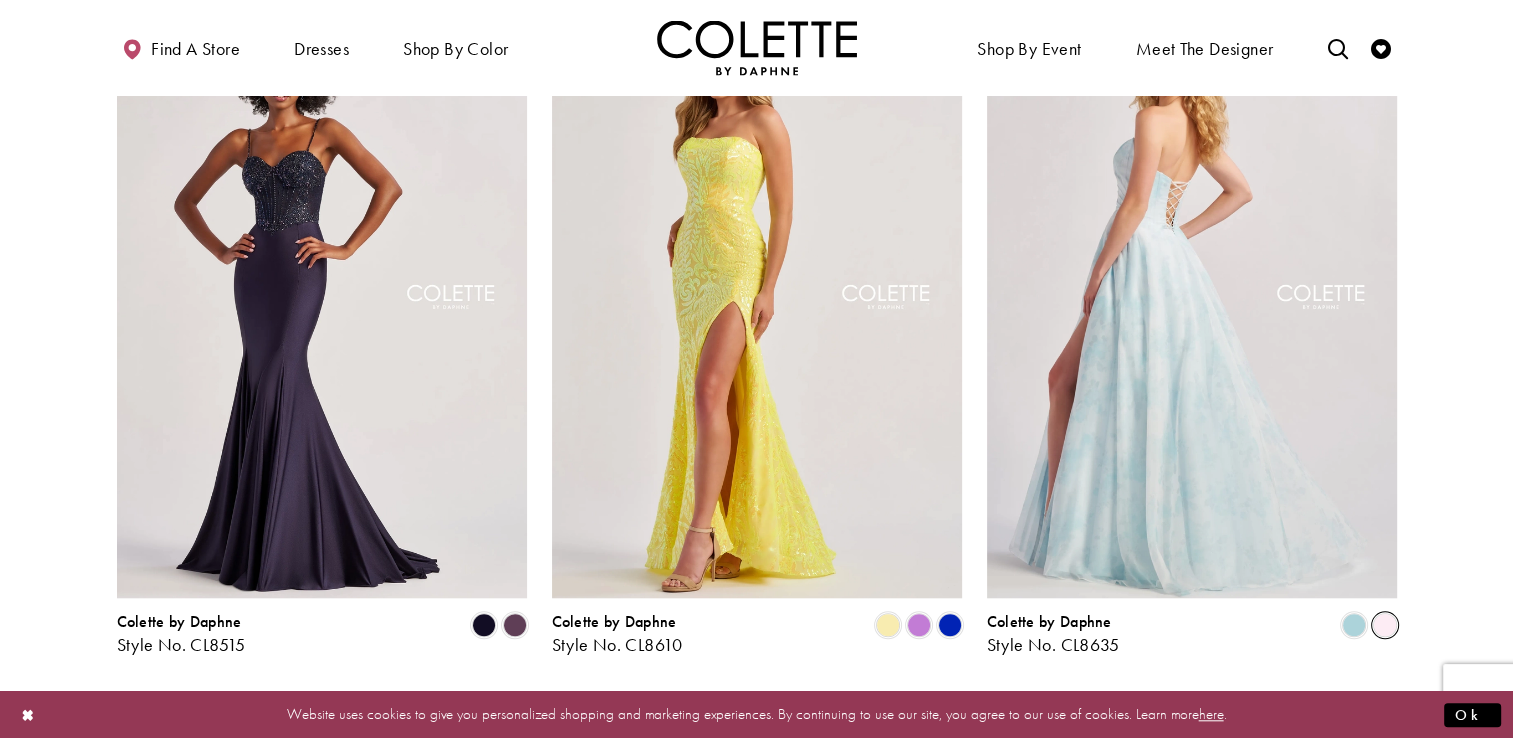 click at bounding box center (1192, 300) 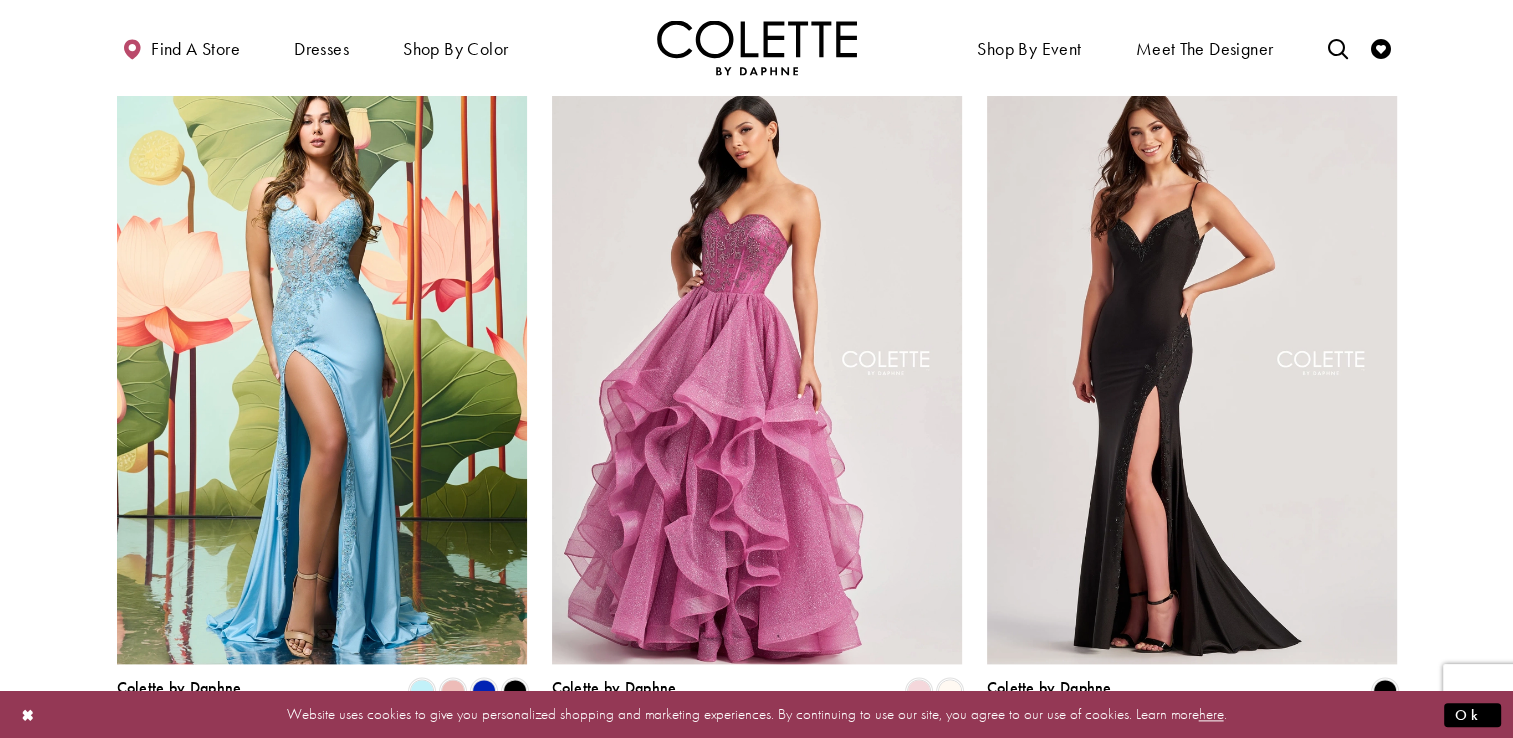scroll, scrollTop: 2268, scrollLeft: 0, axis: vertical 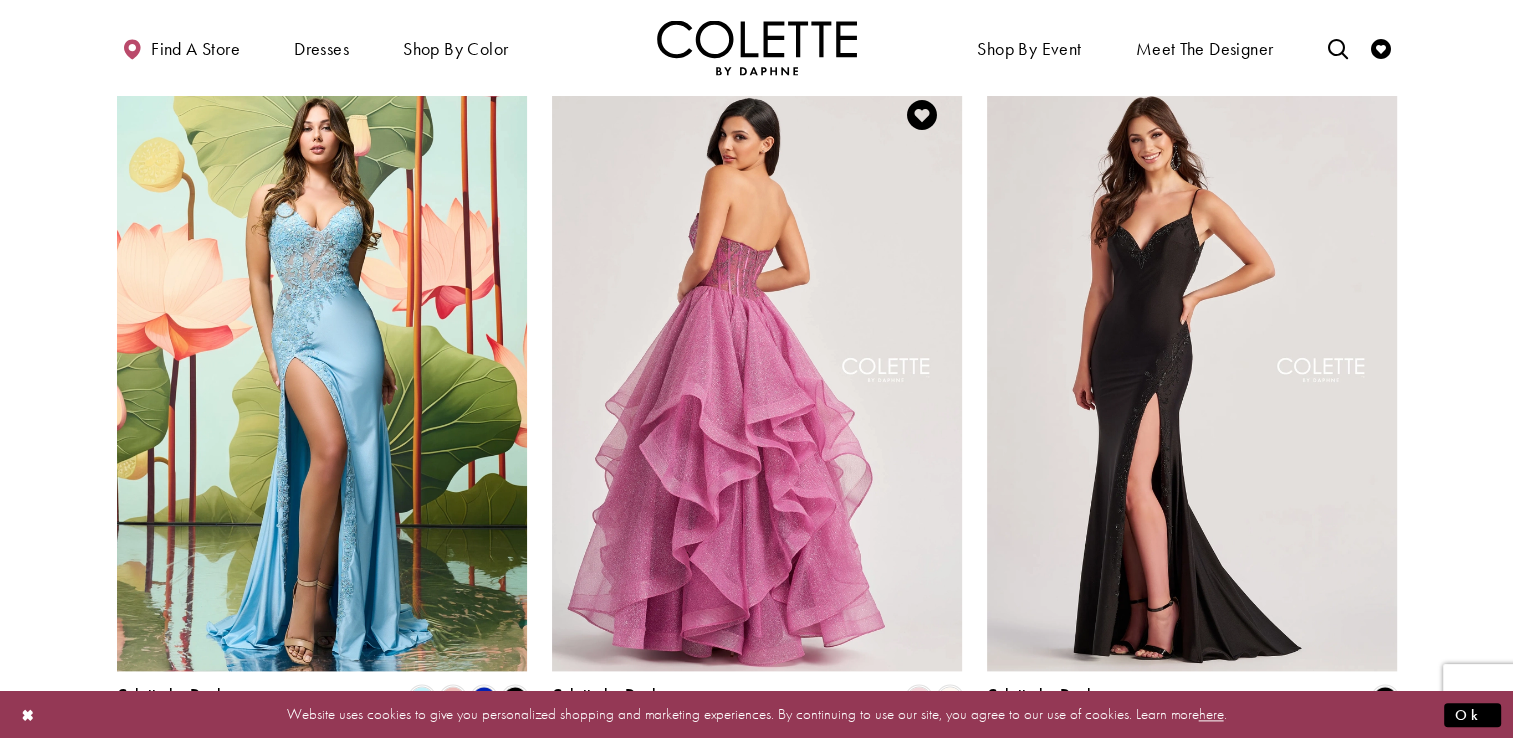 click at bounding box center (757, 373) 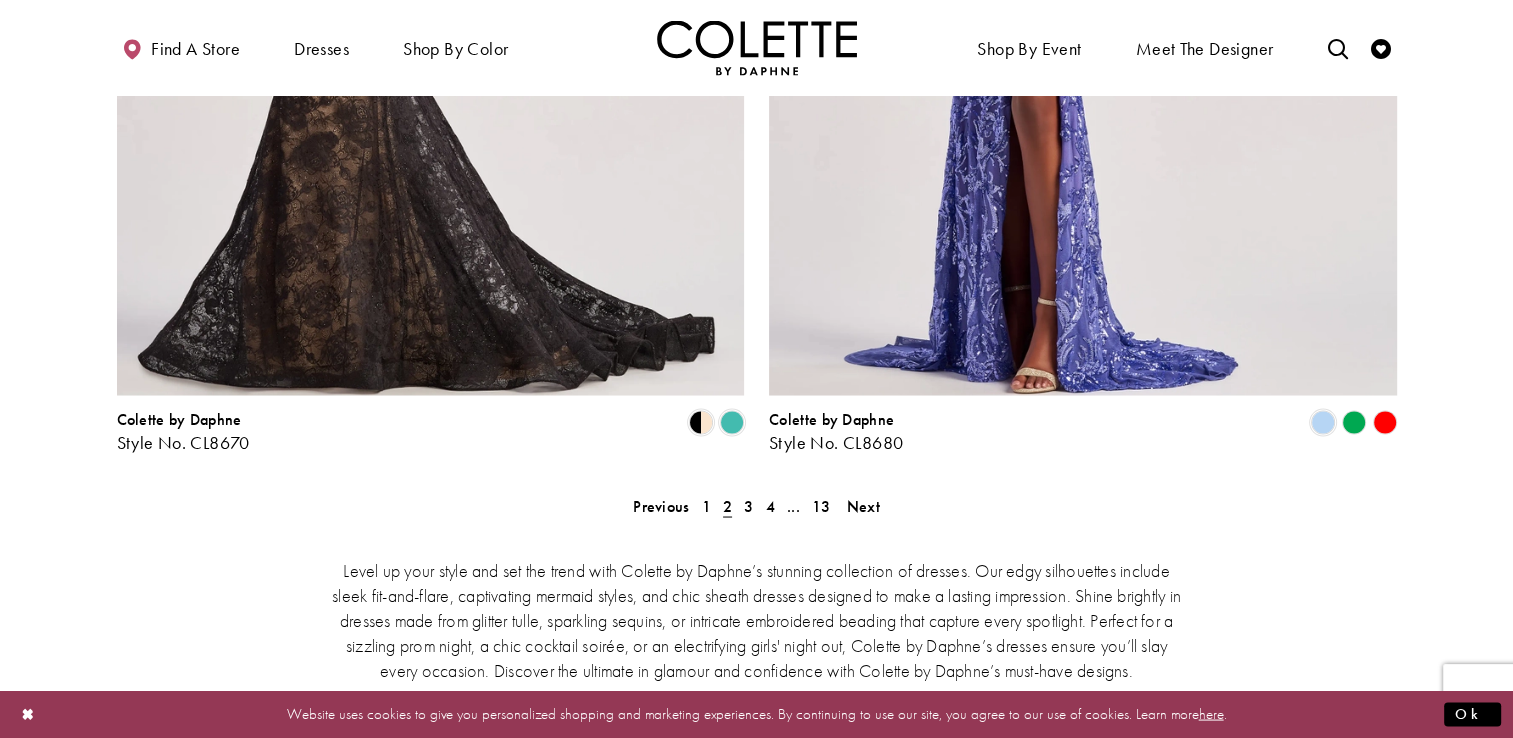 scroll, scrollTop: 3718, scrollLeft: 0, axis: vertical 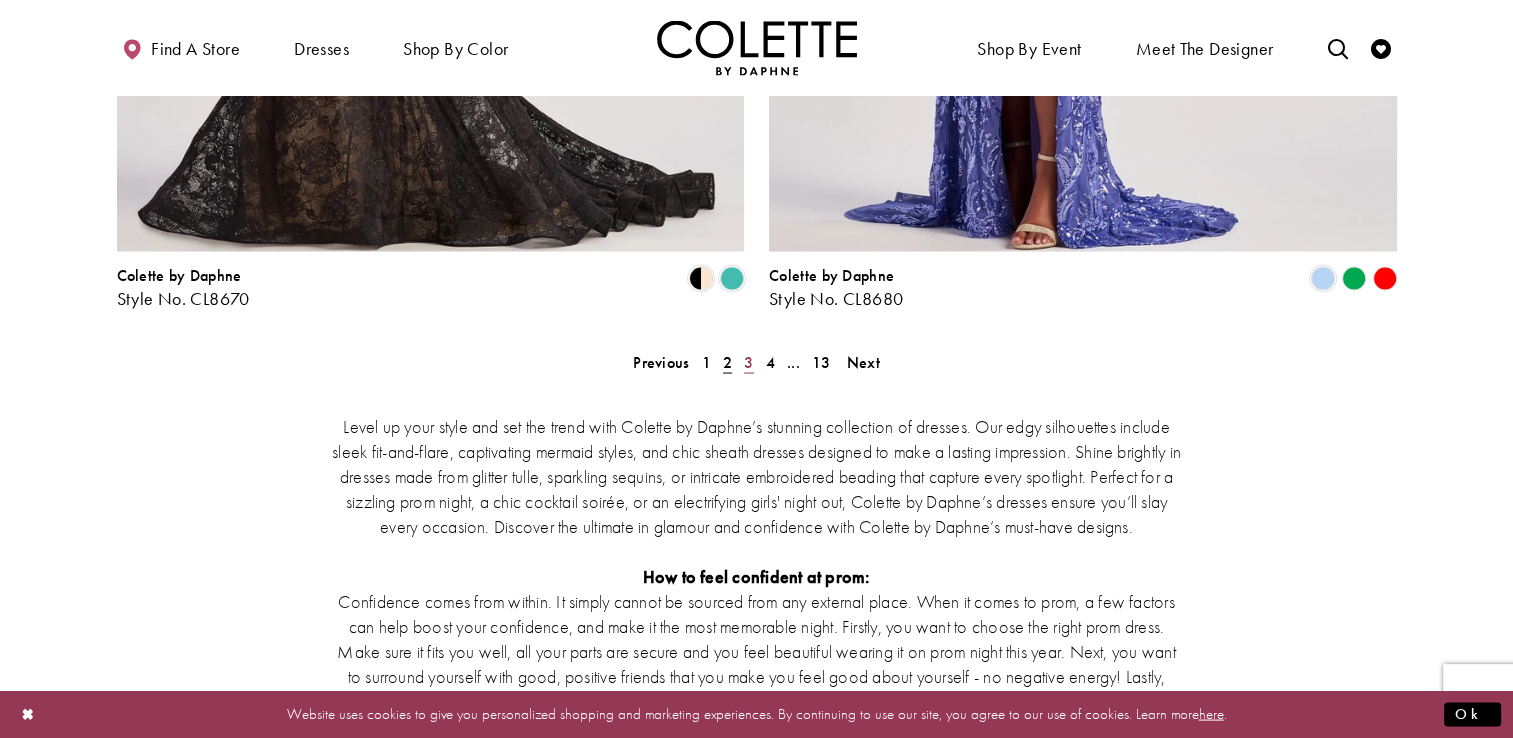 click on "3" at bounding box center (748, 361) 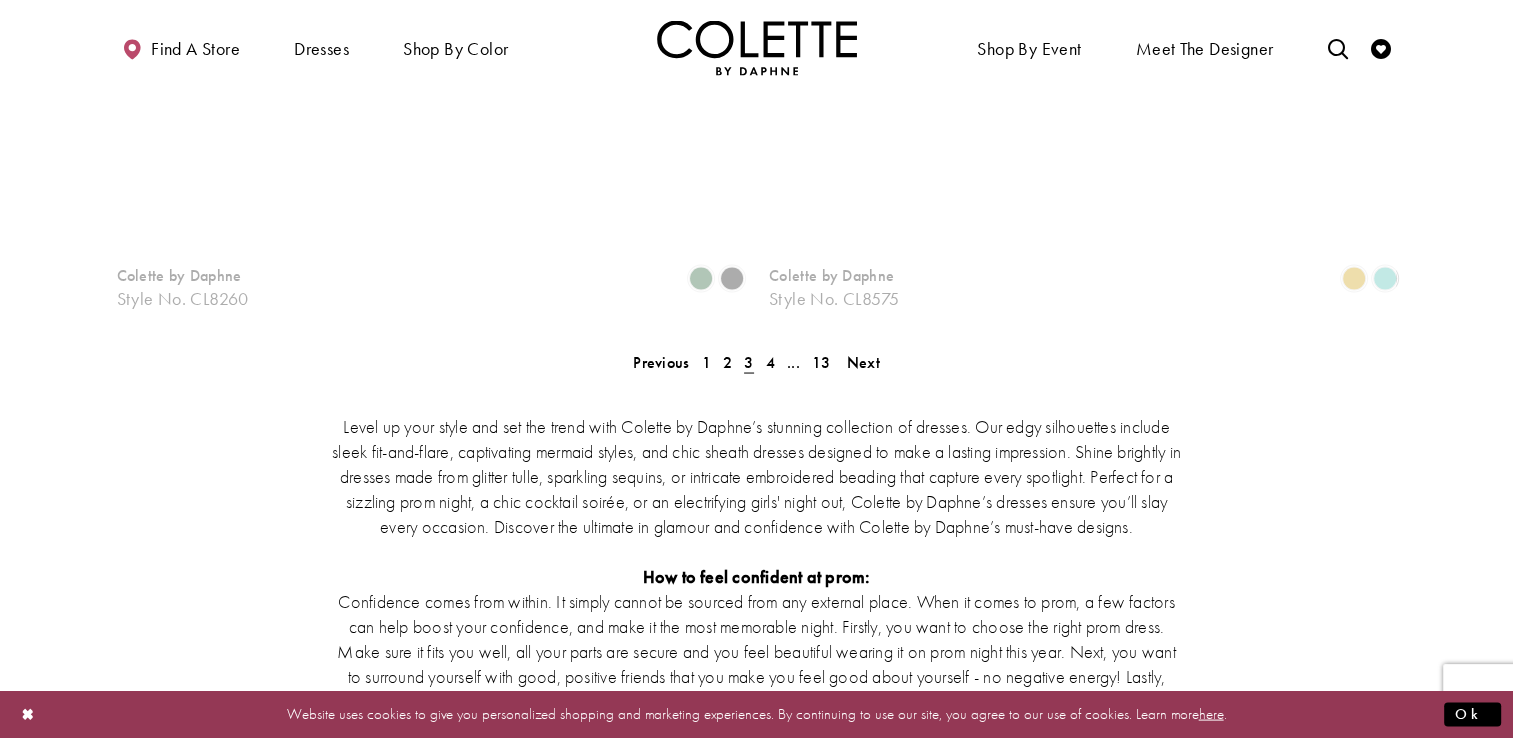 scroll, scrollTop: 108, scrollLeft: 0, axis: vertical 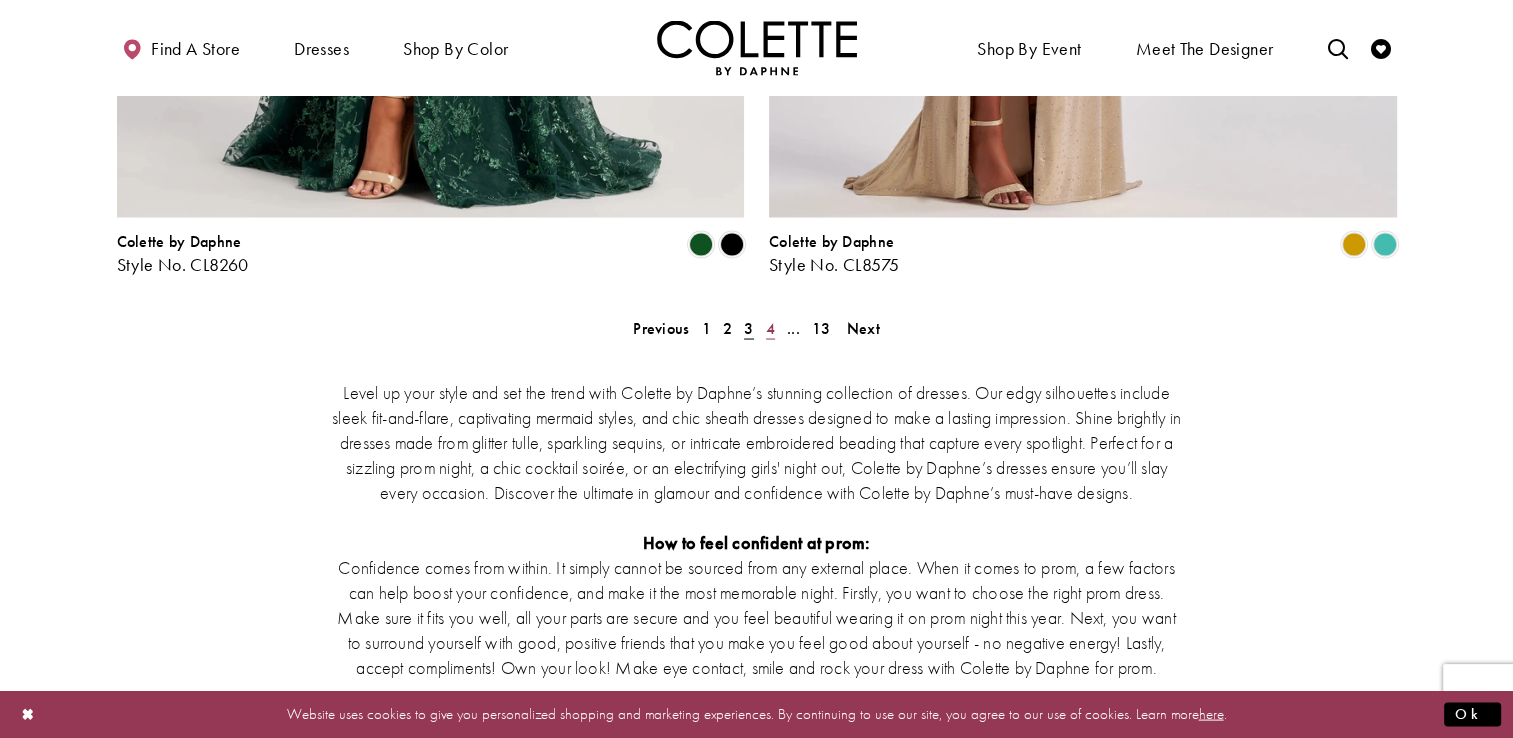 click on "4" at bounding box center [770, 327] 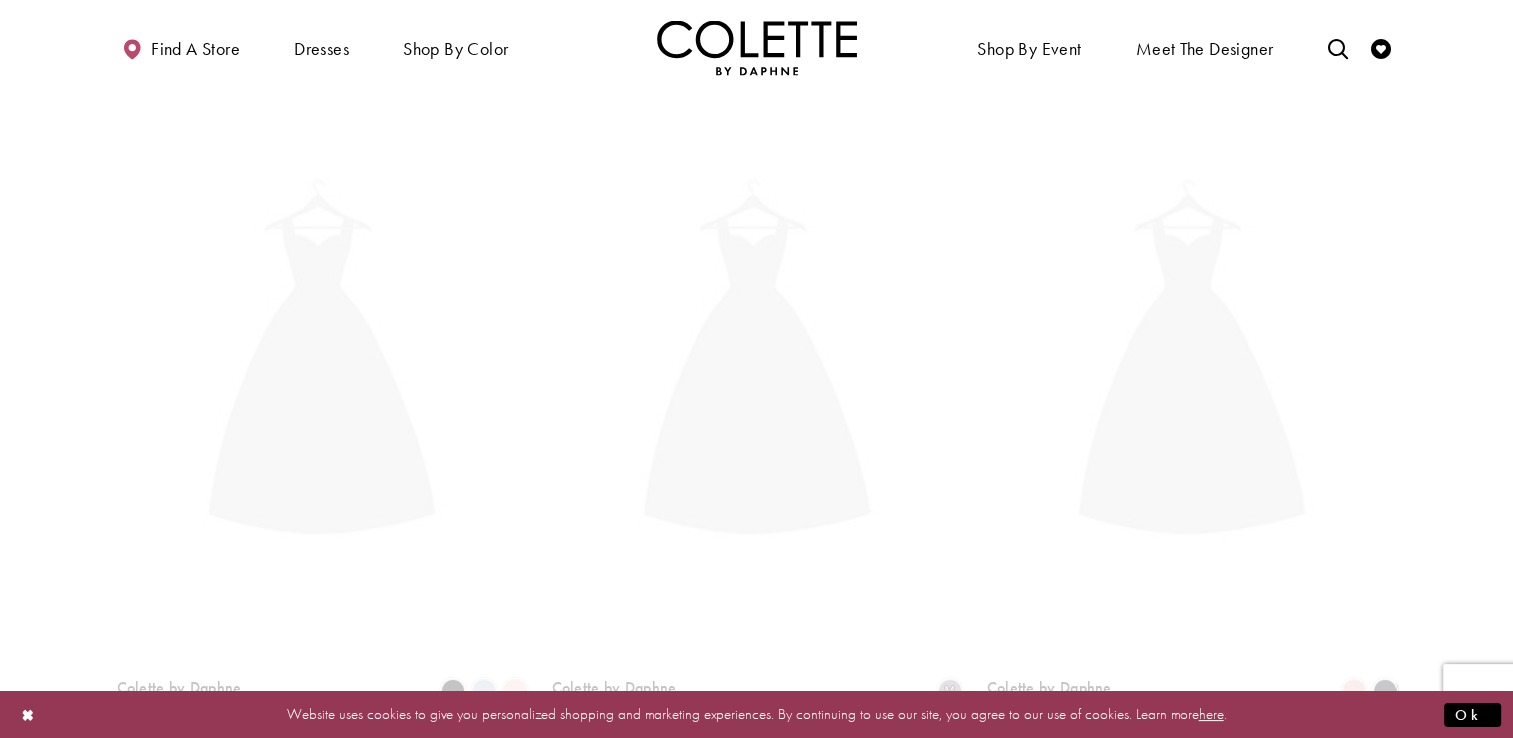 scroll, scrollTop: 108, scrollLeft: 0, axis: vertical 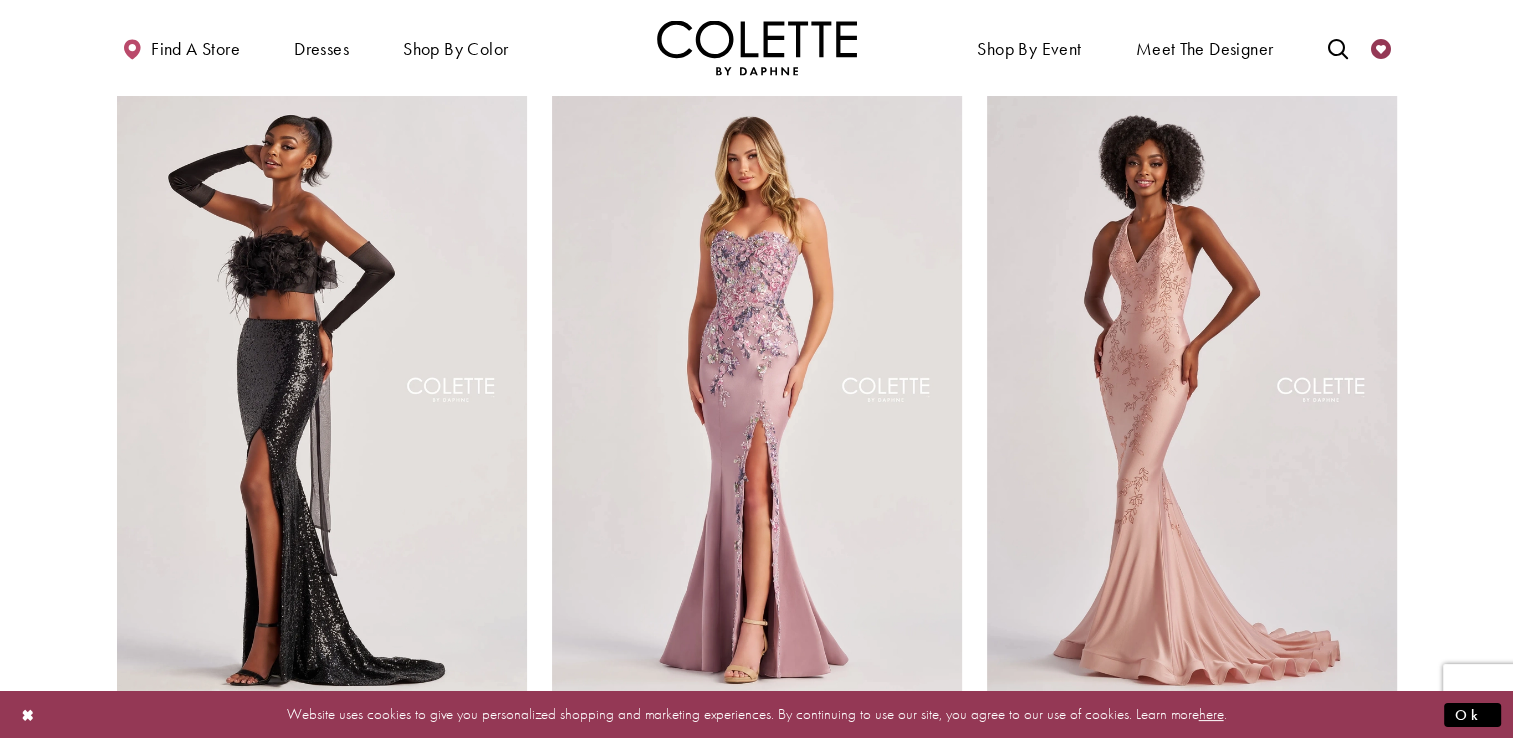 click at bounding box center (1381, 47) 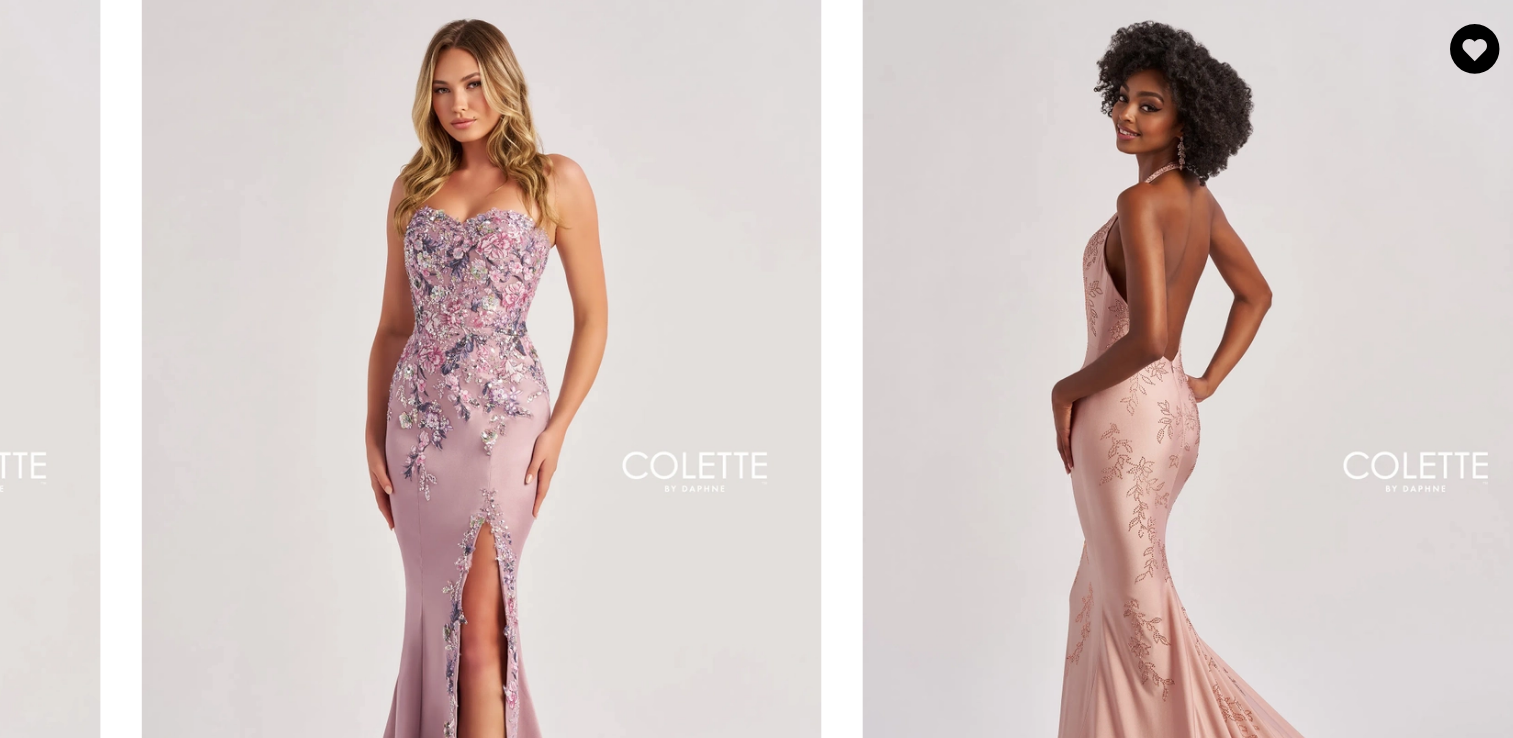 click at bounding box center [1192, 393] 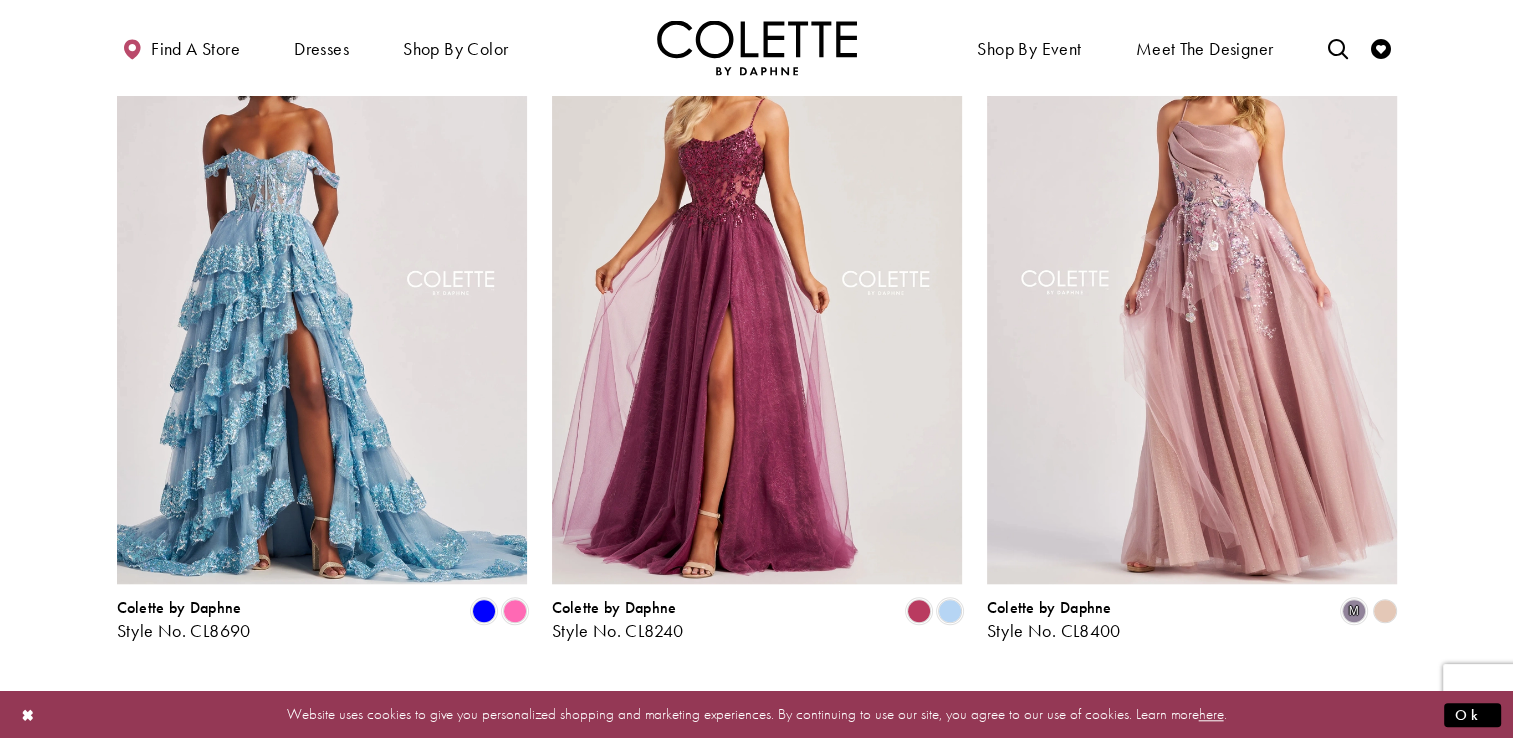 scroll, scrollTop: 1618, scrollLeft: 0, axis: vertical 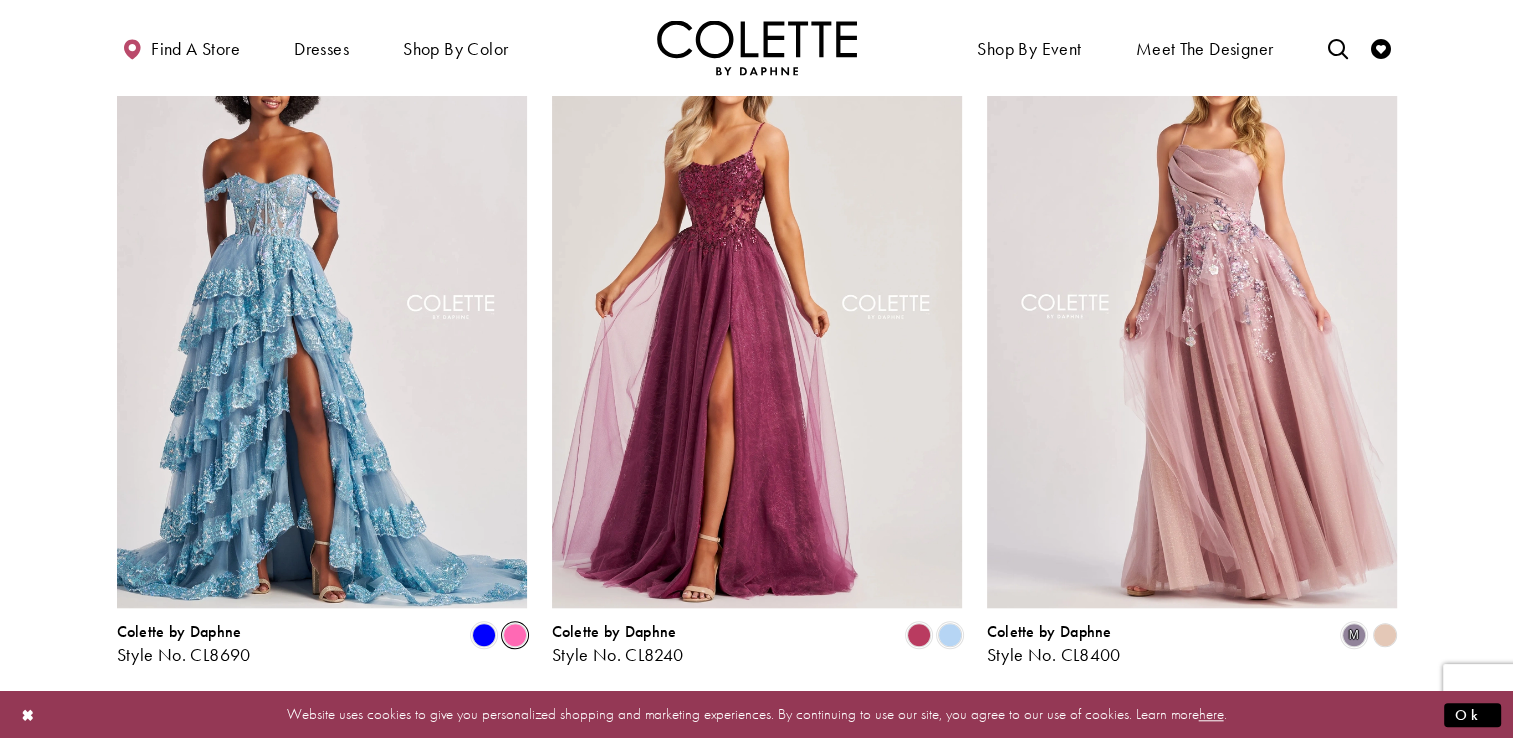 click at bounding box center (515, 635) 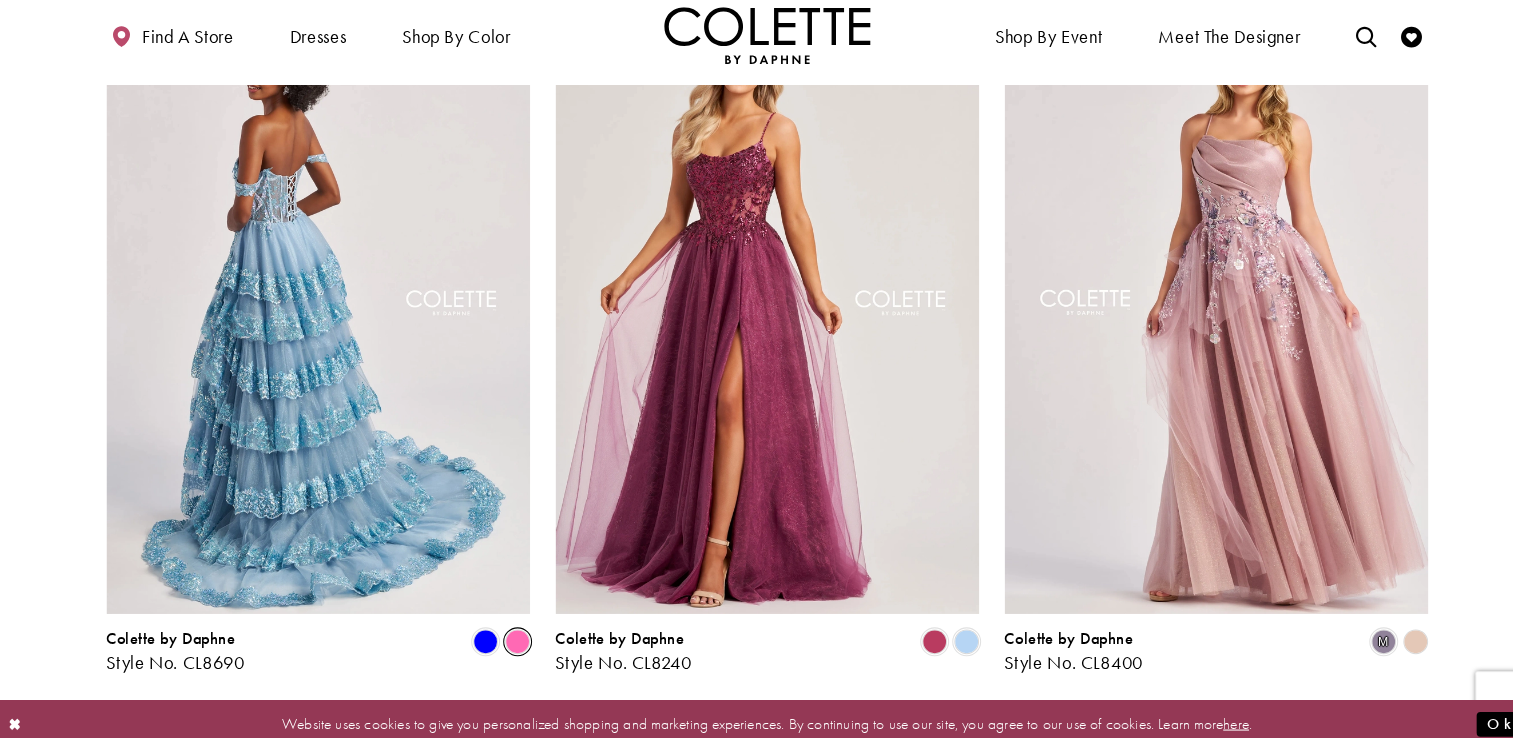 scroll, scrollTop: 1617, scrollLeft: 0, axis: vertical 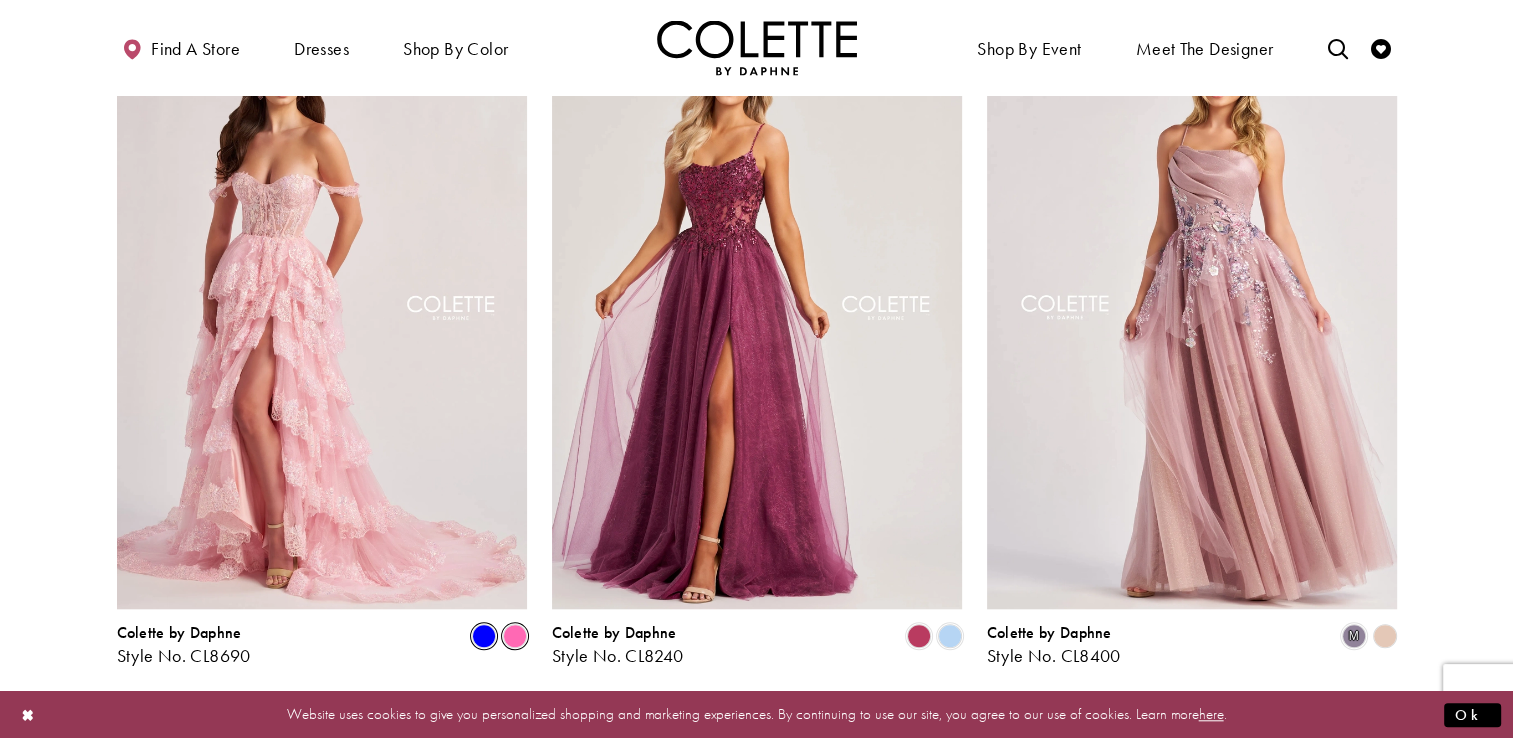 click at bounding box center [484, 636] 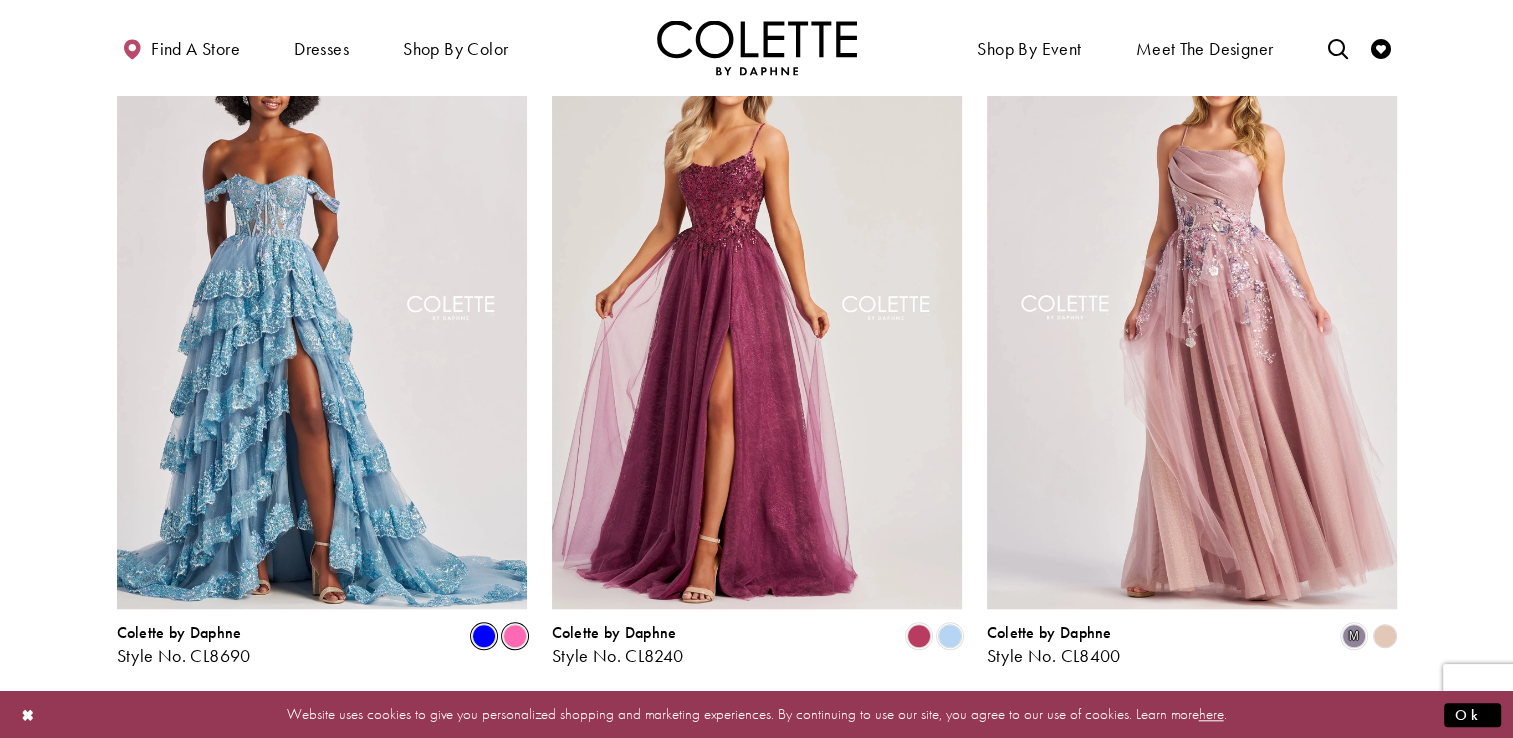 click at bounding box center [515, 636] 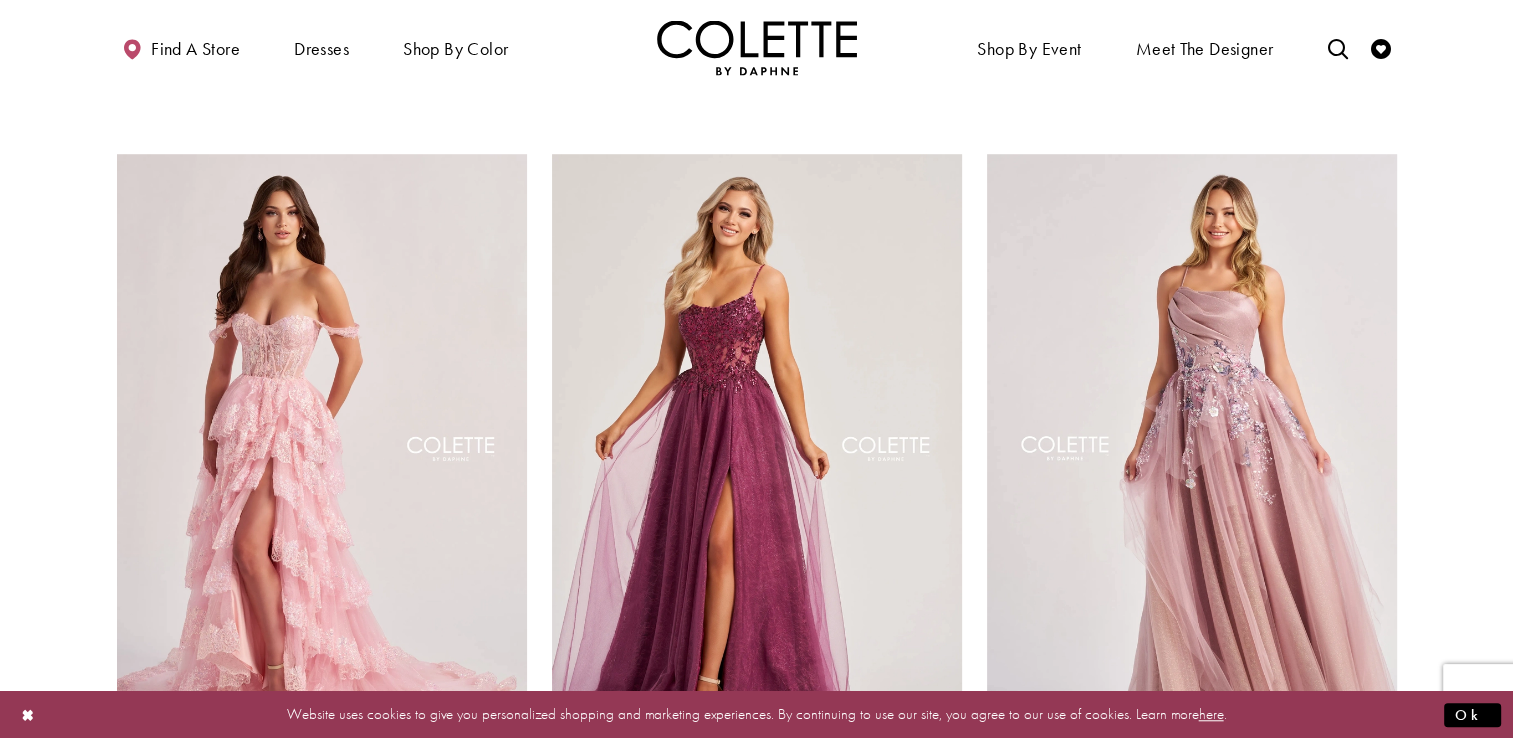 scroll, scrollTop: 1505, scrollLeft: 0, axis: vertical 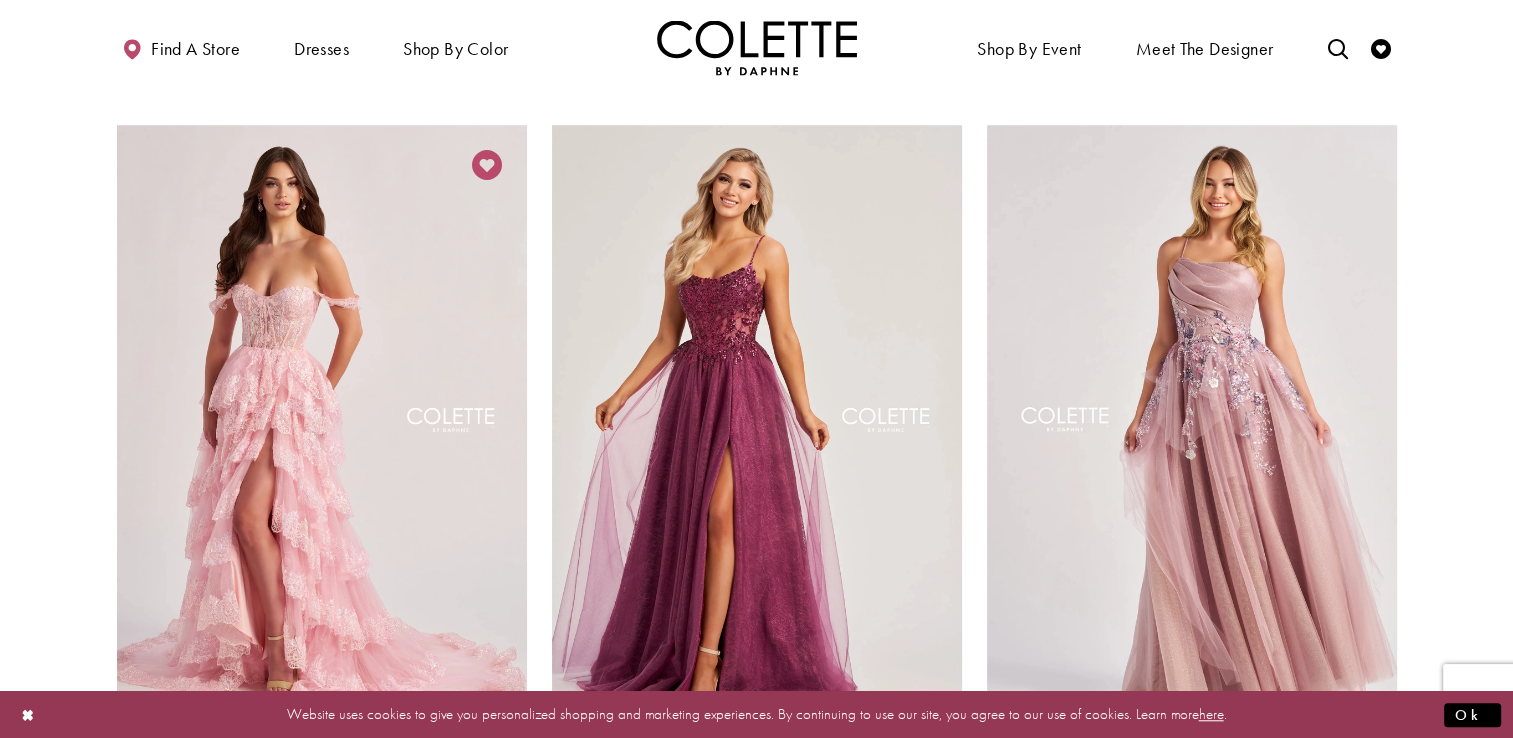 click at bounding box center [487, 165] 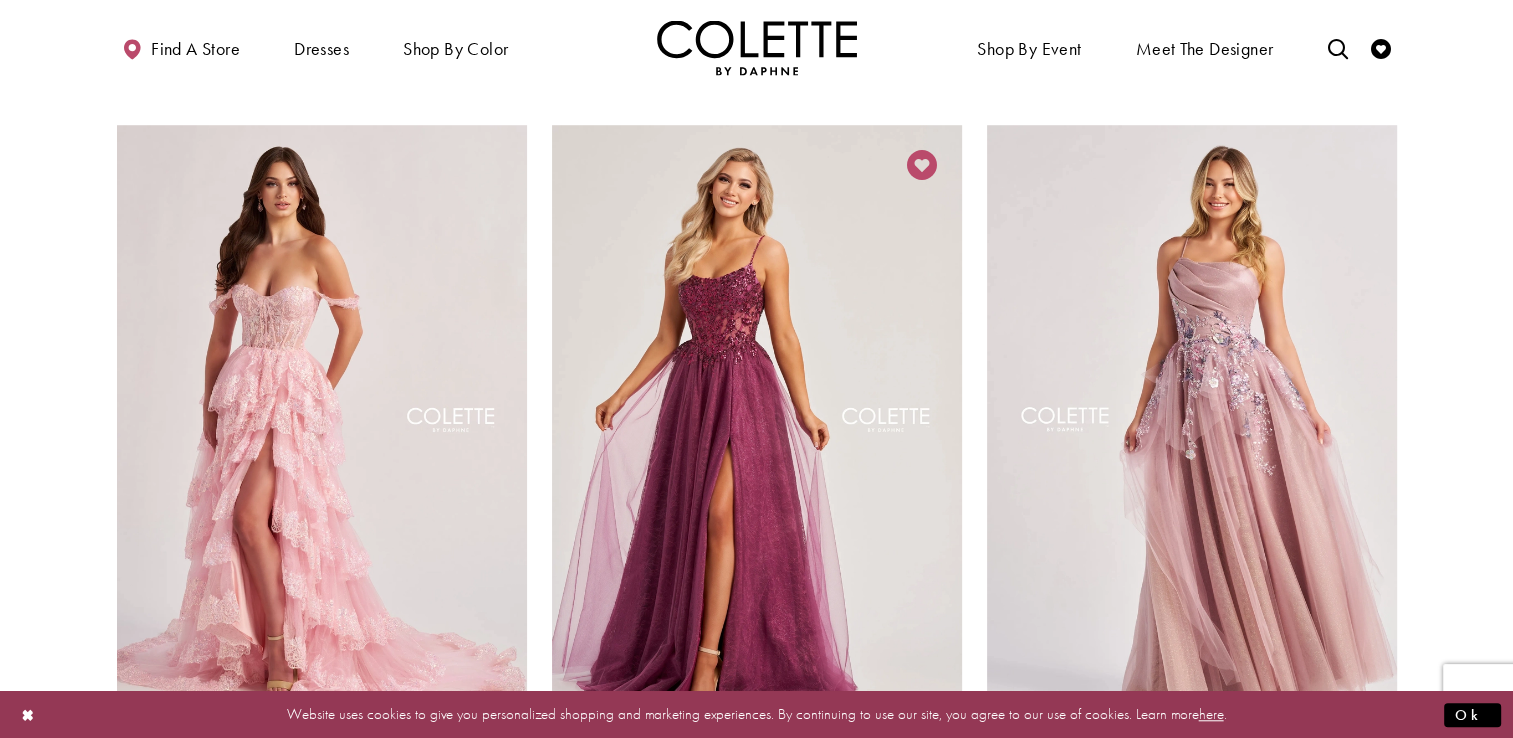 click at bounding box center (922, 165) 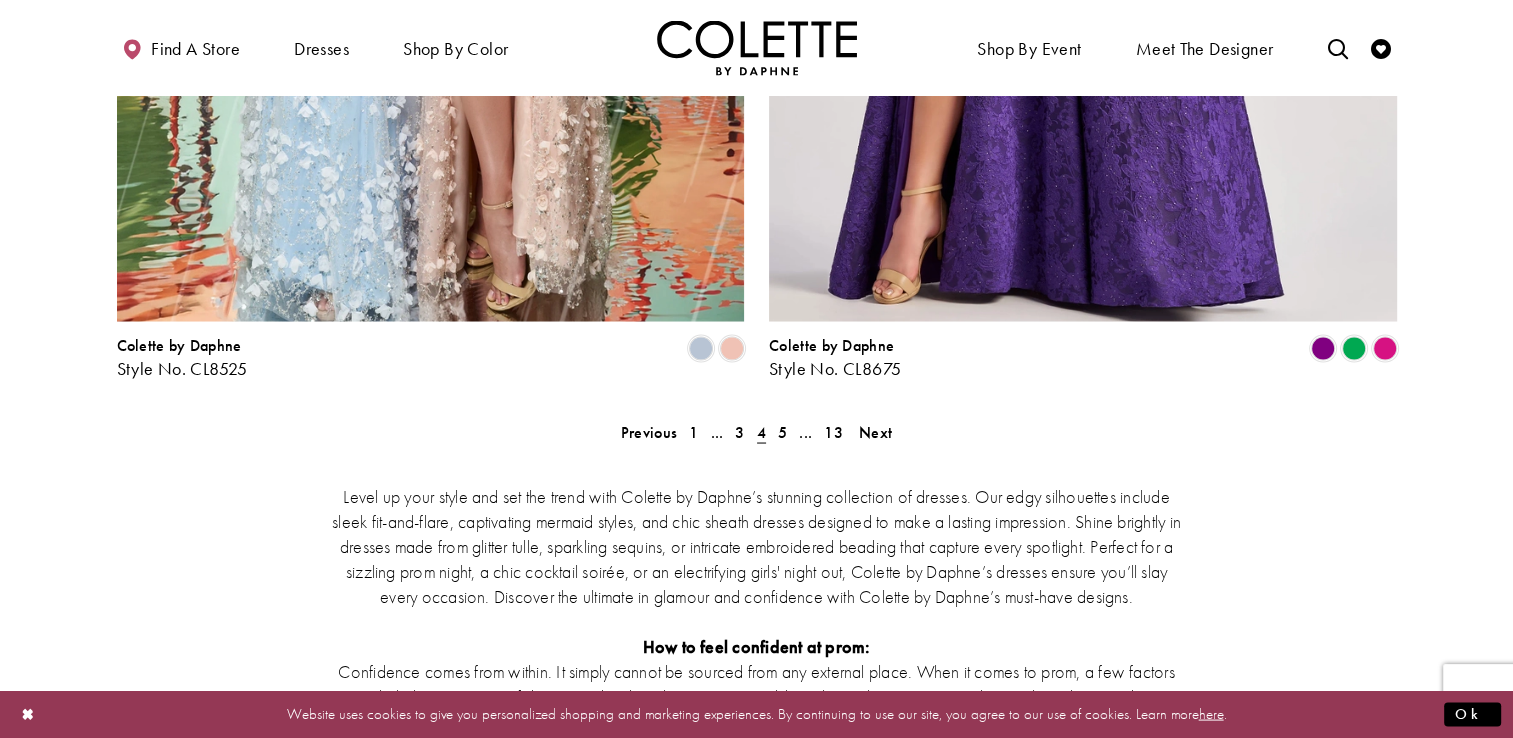 scroll, scrollTop: 3643, scrollLeft: 0, axis: vertical 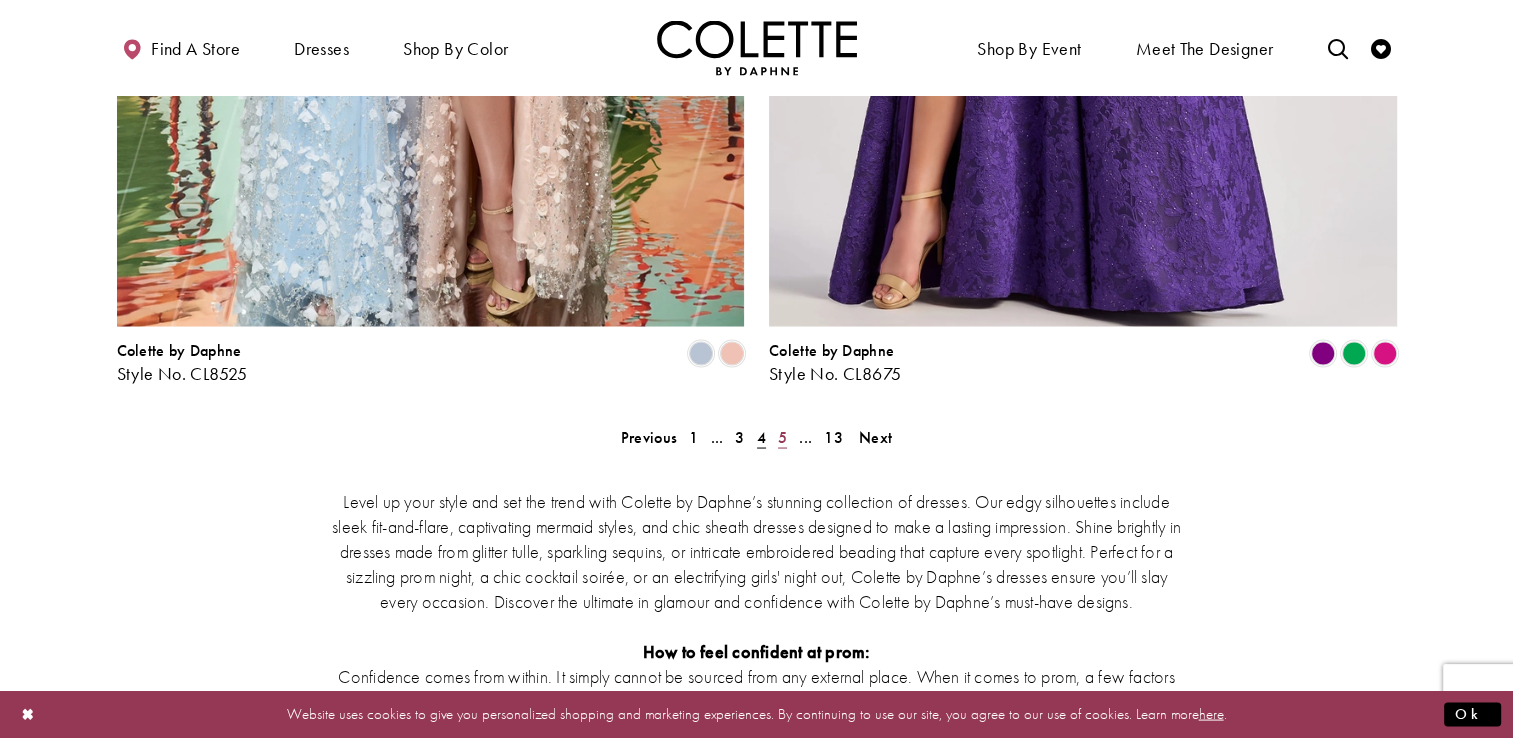 click on "5" at bounding box center (782, 436) 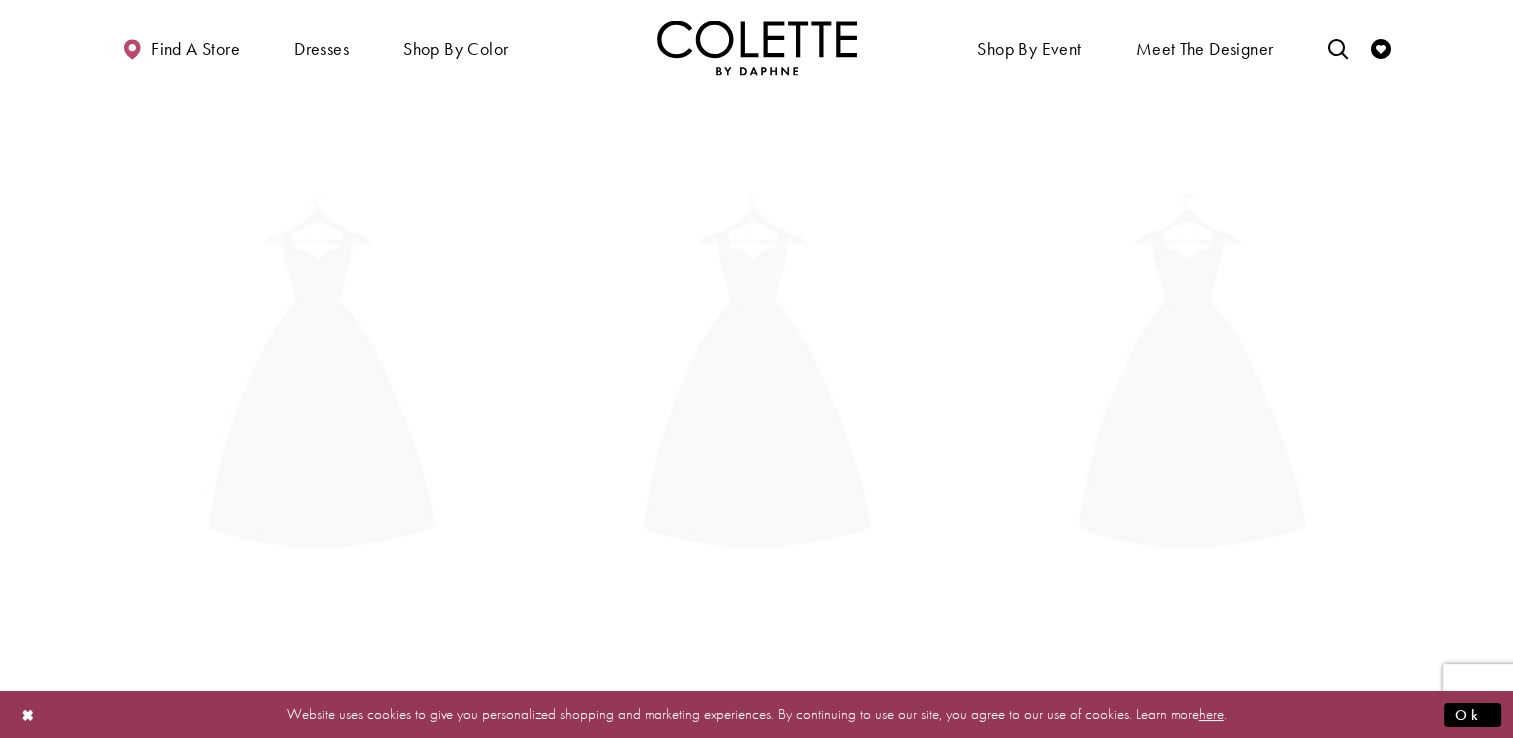 scroll, scrollTop: 108, scrollLeft: 0, axis: vertical 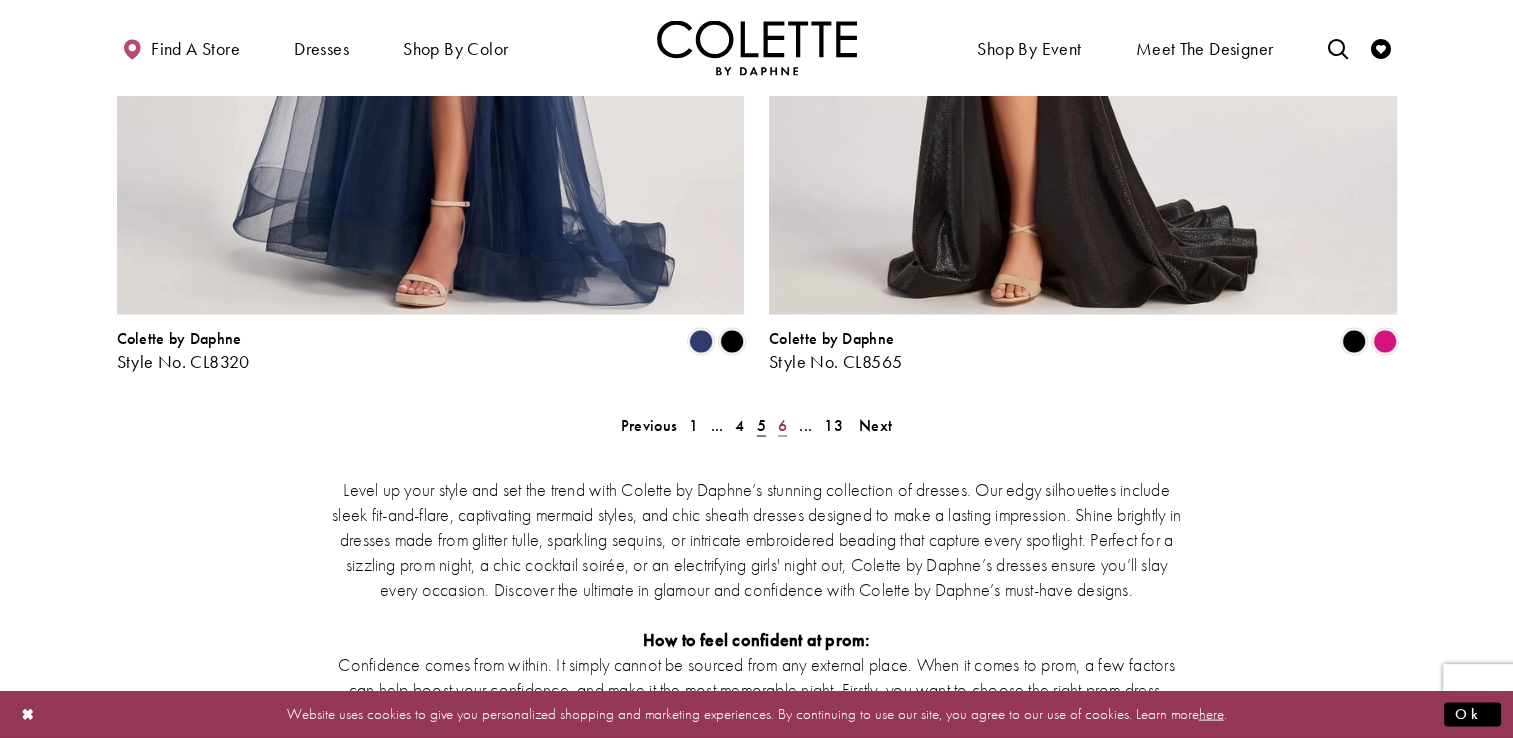 click on "6" at bounding box center [782, 424] 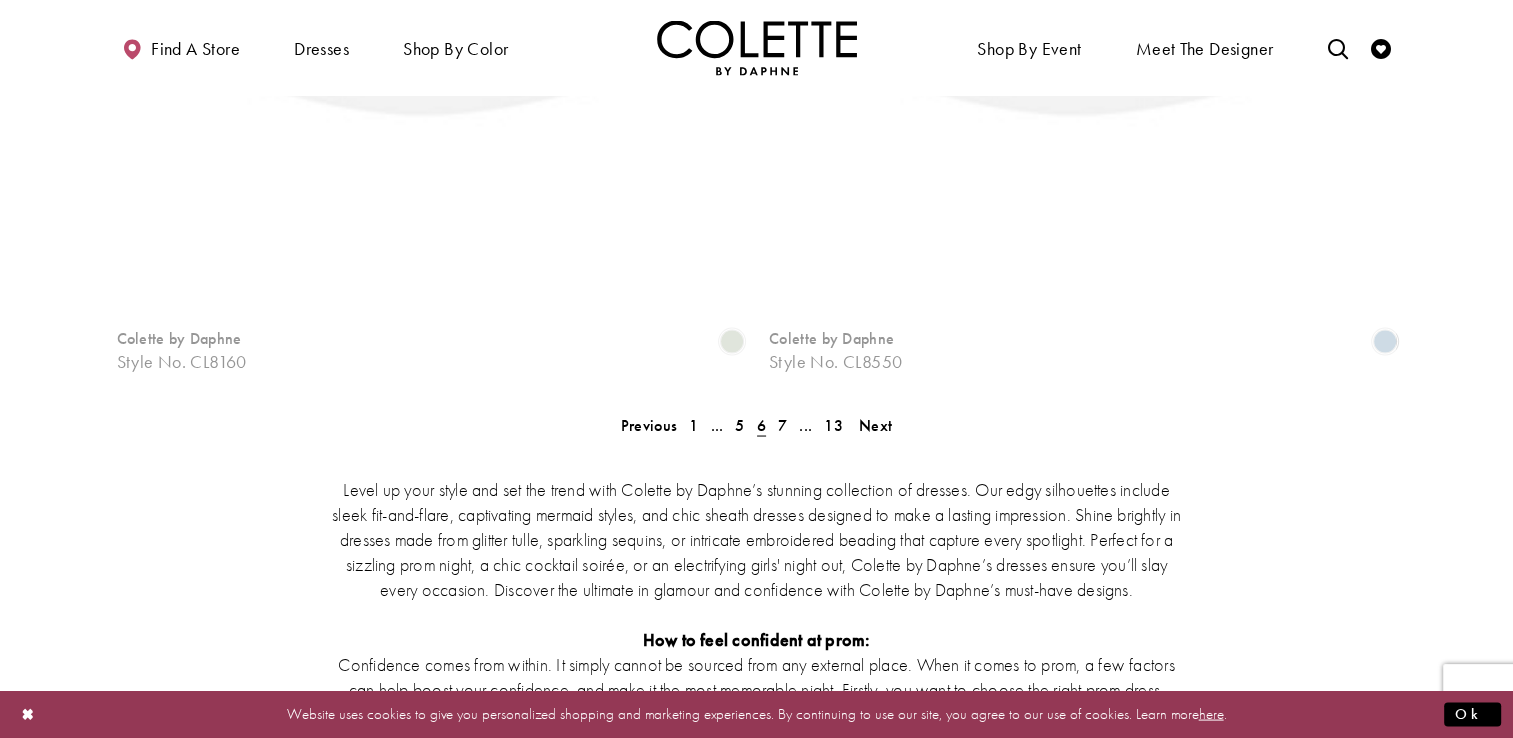 scroll, scrollTop: 108, scrollLeft: 0, axis: vertical 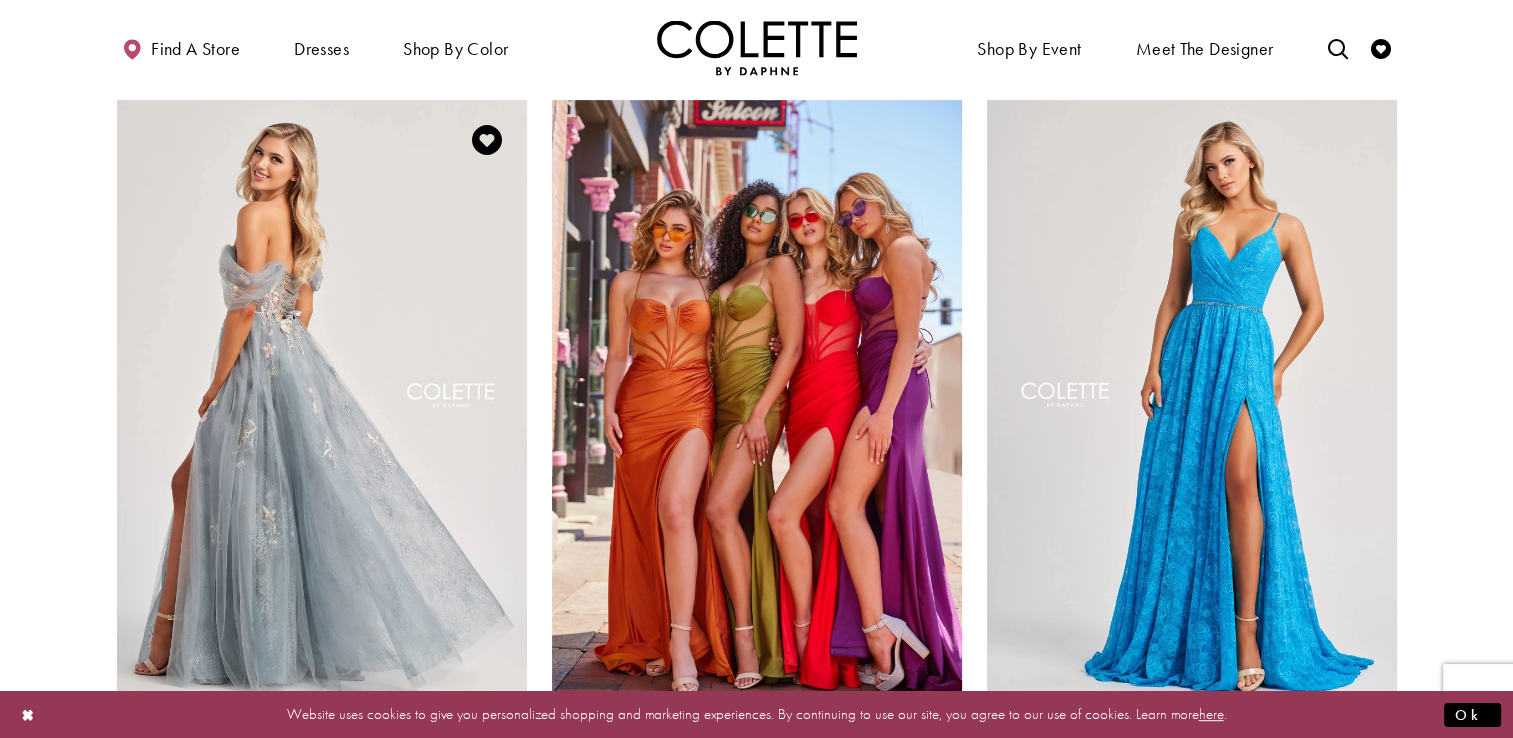 click at bounding box center (322, 398) 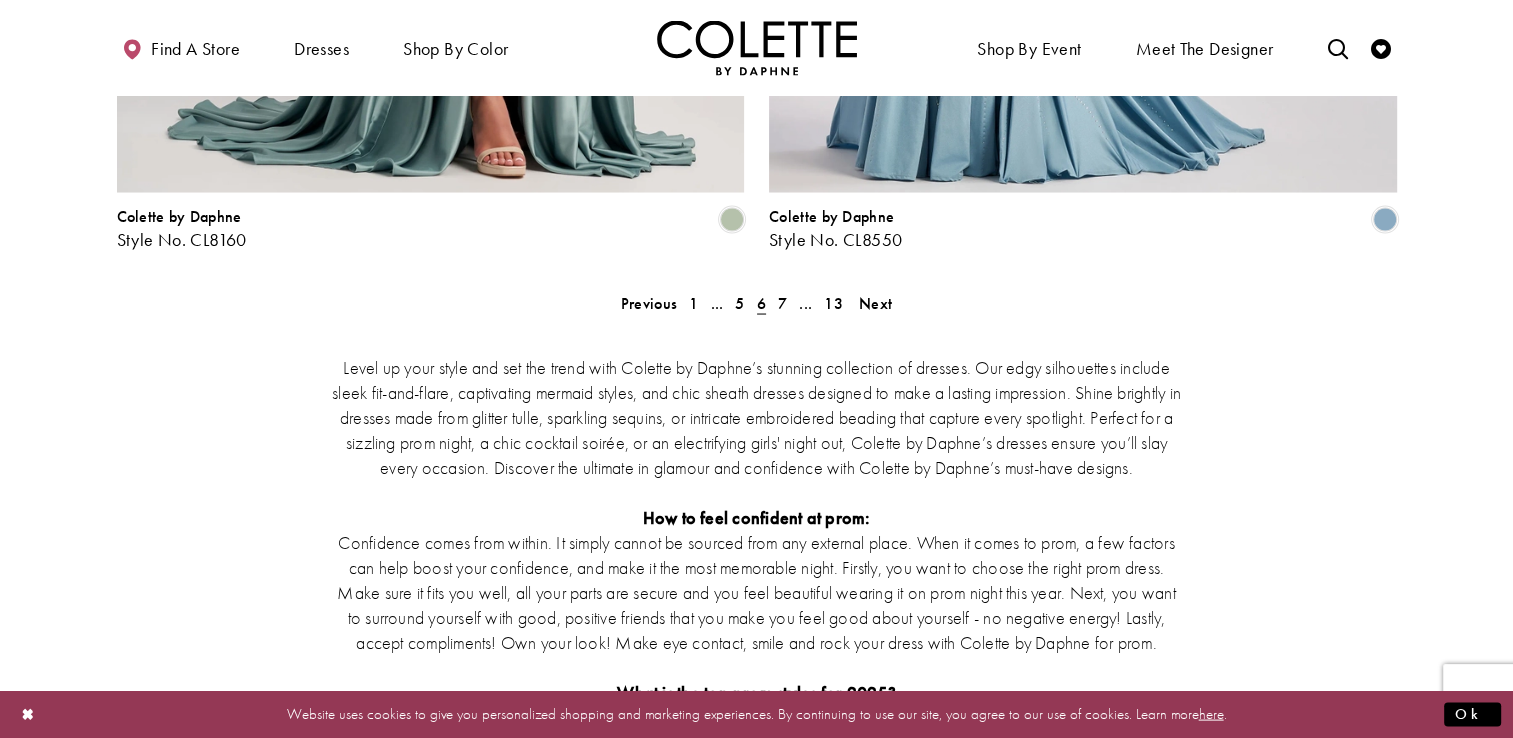 scroll, scrollTop: 3808, scrollLeft: 0, axis: vertical 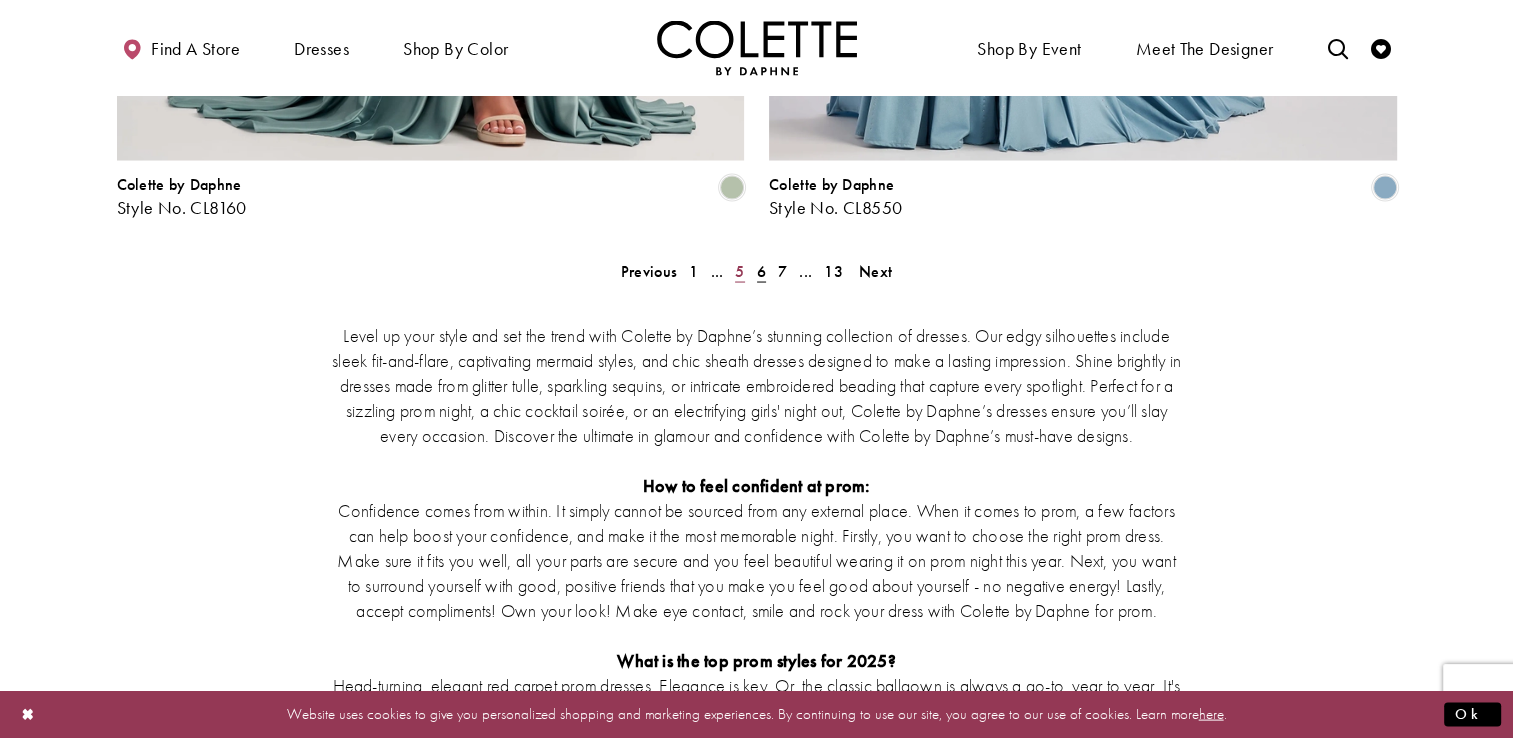 click on "5" at bounding box center (739, 271) 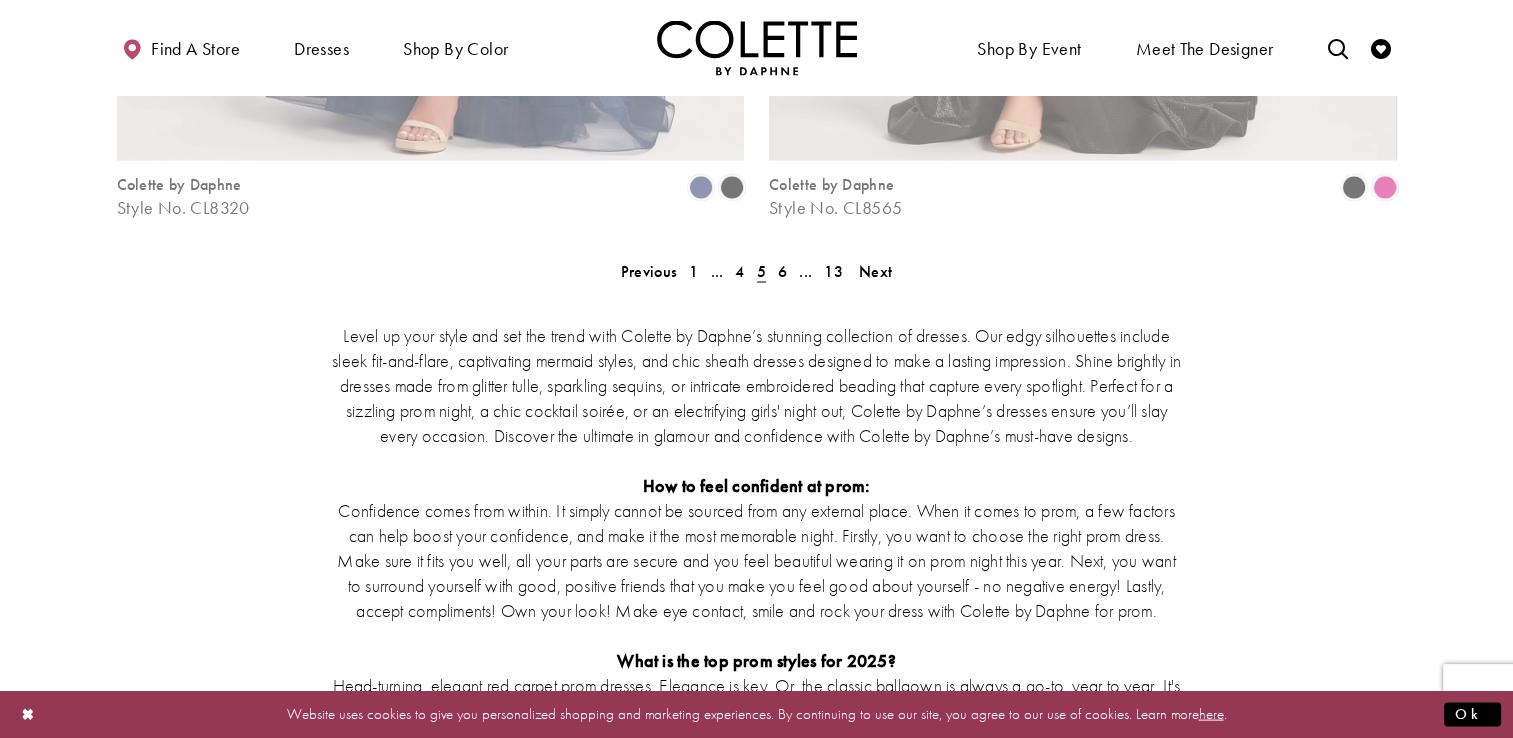 scroll, scrollTop: 108, scrollLeft: 0, axis: vertical 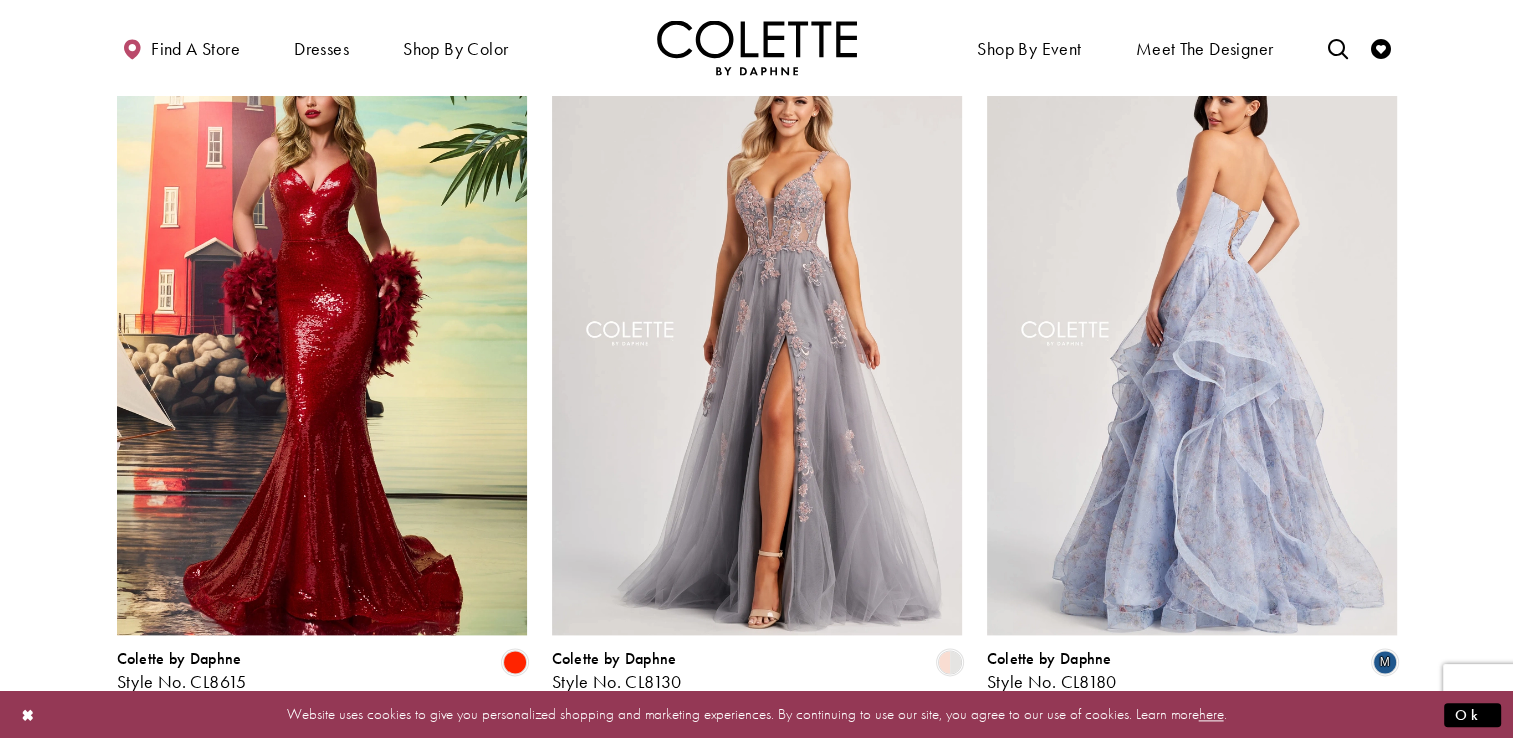 click at bounding box center [1192, 337] 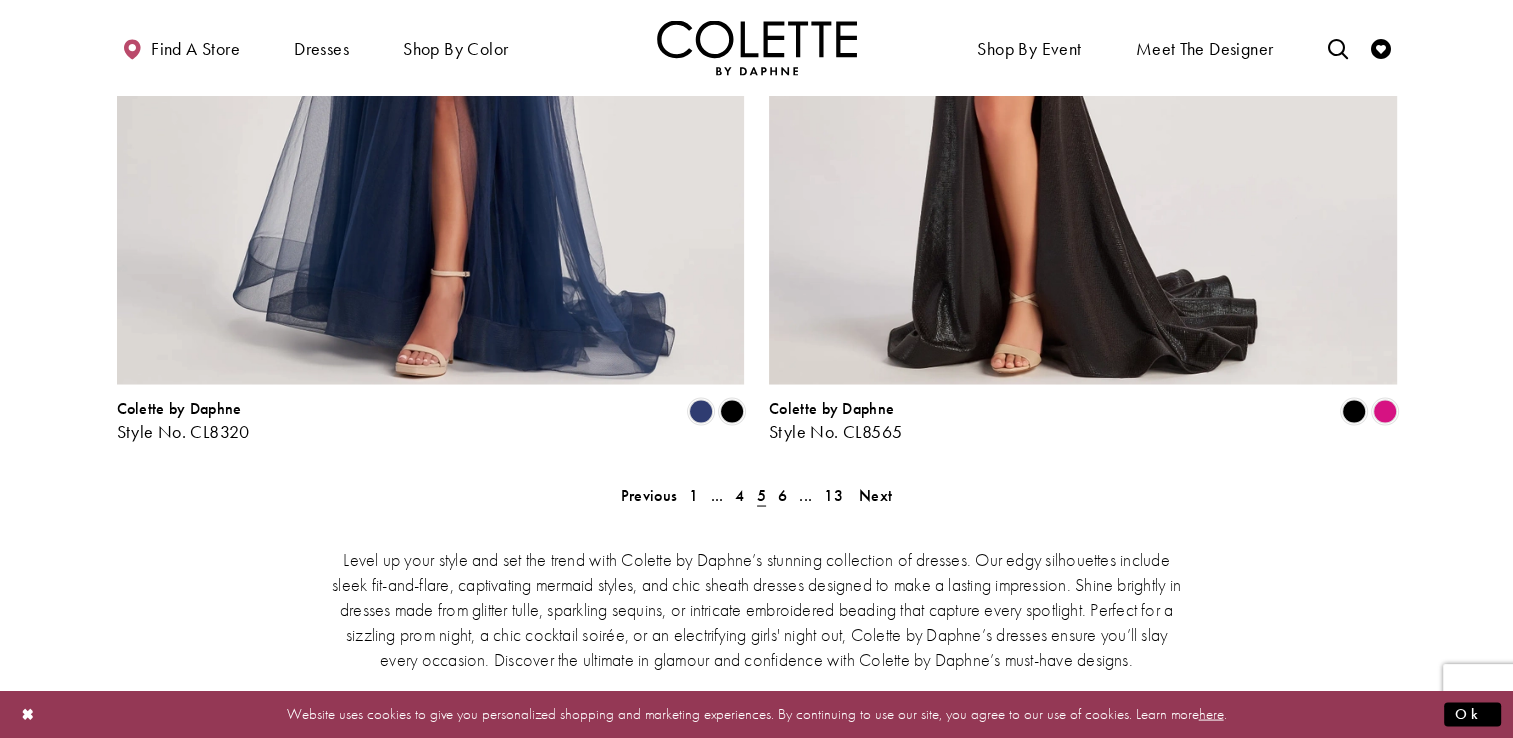 scroll, scrollTop: 3580, scrollLeft: 0, axis: vertical 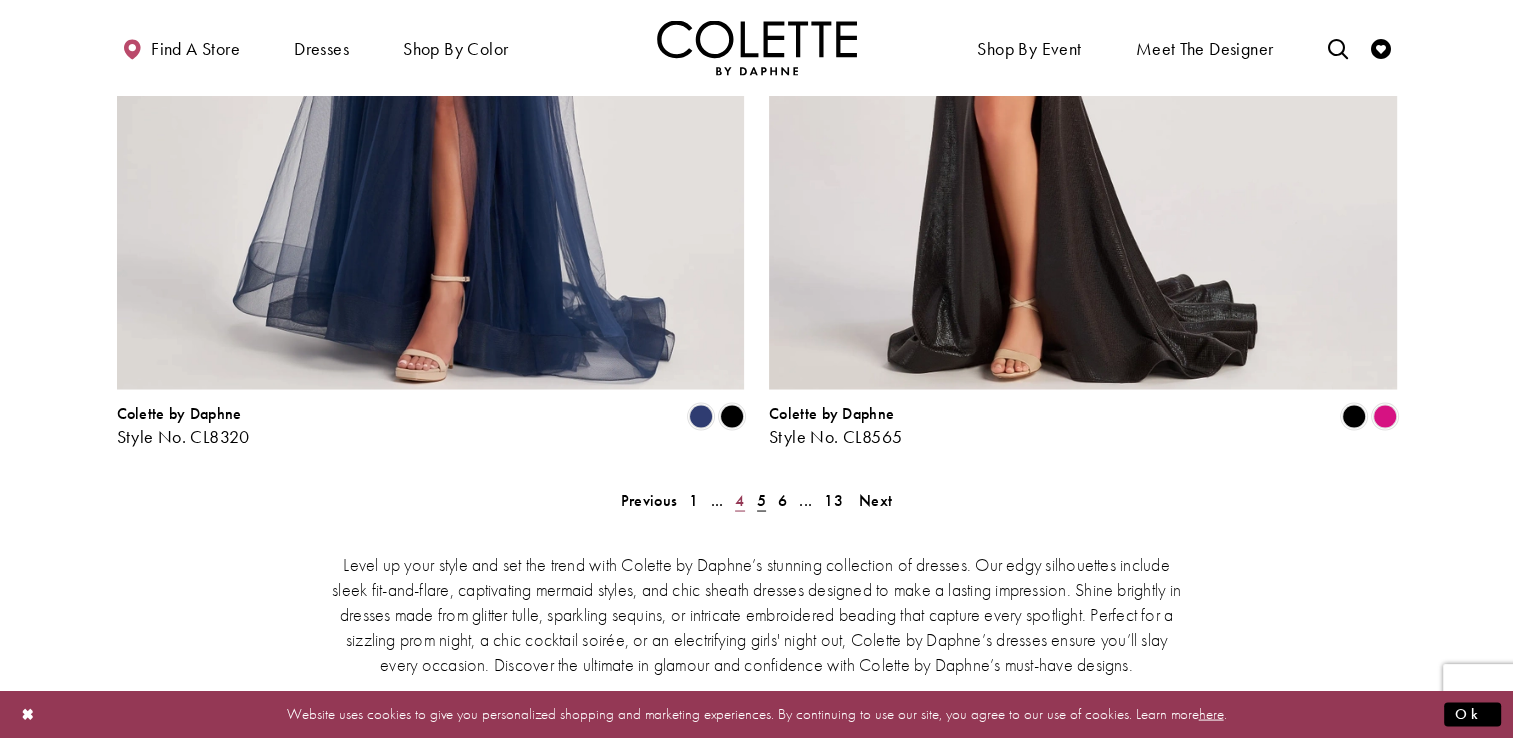 click on "4" at bounding box center [739, 499] 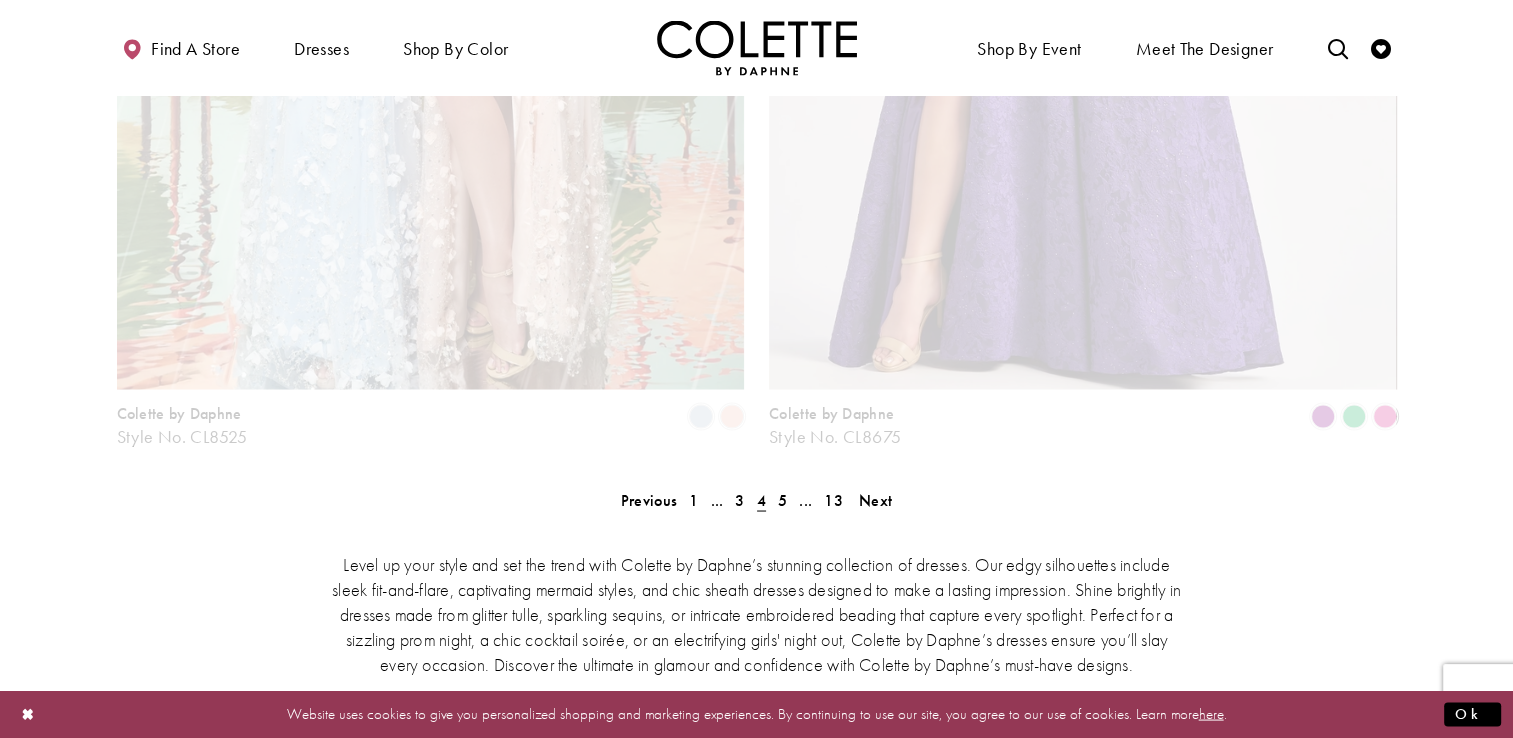 scroll, scrollTop: 108, scrollLeft: 0, axis: vertical 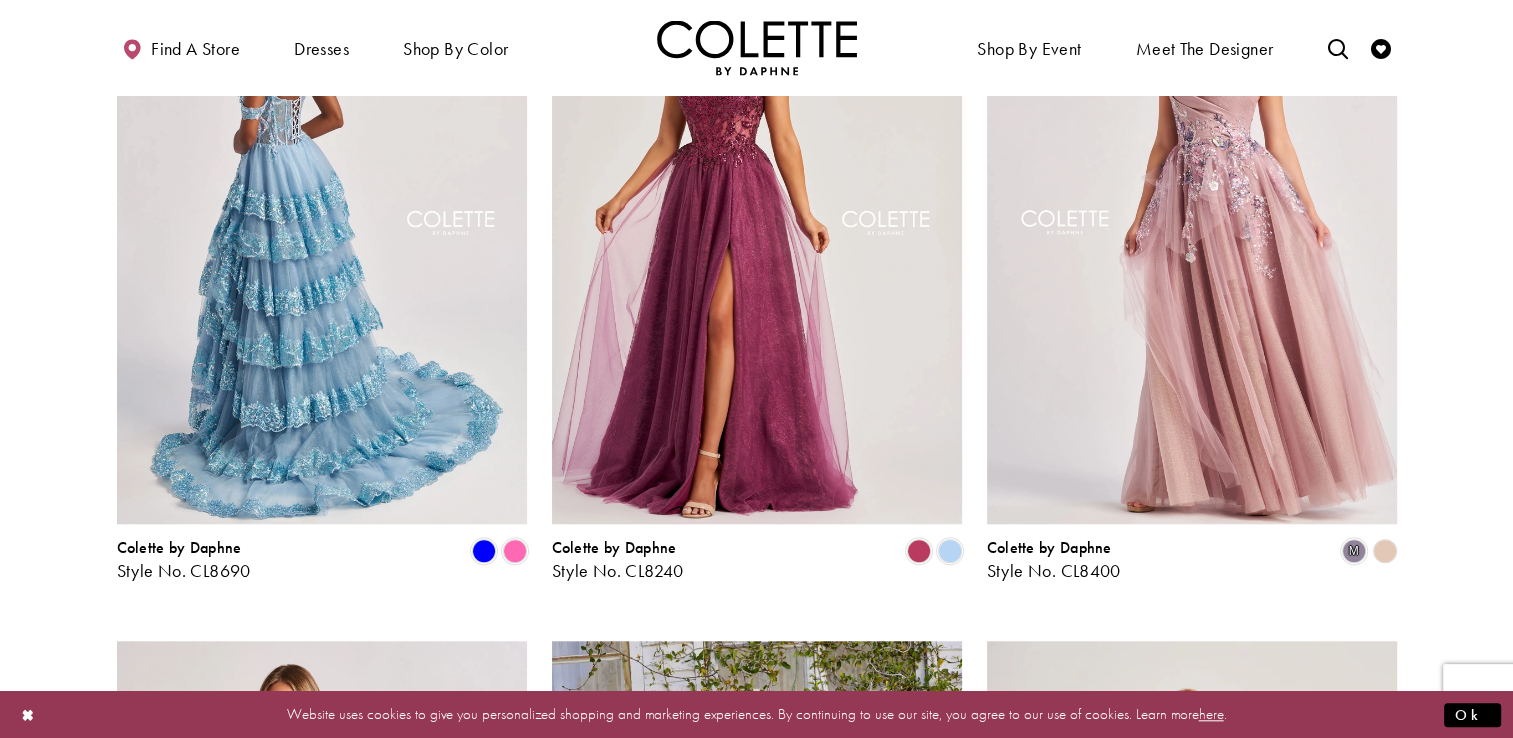 click at bounding box center [322, 226] 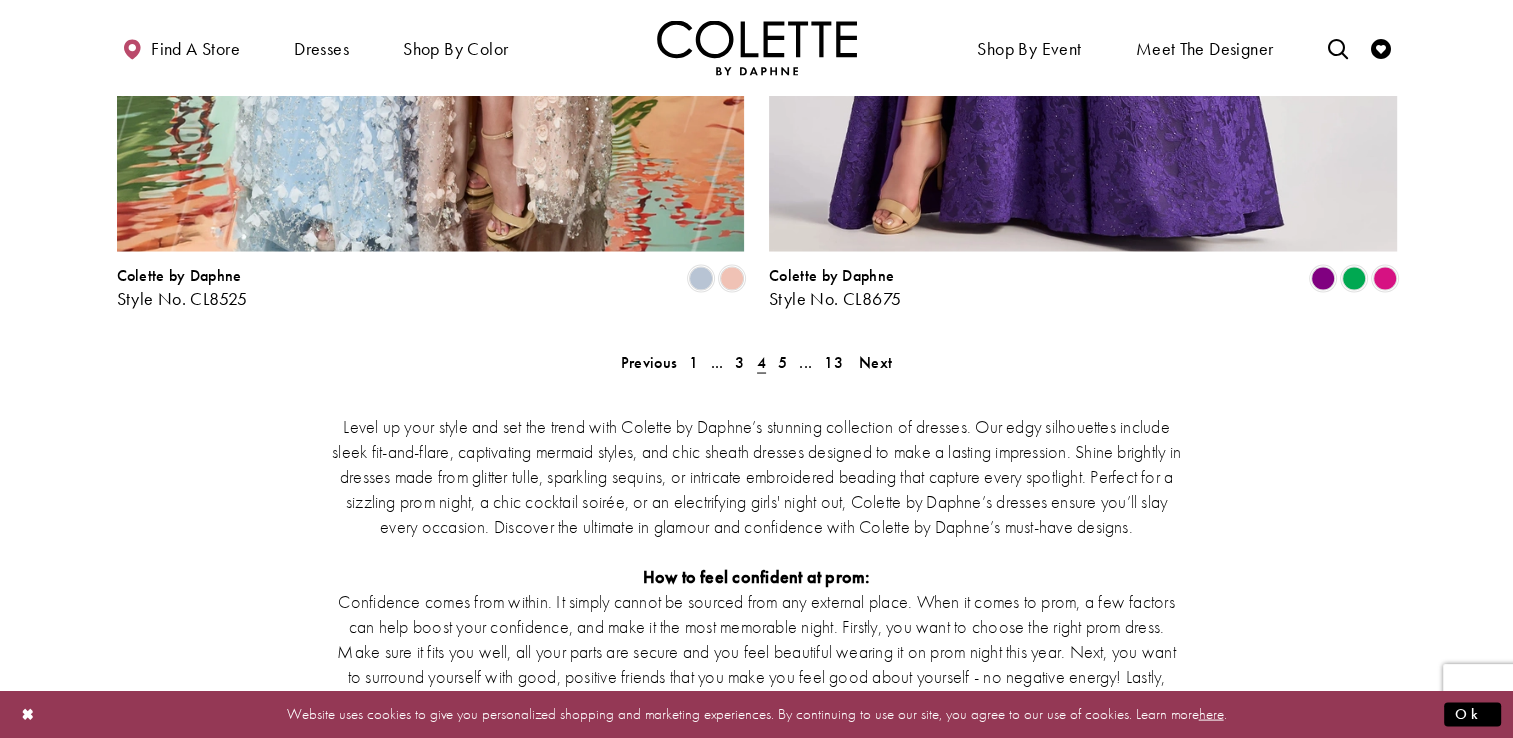 scroll, scrollTop: 3664, scrollLeft: 0, axis: vertical 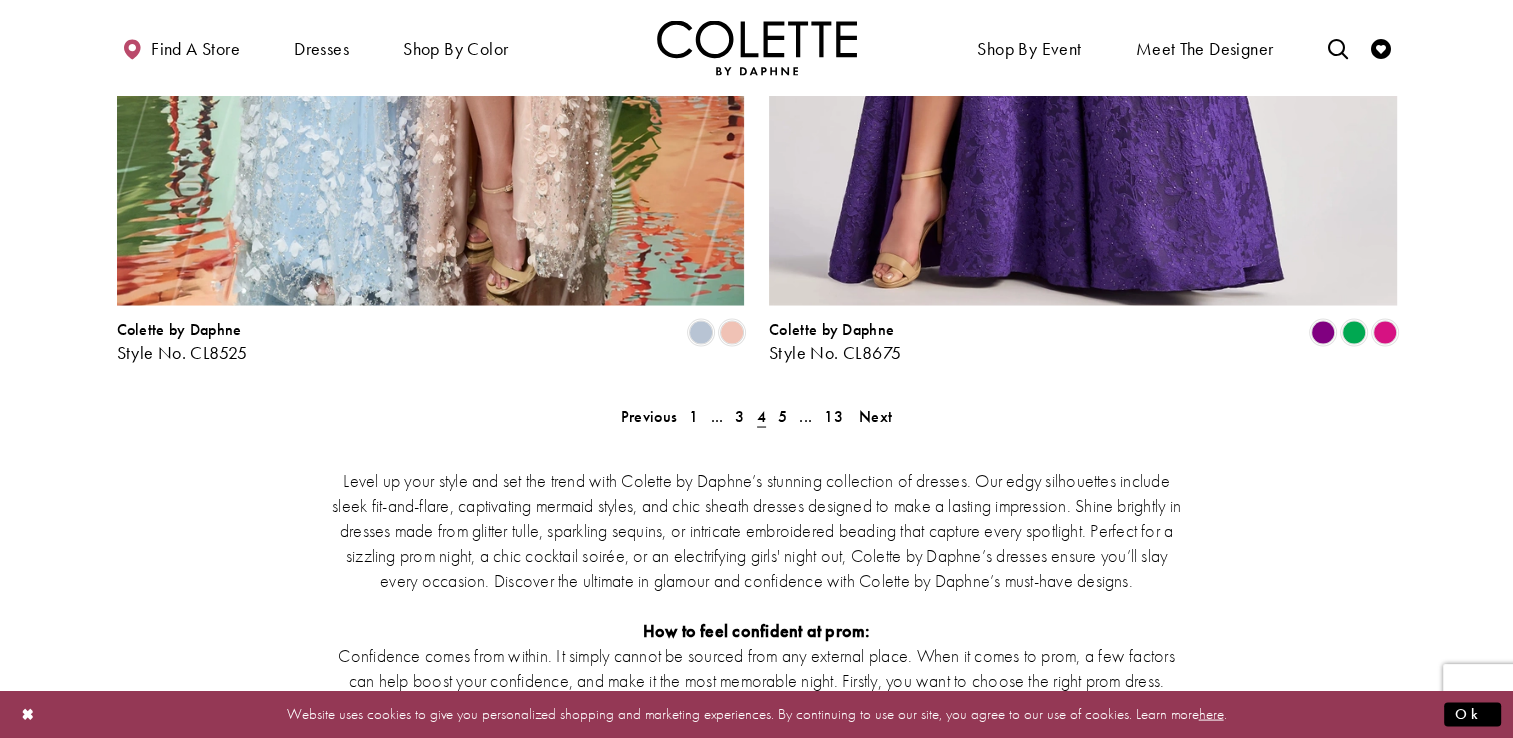 click on "Level up your style and set the trend with Colette by Daphne’s stunning collection of dresses. Our edgy silhouettes include sleek fit-and-flare, captivating mermaid styles, and chic sheath dresses designed to make a lasting impression. Shine brightly in dresses made from glitter tulle, sparkling sequins, or intricate embroidered beading that capture every spotlight. Perfect for a sizzling prom night, a chic cocktail soirée, or an electrifying girls' night out, Colette by Daphne’s dresses ensure you’ll slay every occasion. Discover the ultimate in glamour and confidence with Colette by Daphne’s must-have designs.   How to feel confident at prom:
What is the top prom styles for 2025?" at bounding box center (757, 715) 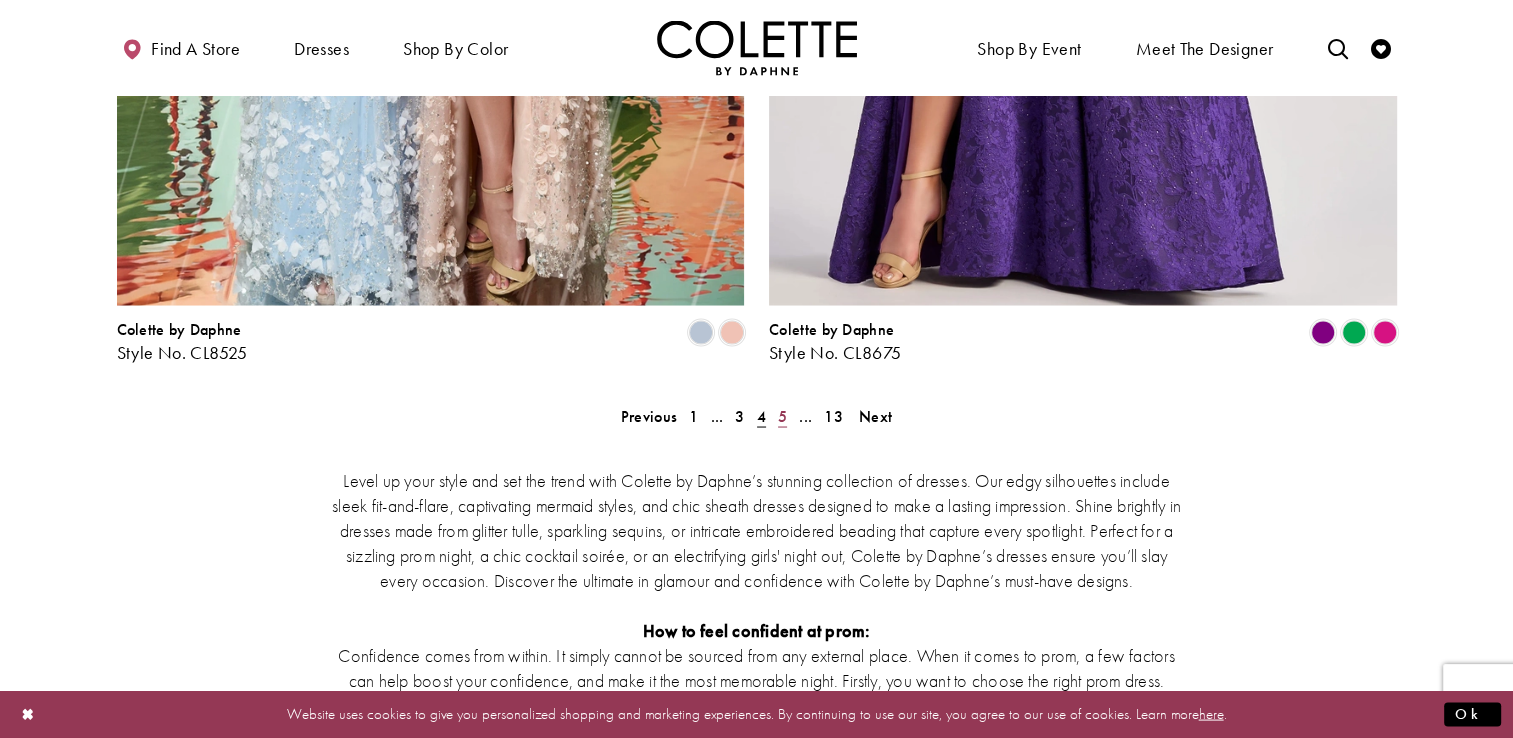 click on "5" at bounding box center [782, 415] 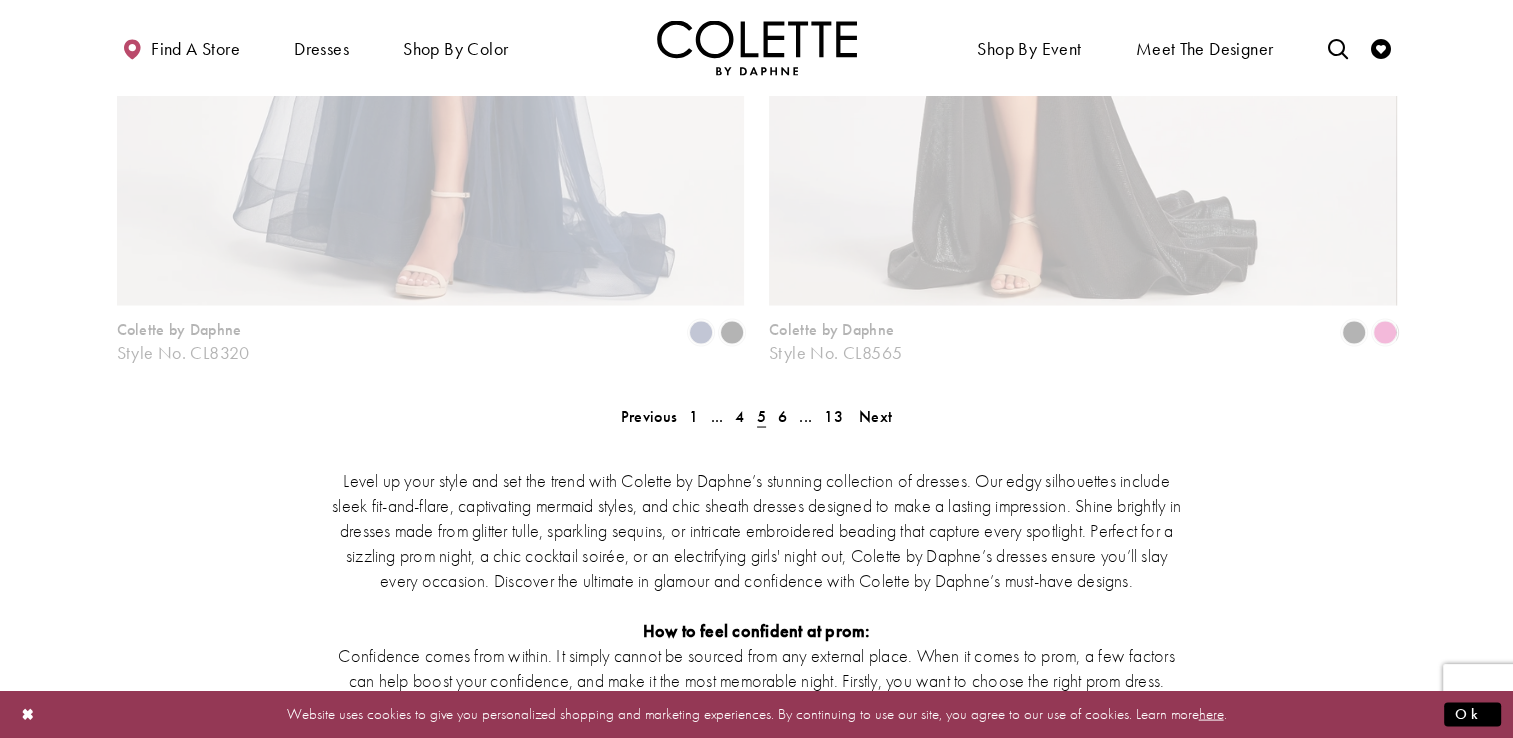 scroll, scrollTop: 108, scrollLeft: 0, axis: vertical 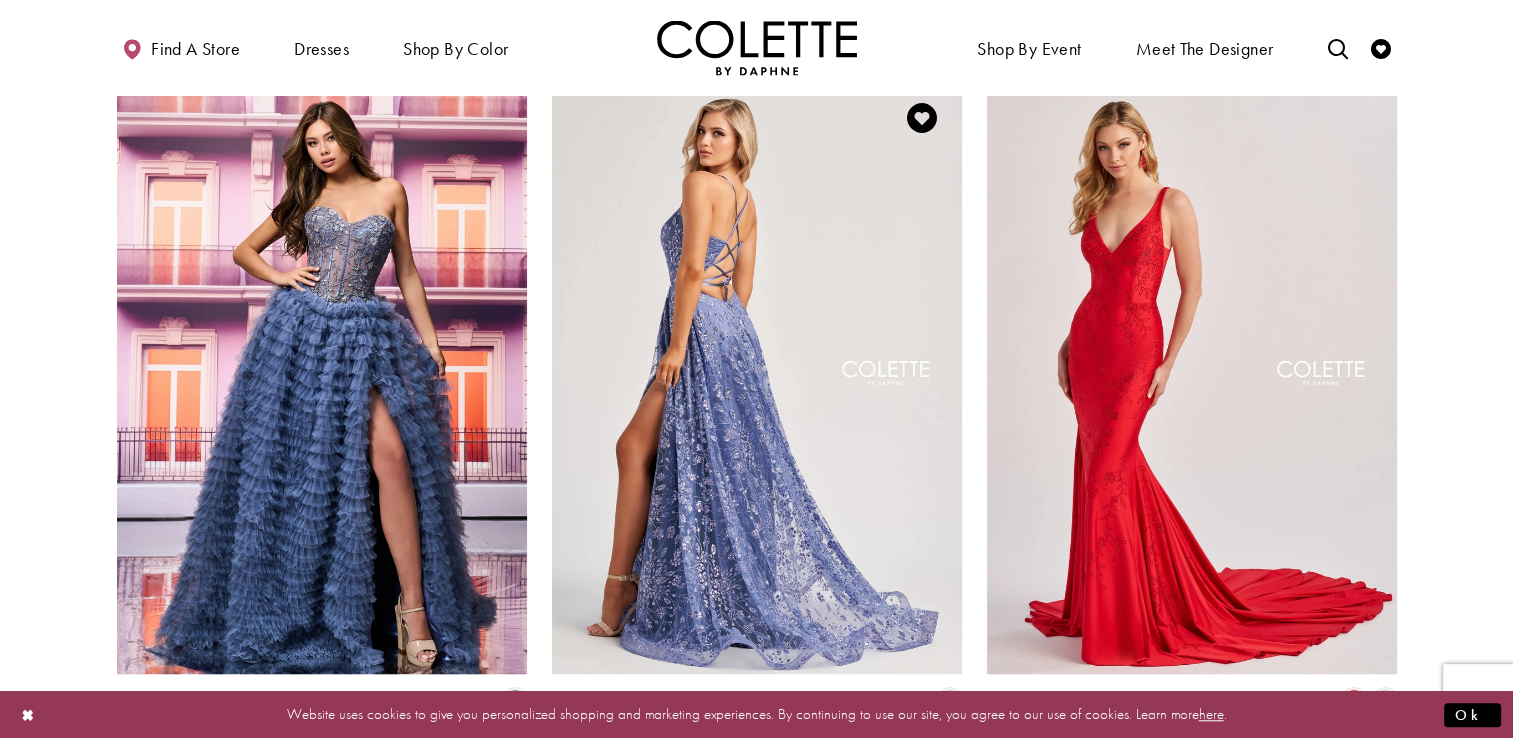 click at bounding box center [757, 376] 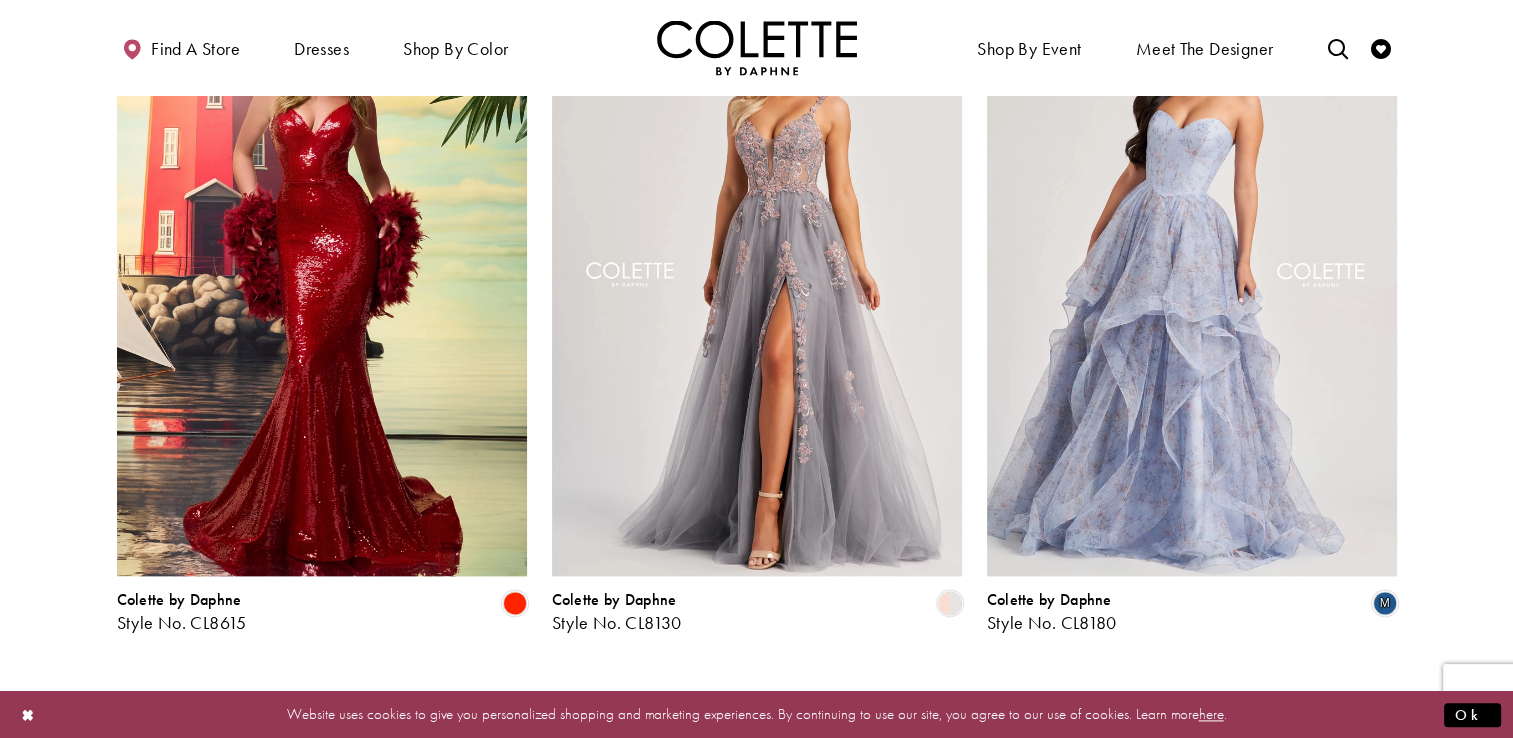 scroll, scrollTop: 2218, scrollLeft: 0, axis: vertical 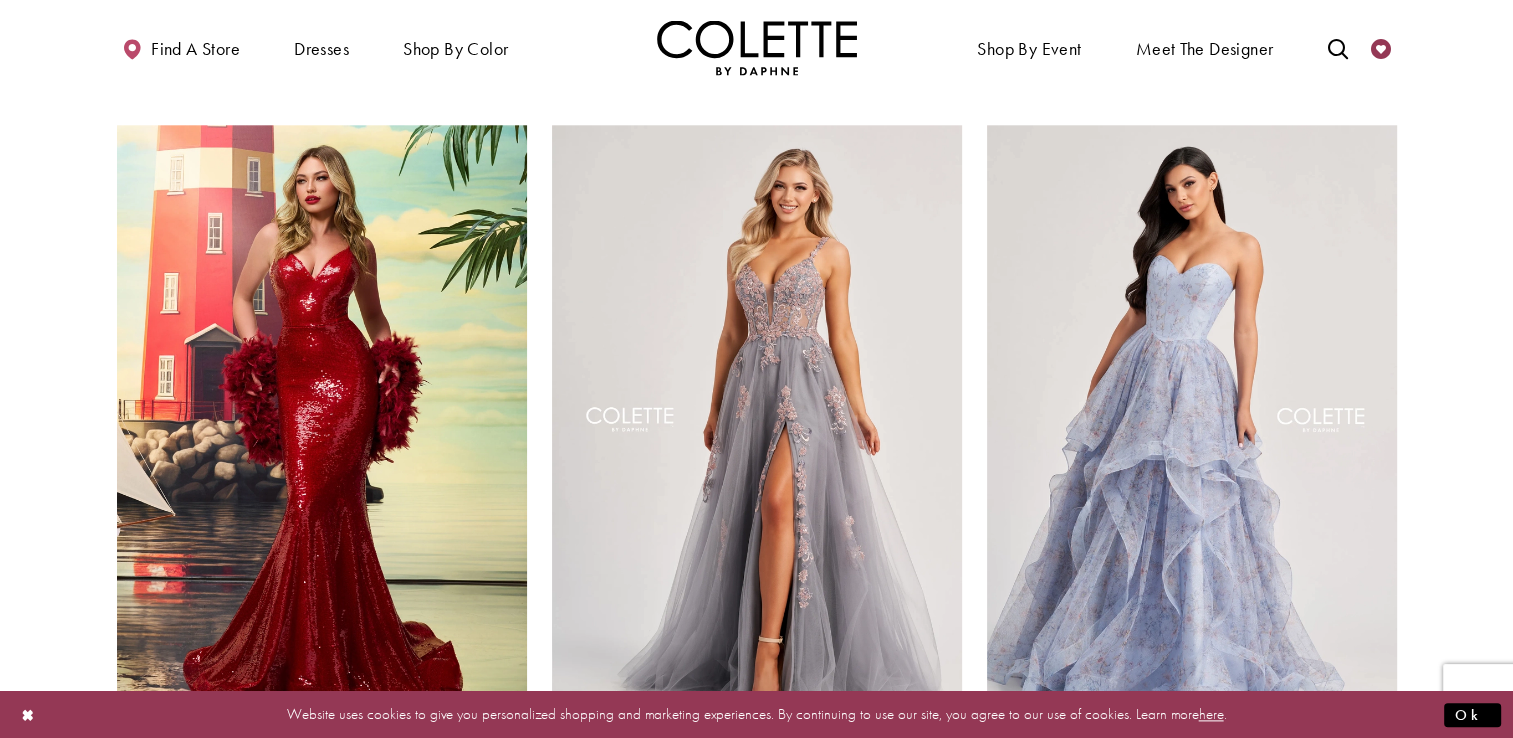 click at bounding box center (1381, 47) 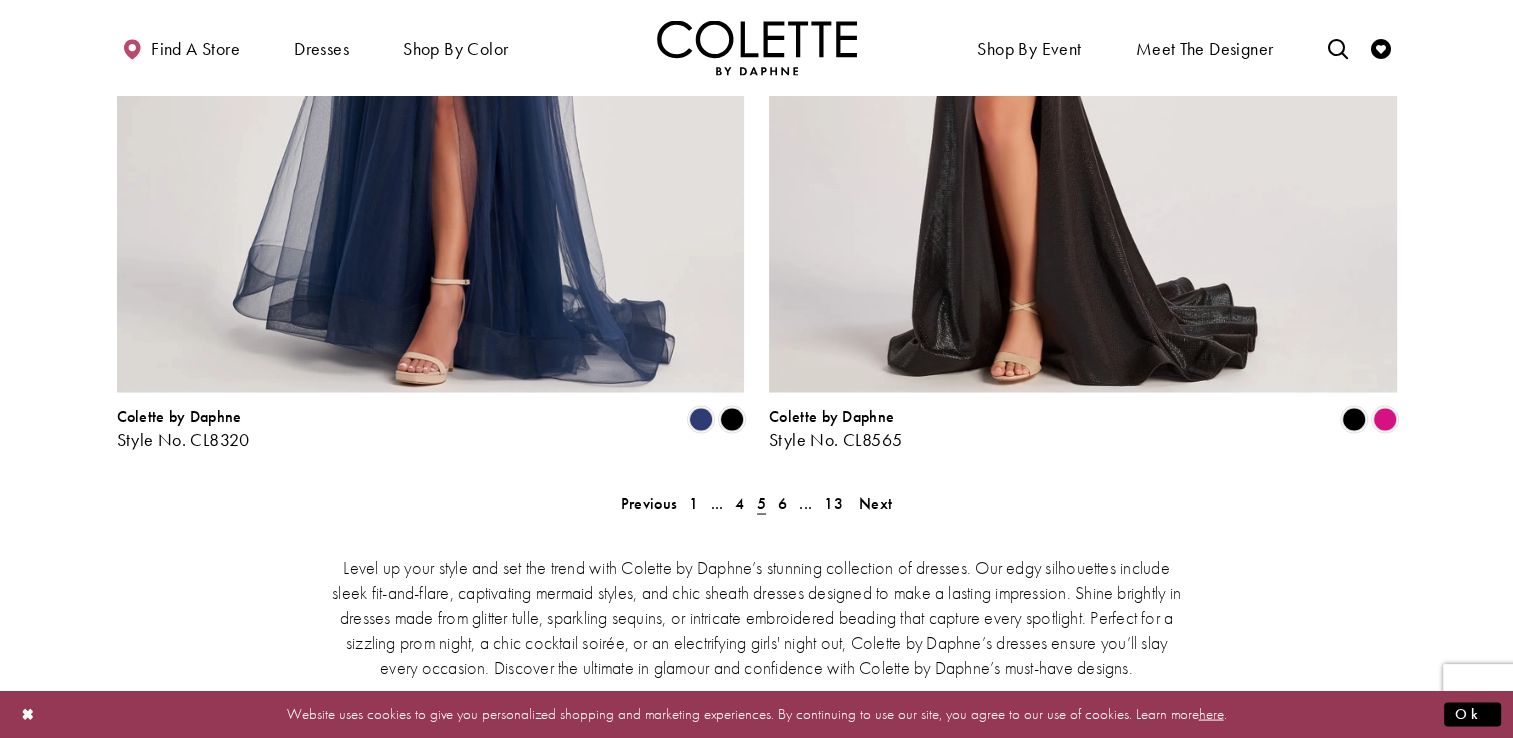 scroll, scrollTop: 3559, scrollLeft: 0, axis: vertical 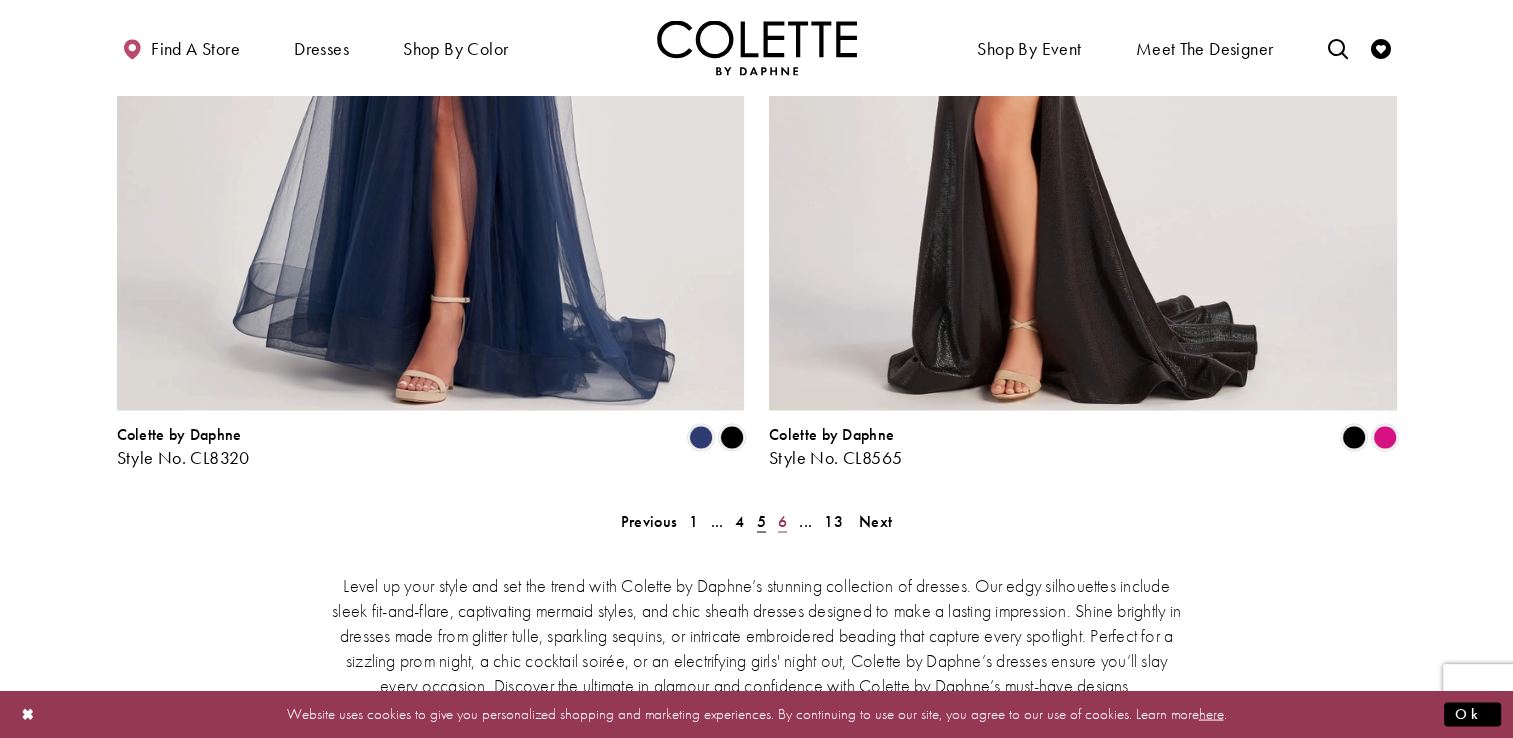 click on "6" at bounding box center [782, 520] 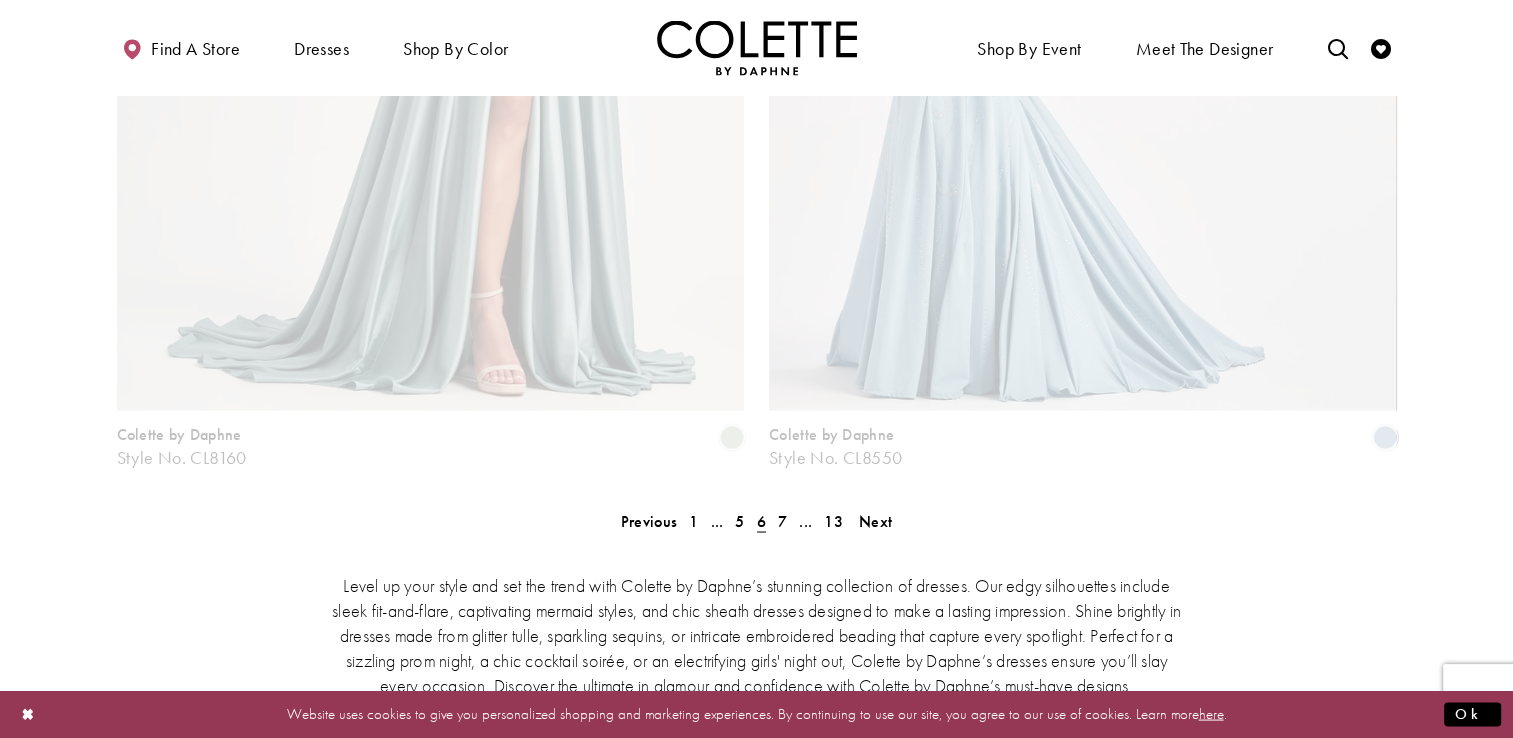 scroll, scrollTop: 108, scrollLeft: 0, axis: vertical 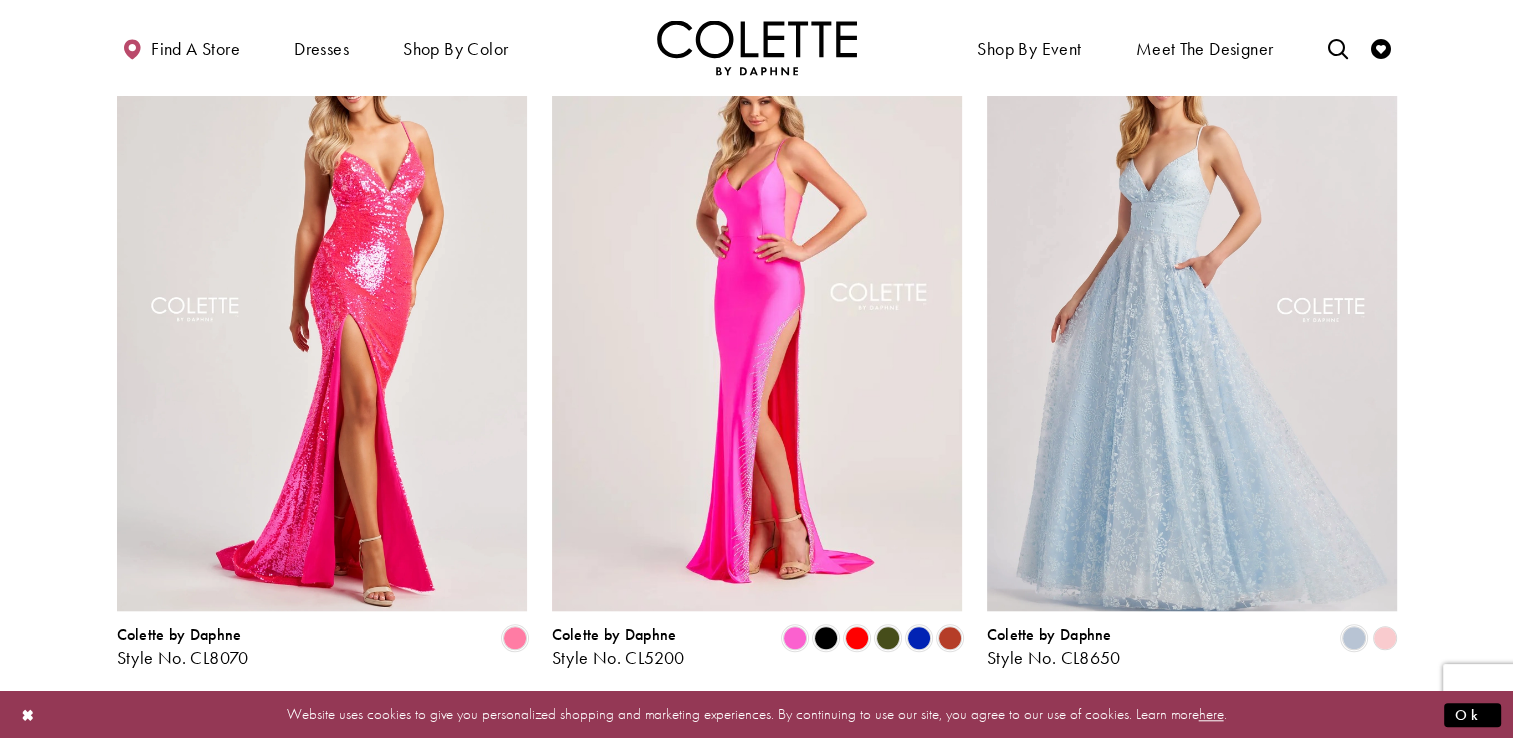 click 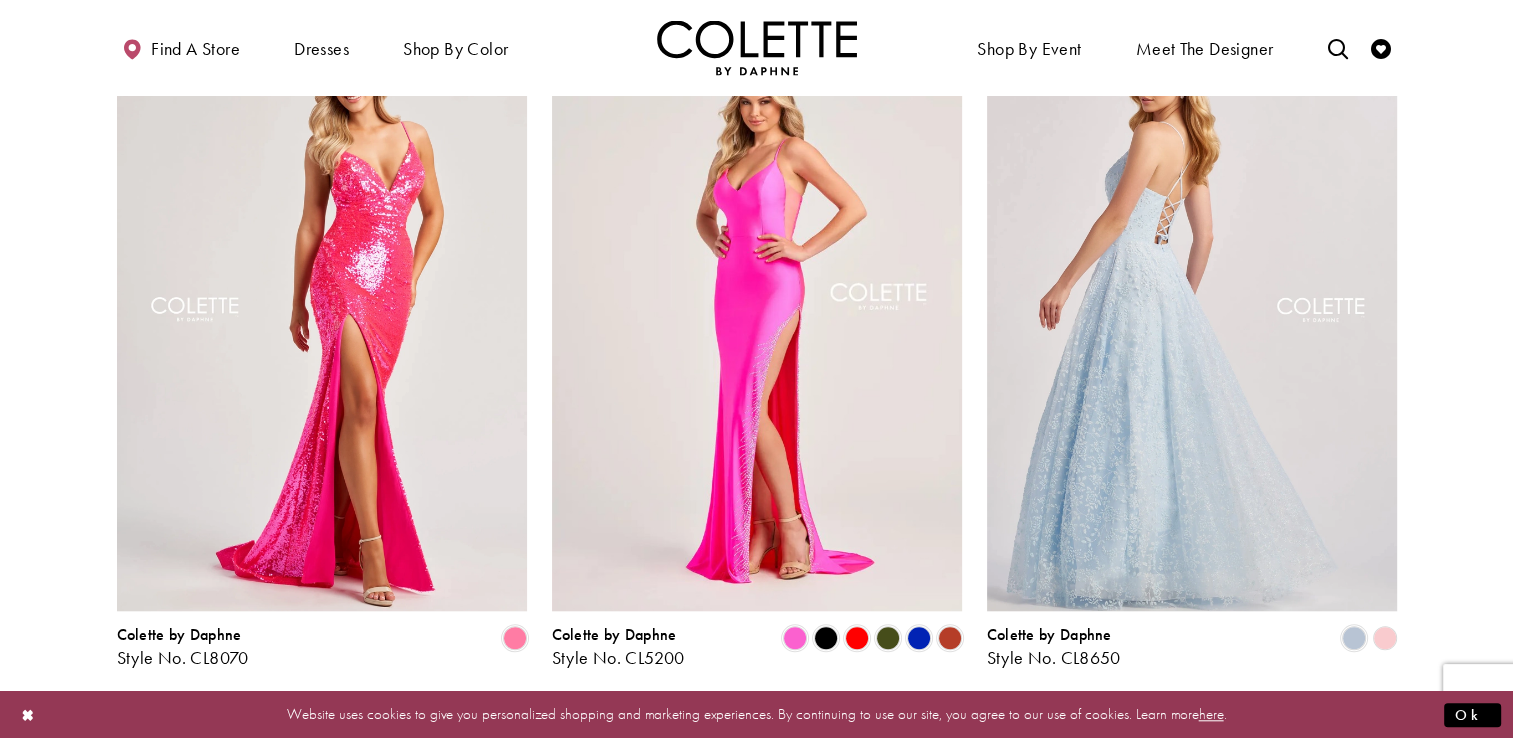 click at bounding box center [1192, 313] 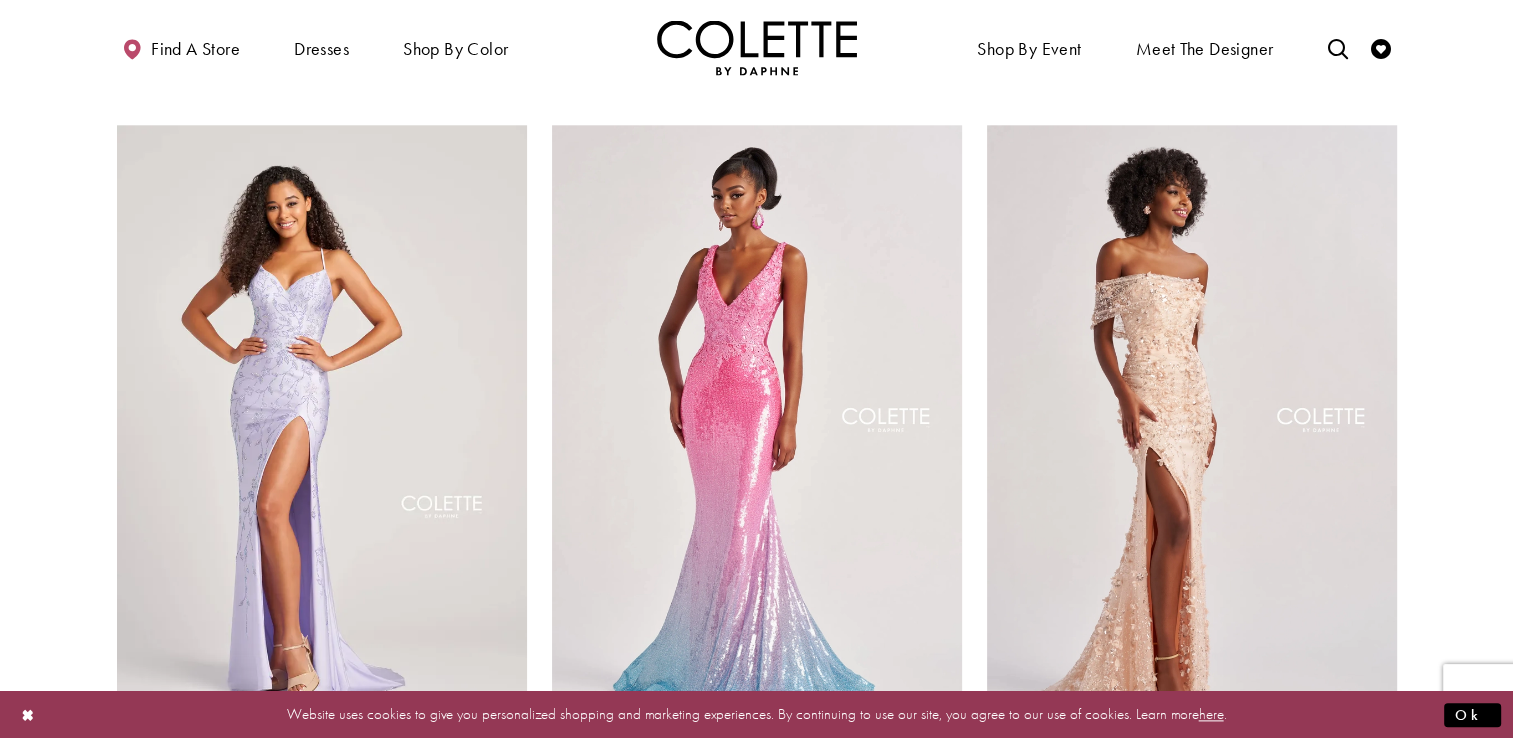 scroll, scrollTop: 2230, scrollLeft: 0, axis: vertical 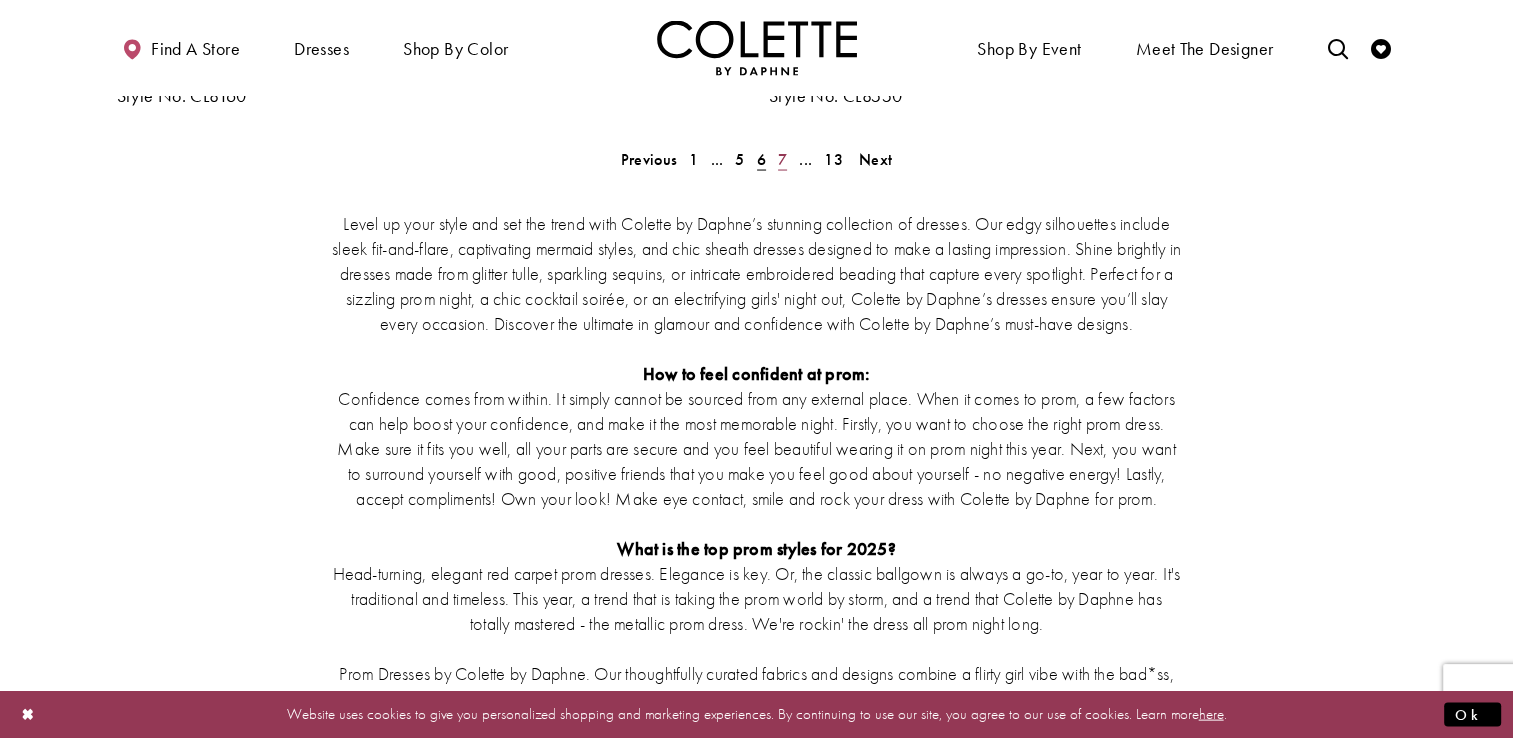 click on "7" at bounding box center (782, 159) 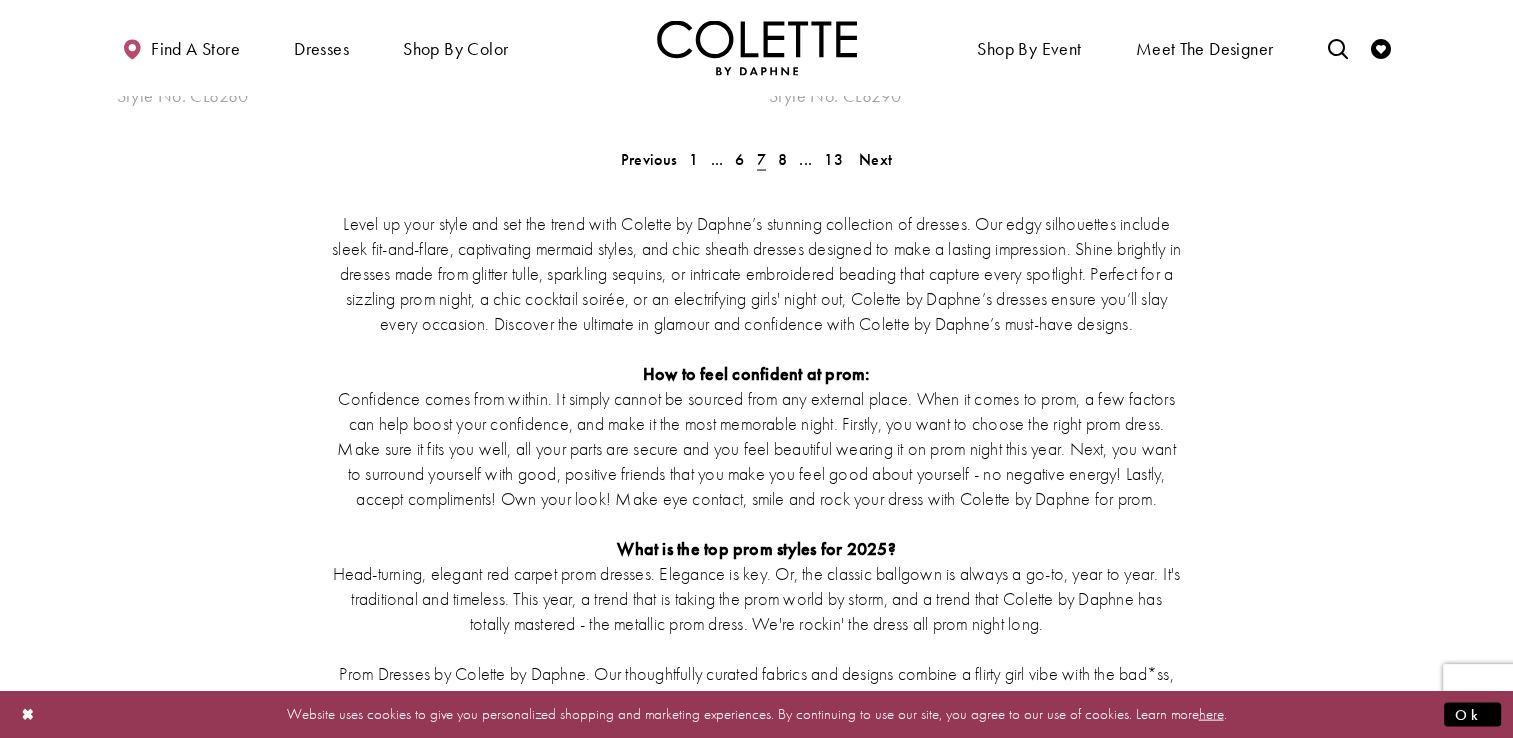 scroll, scrollTop: 108, scrollLeft: 0, axis: vertical 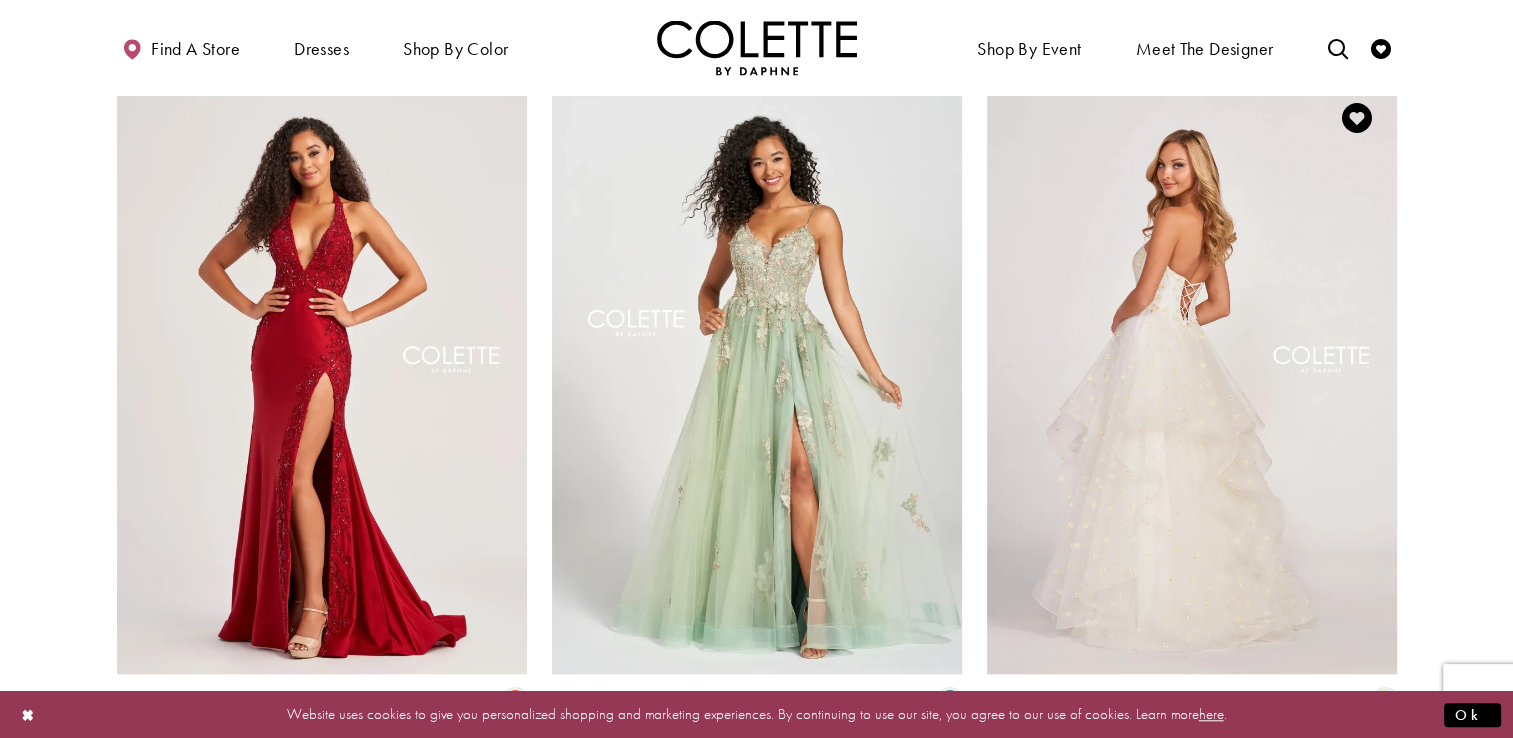 click at bounding box center (1192, 376) 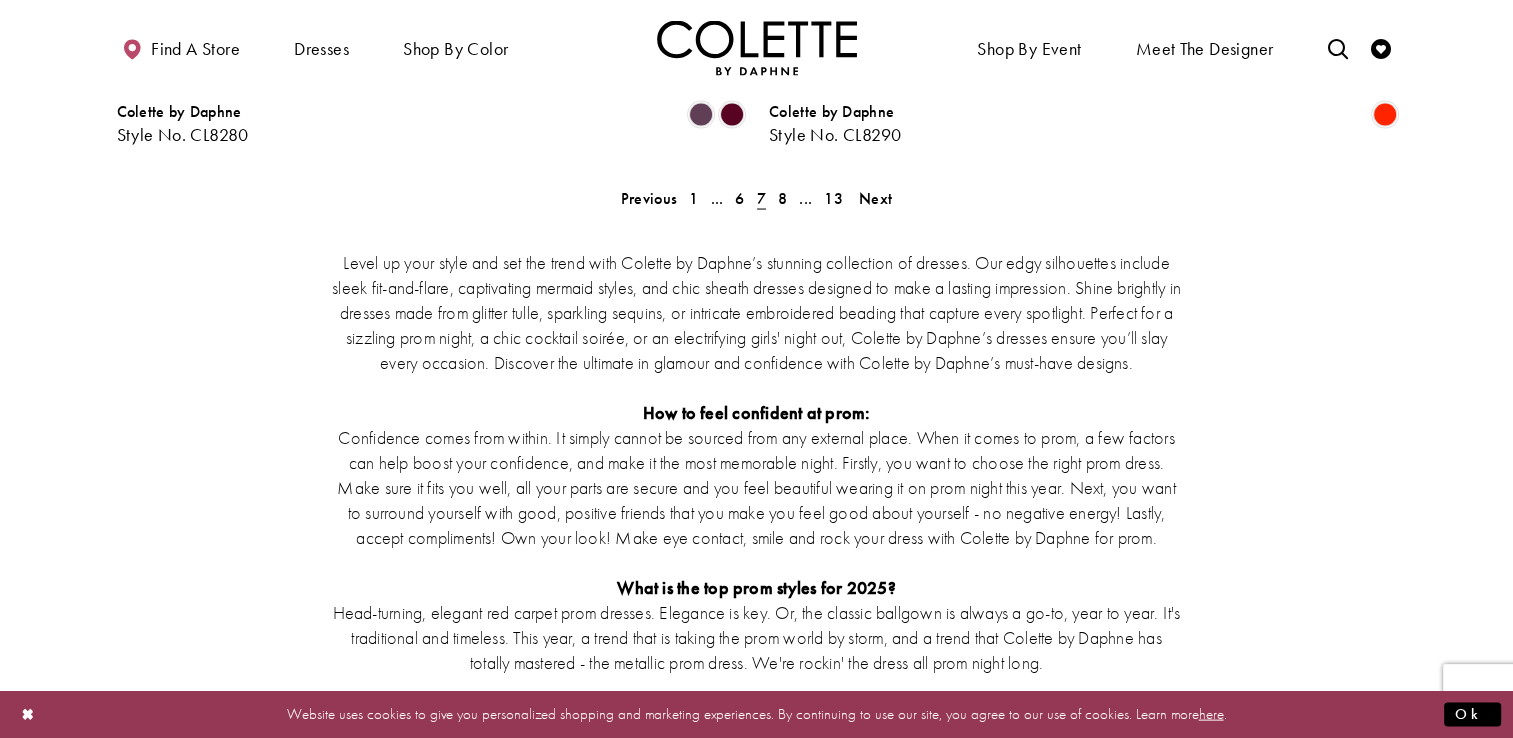 scroll, scrollTop: 3851, scrollLeft: 0, axis: vertical 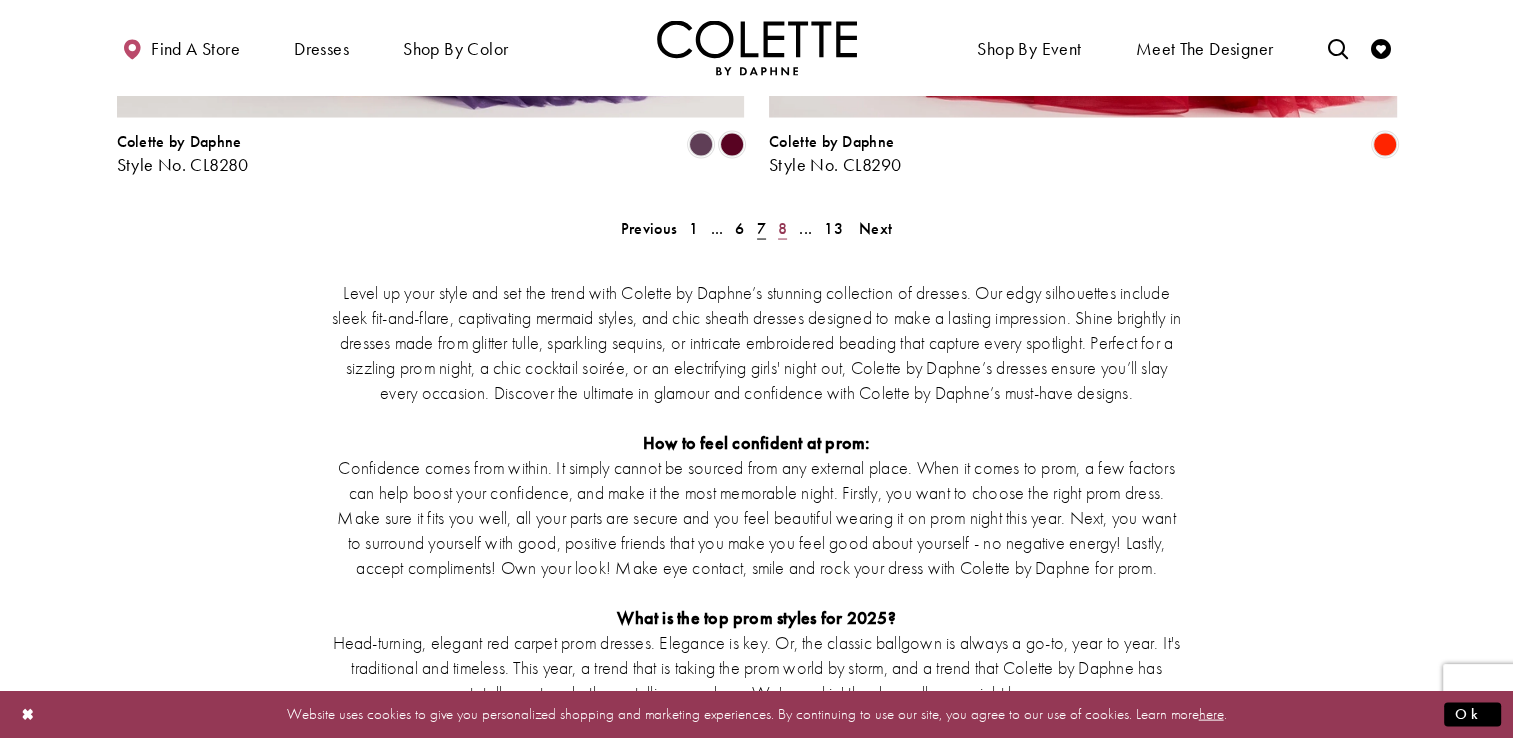 click on "8" at bounding box center [782, 228] 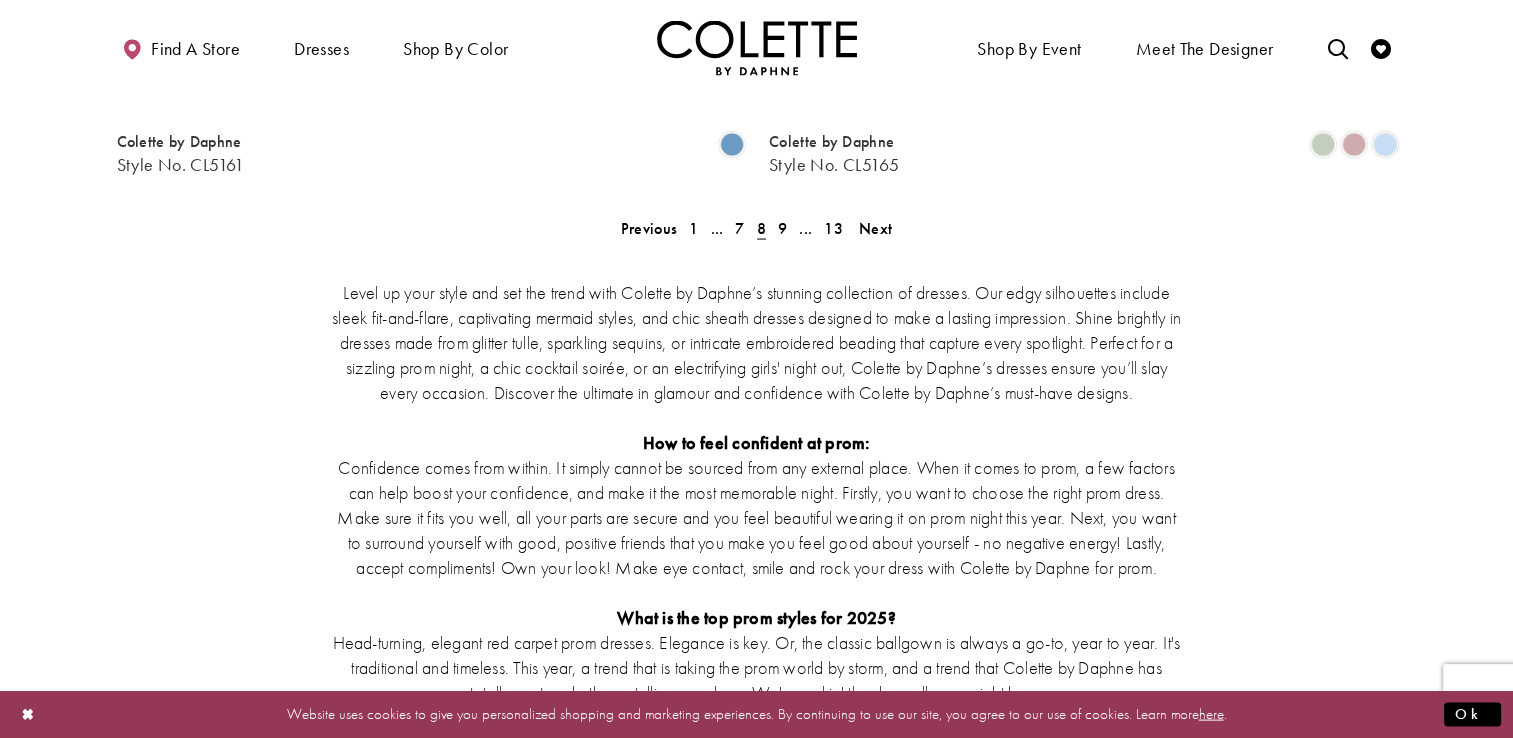 scroll, scrollTop: 108, scrollLeft: 0, axis: vertical 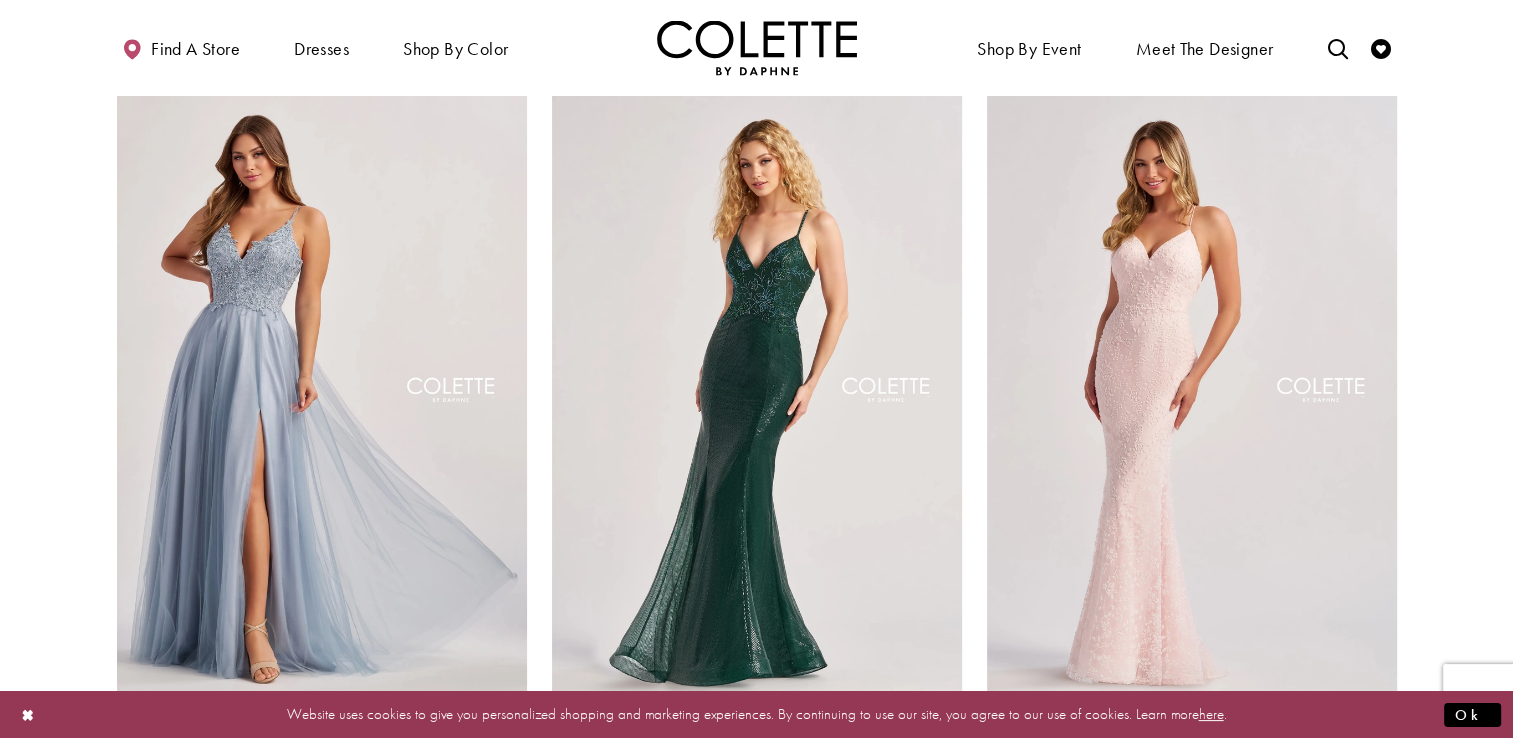 click at bounding box center (757, 393) 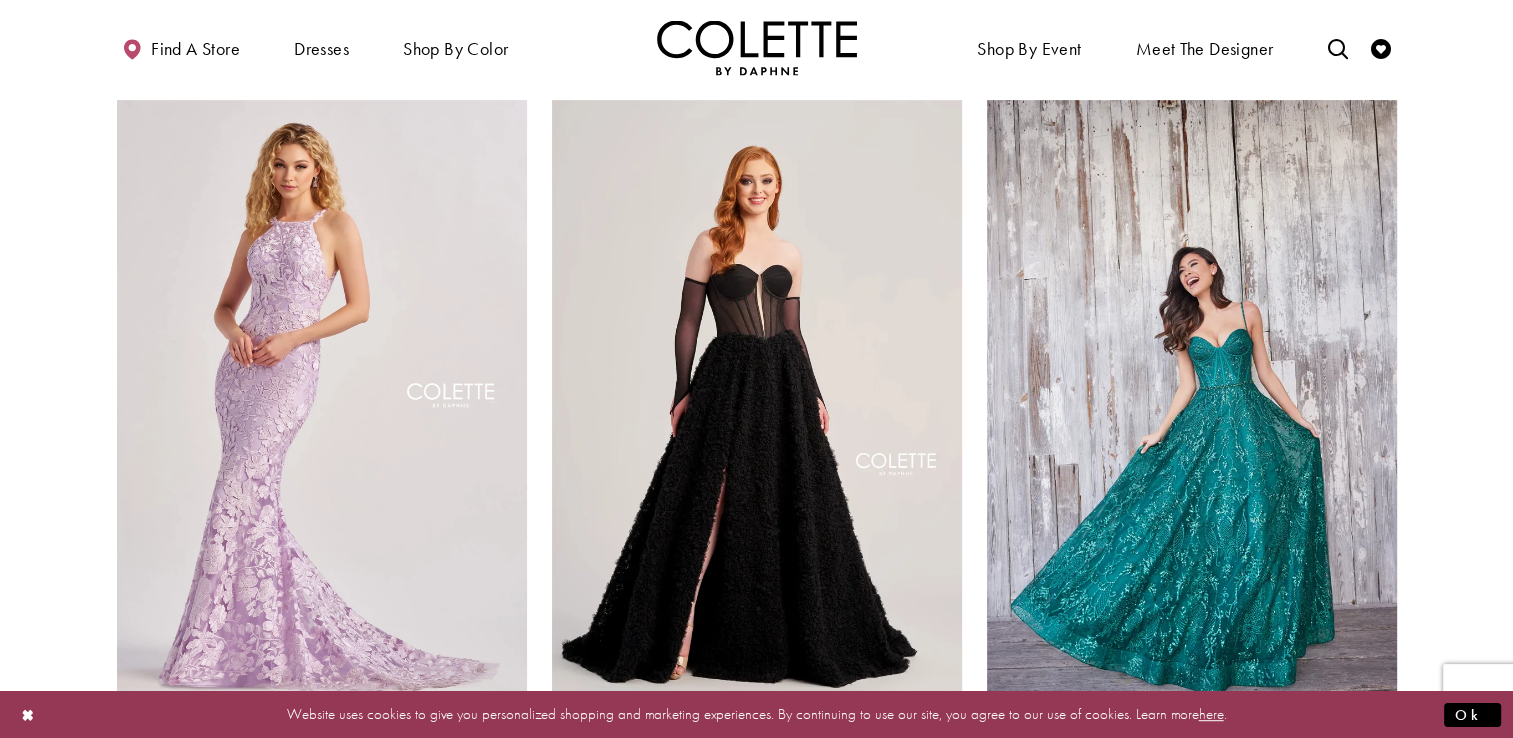 scroll, scrollTop: 798, scrollLeft: 0, axis: vertical 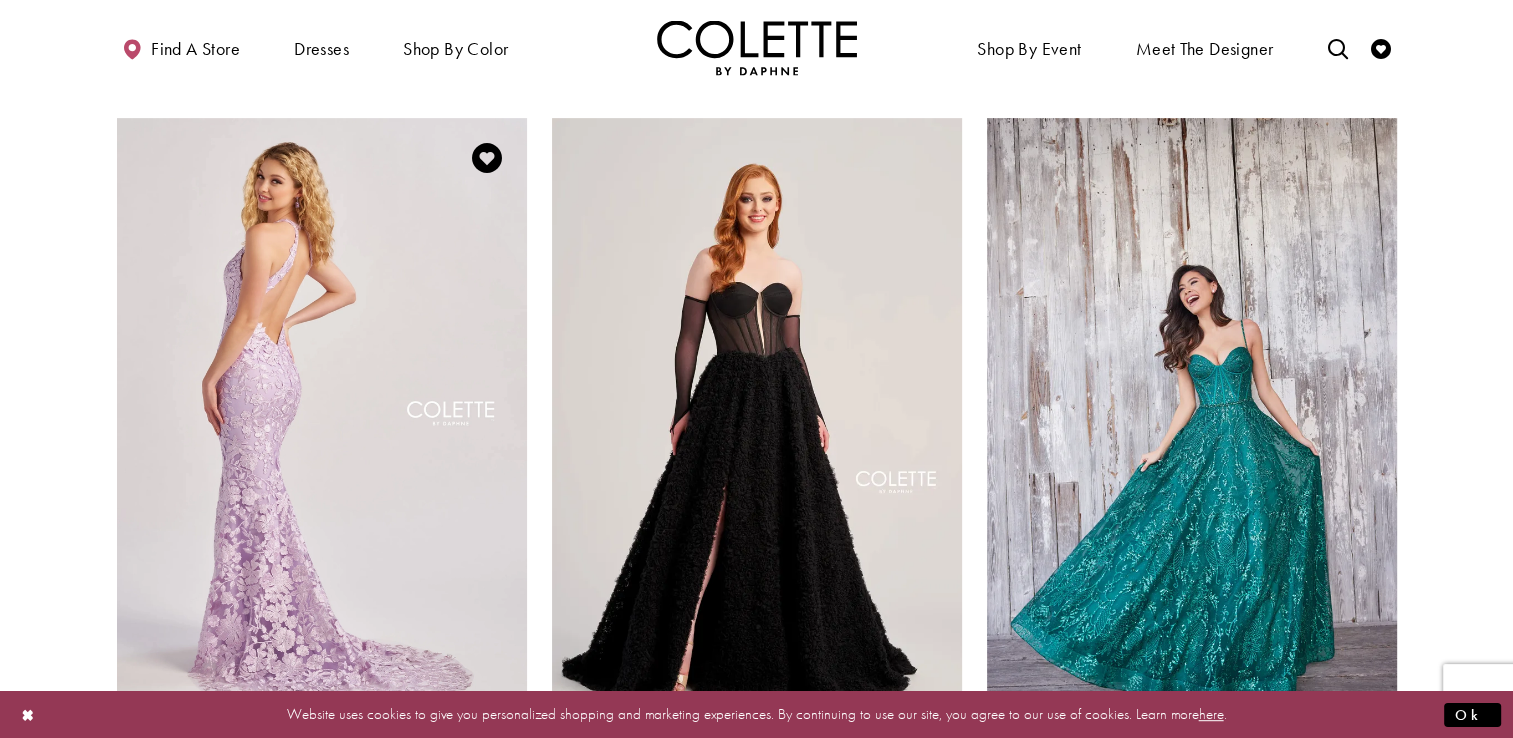 click at bounding box center [322, 416] 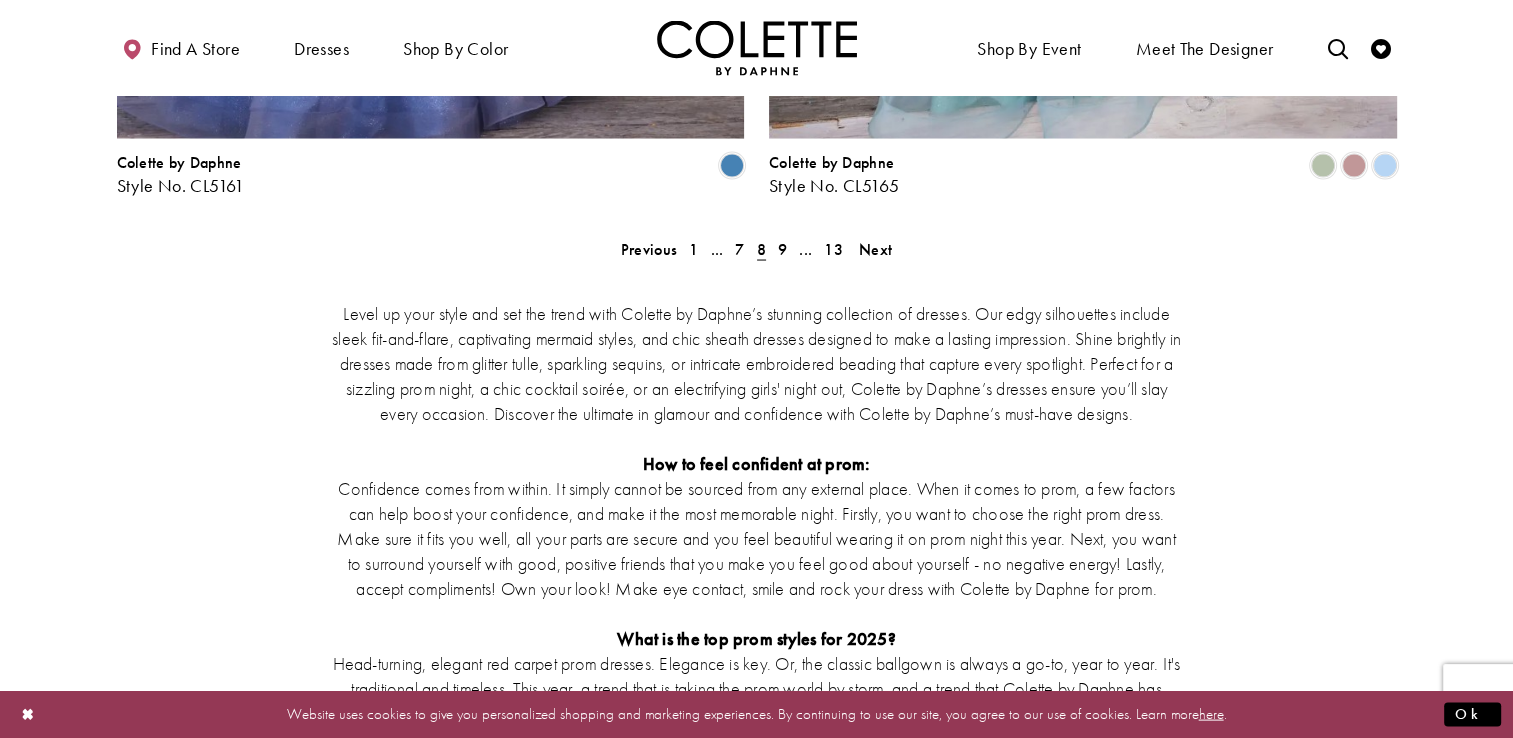 scroll, scrollTop: 3836, scrollLeft: 0, axis: vertical 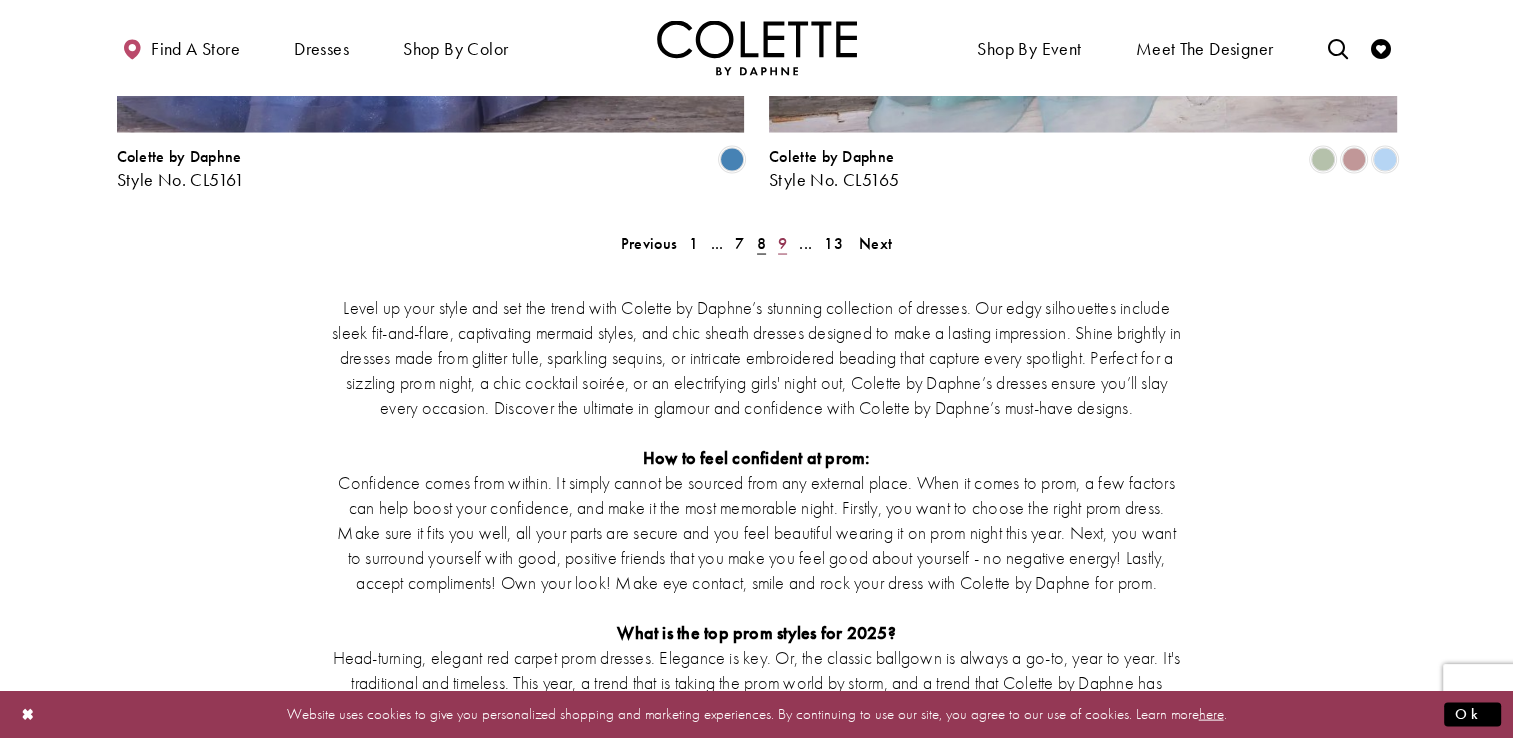 click on "9" at bounding box center (782, 243) 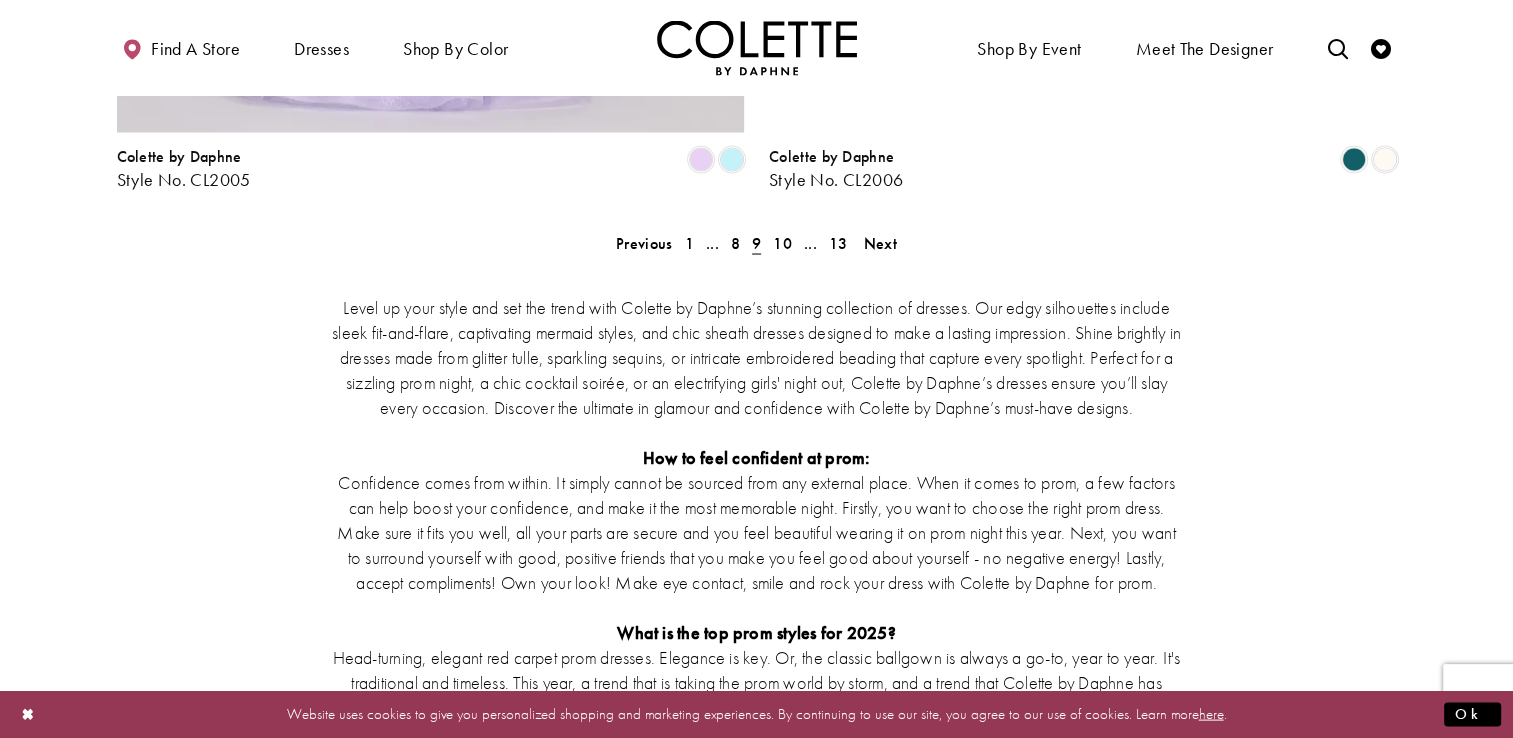 scroll, scrollTop: 108, scrollLeft: 0, axis: vertical 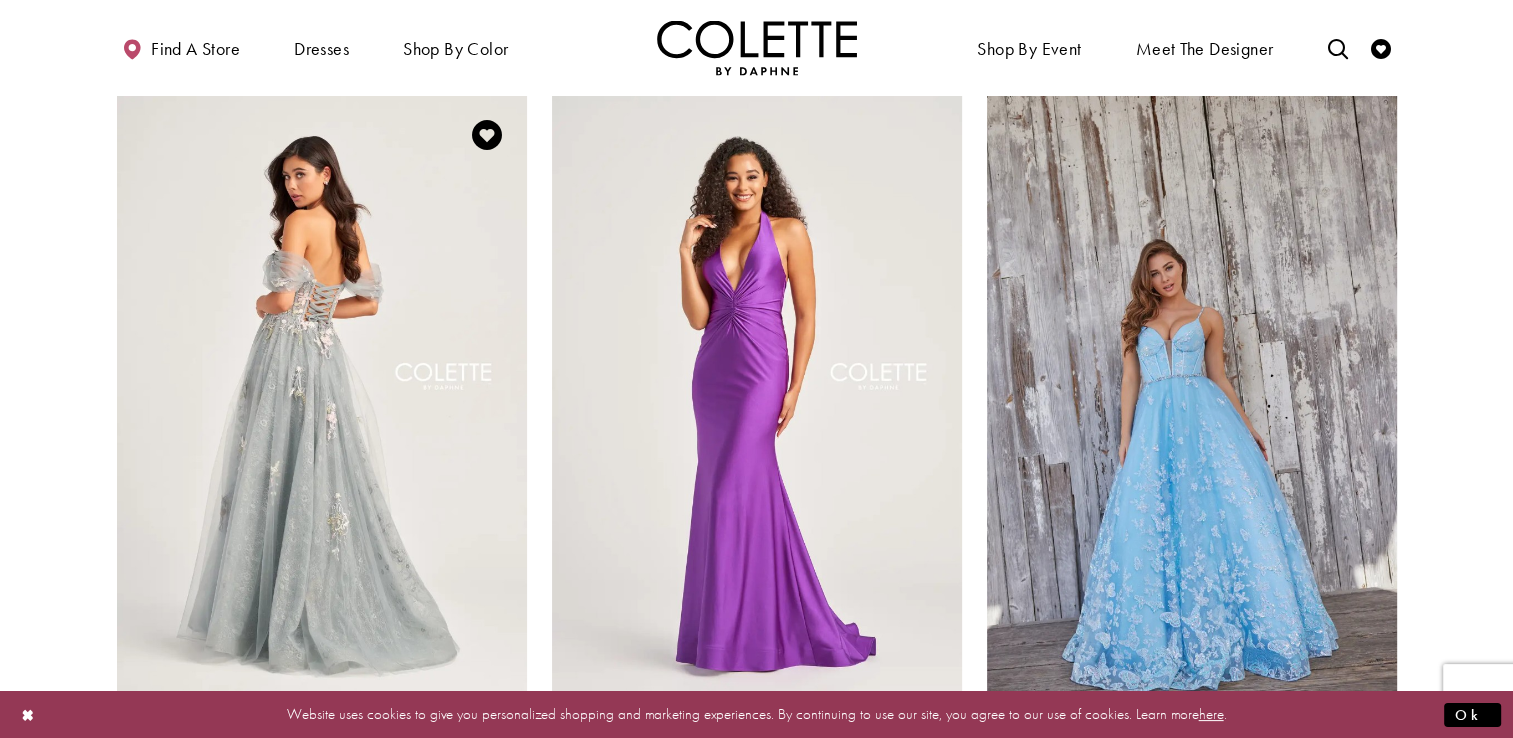click at bounding box center [322, 393] 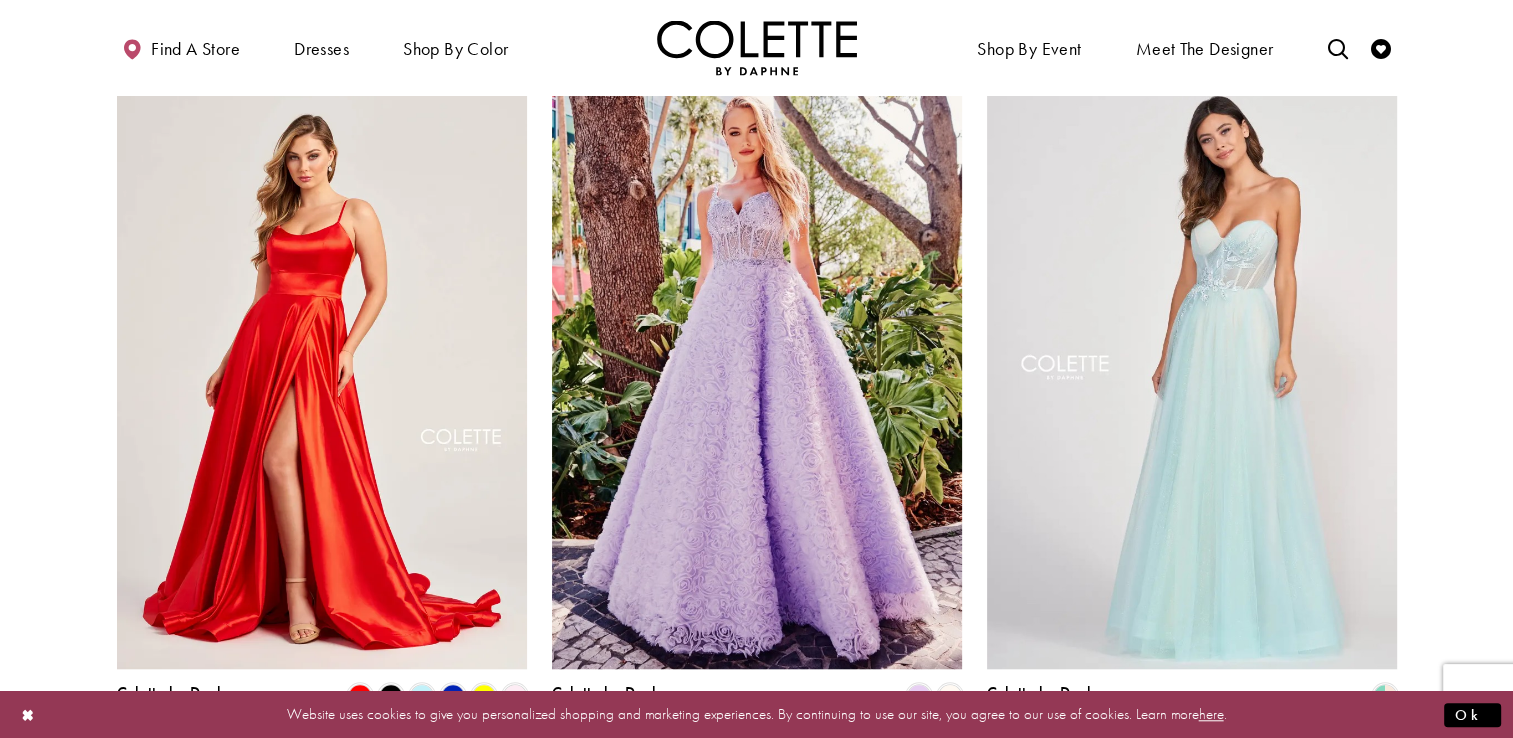 scroll, scrollTop: 1552, scrollLeft: 0, axis: vertical 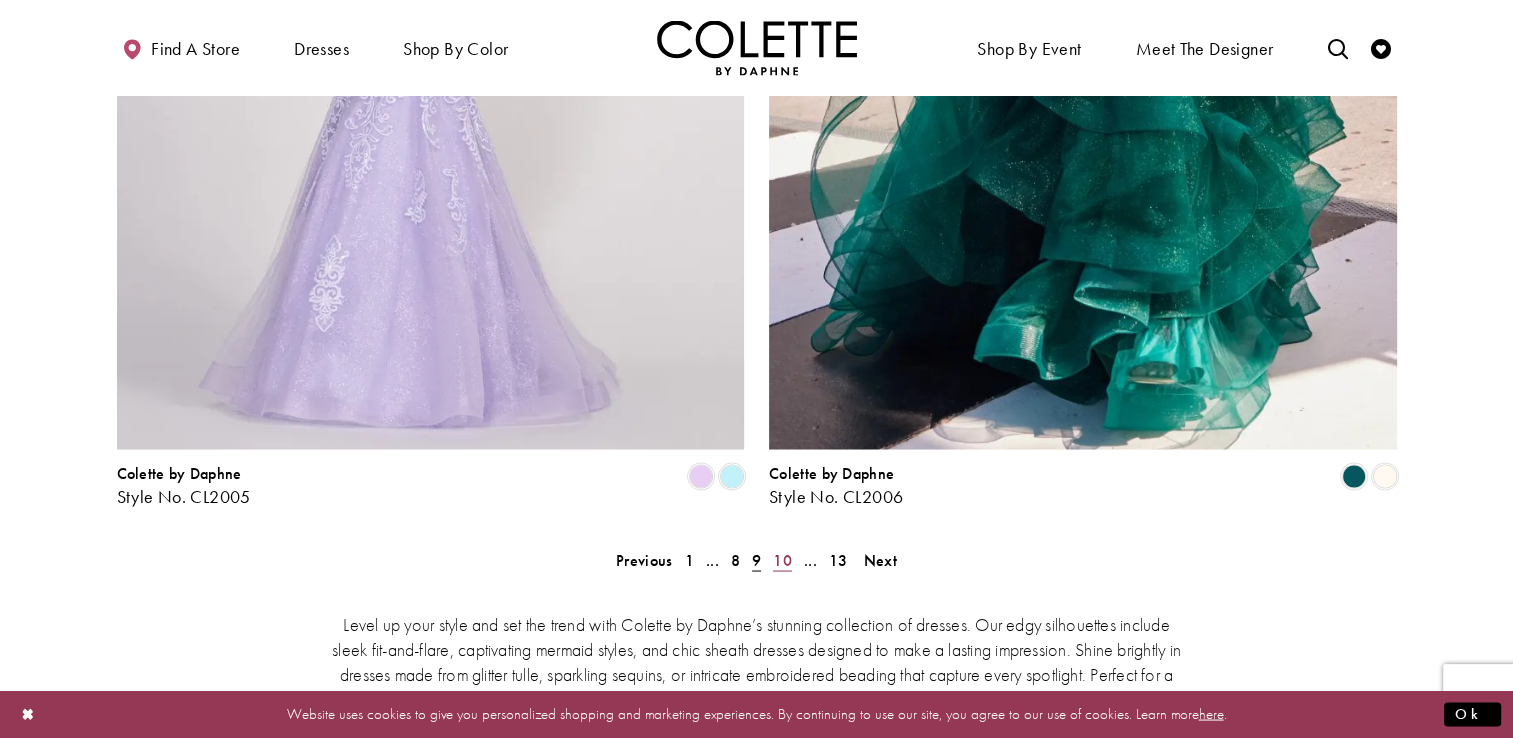 click on "10" at bounding box center (782, 559) 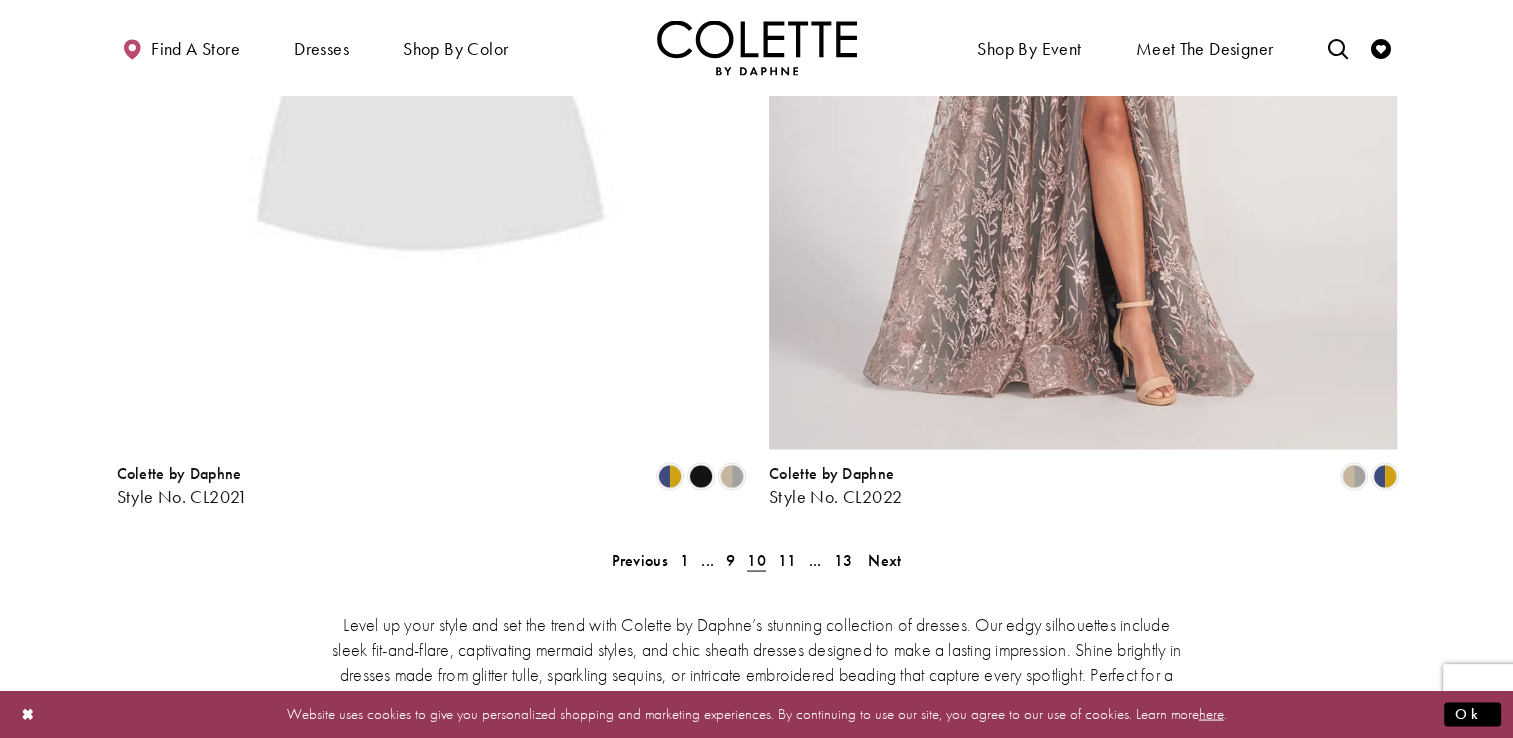 scroll, scrollTop: 108, scrollLeft: 0, axis: vertical 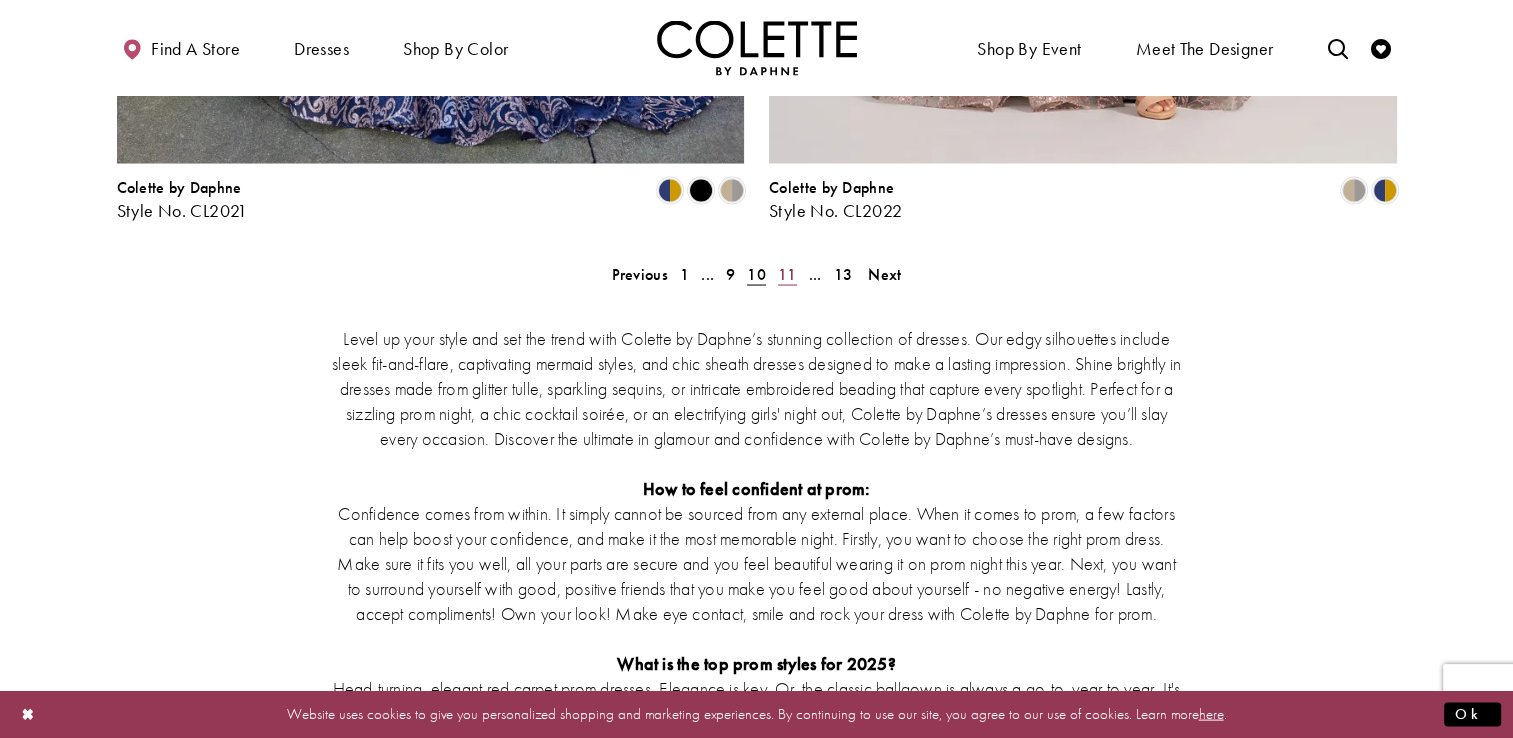click on "11" at bounding box center [787, 274] 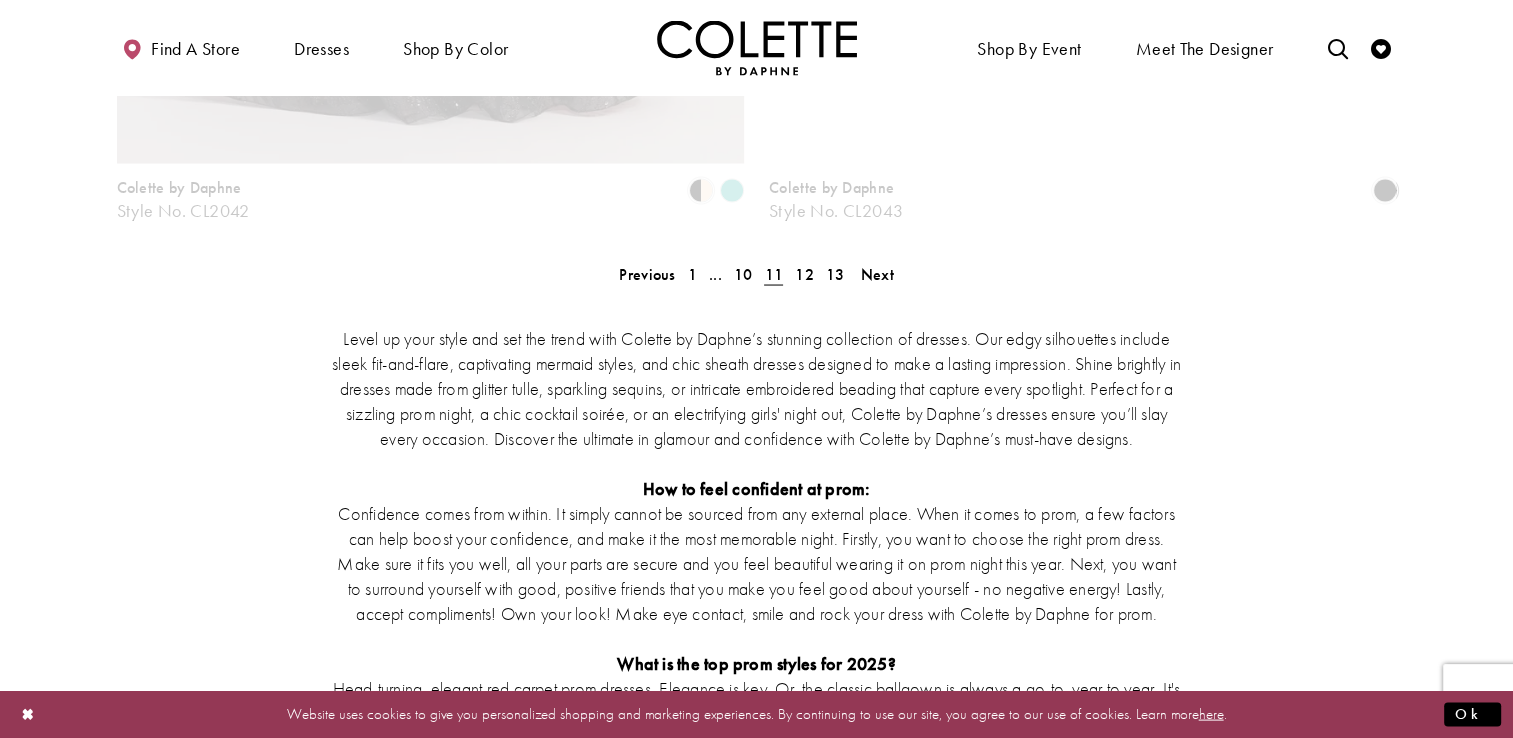 scroll, scrollTop: 108, scrollLeft: 0, axis: vertical 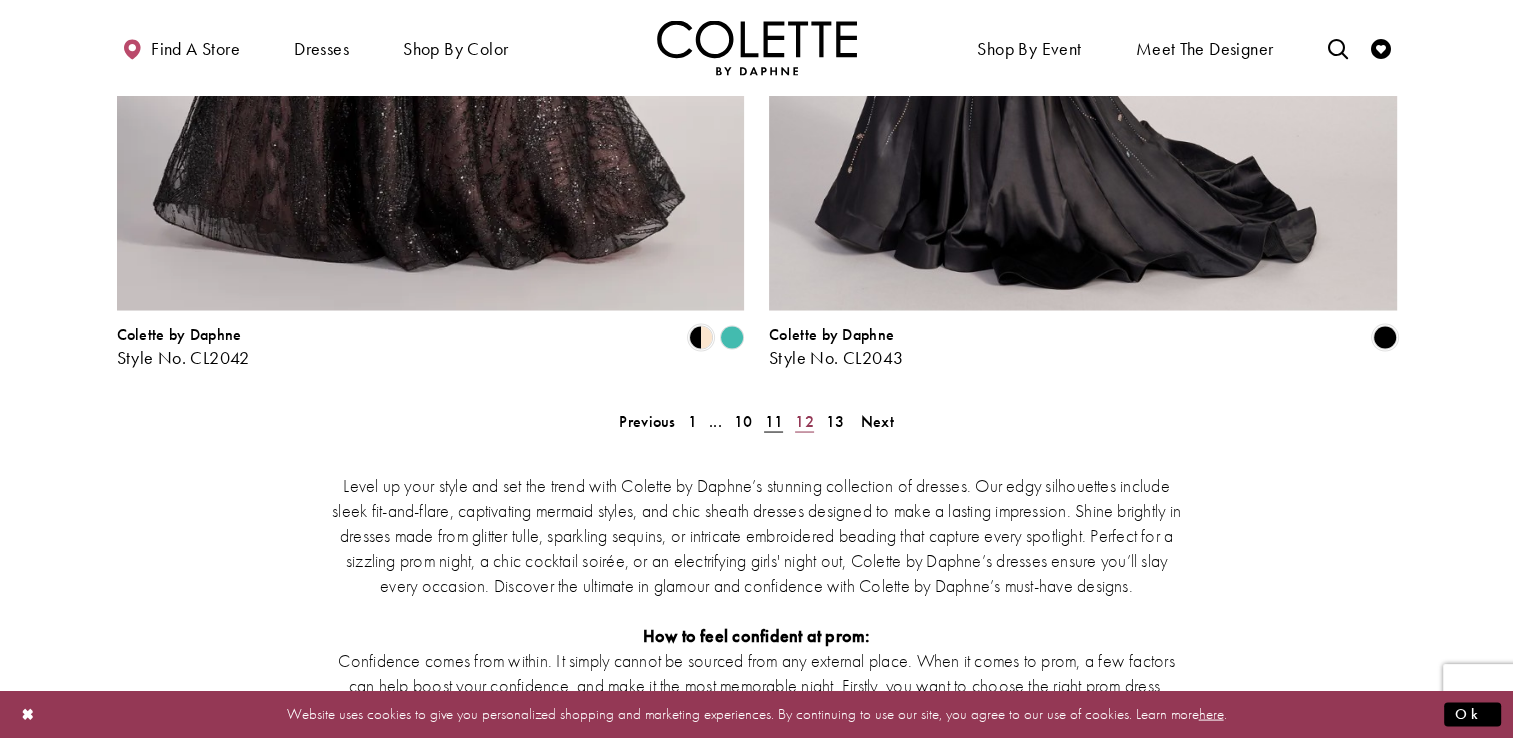 click on "12" at bounding box center (804, 420) 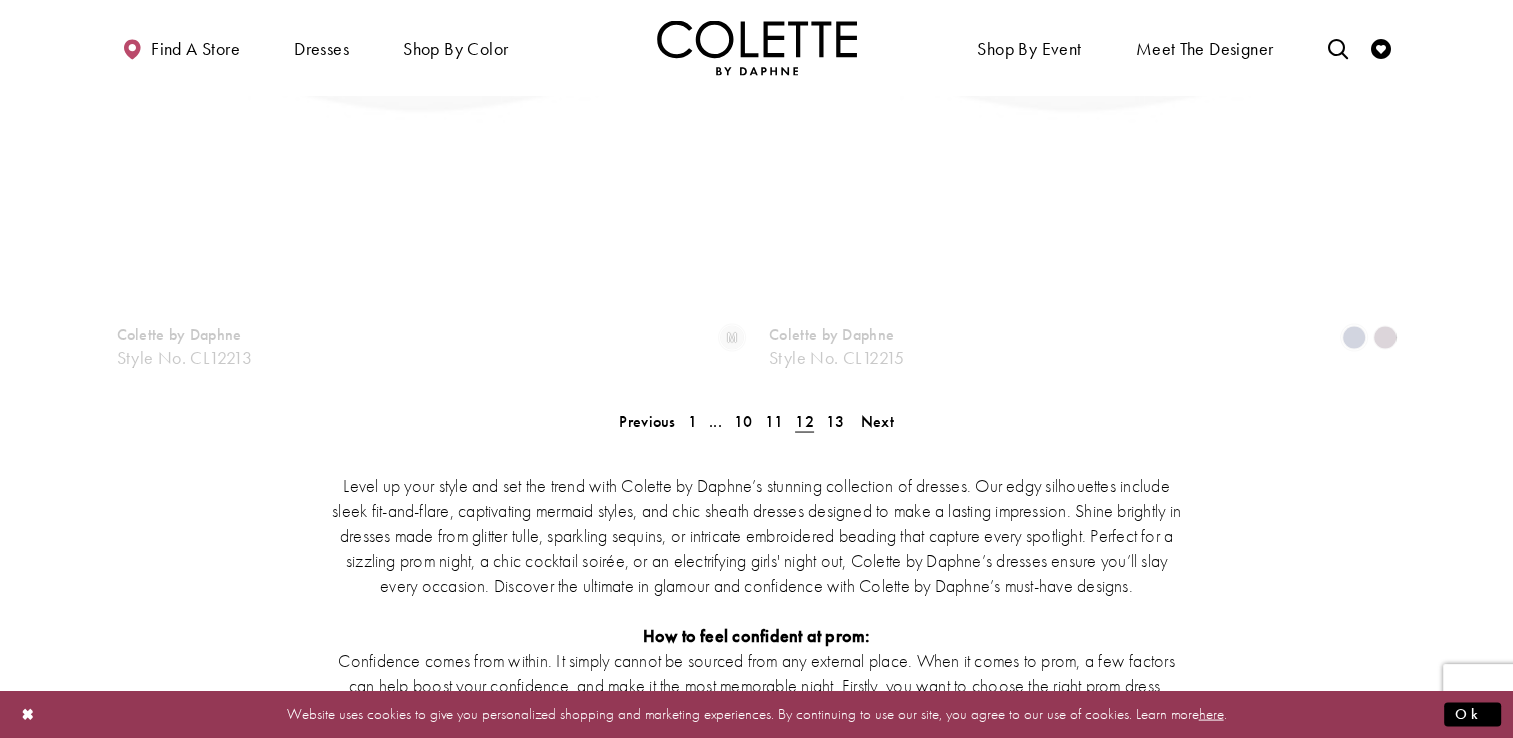 scroll, scrollTop: 108, scrollLeft: 0, axis: vertical 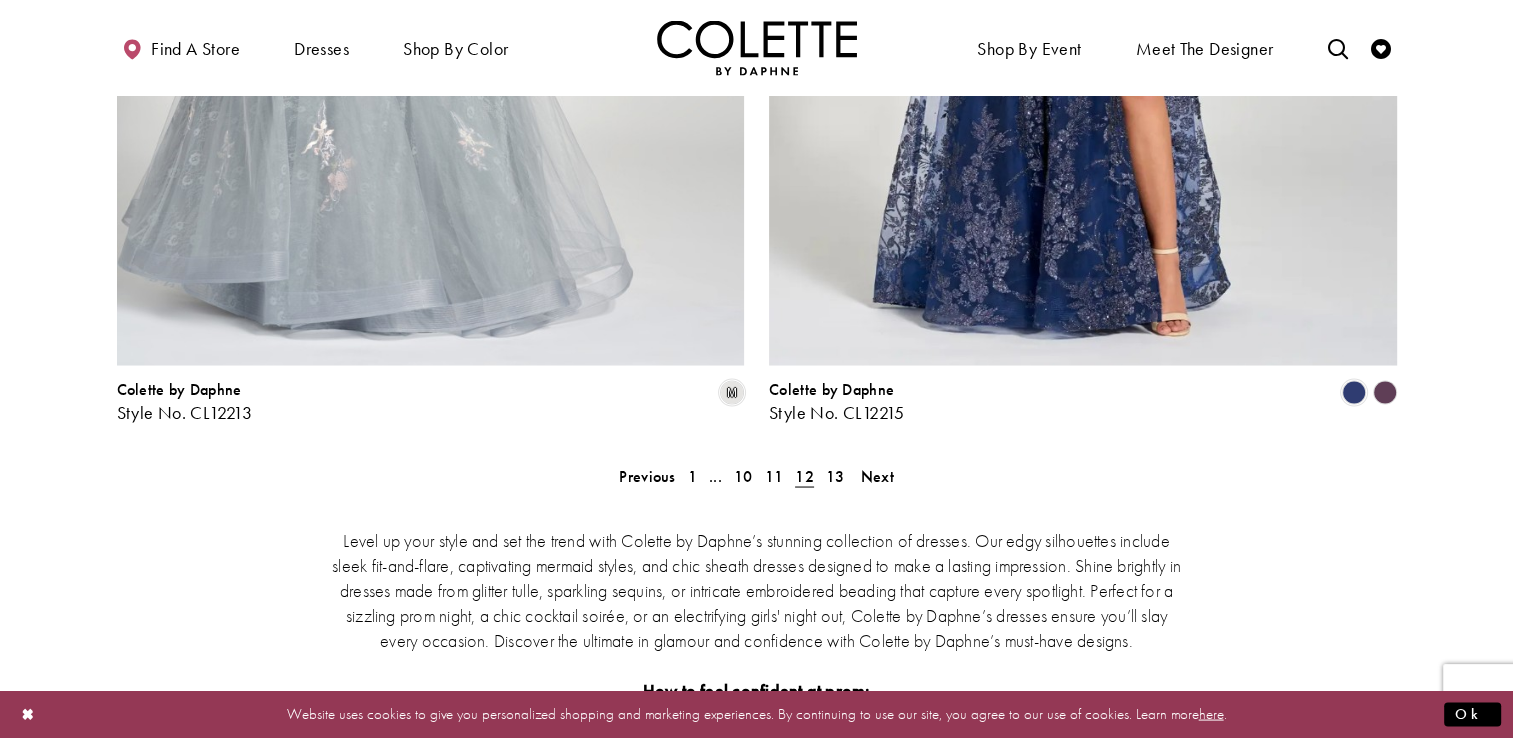 click on "Level up your style and set the trend with Colette by Daphne’s stunning collection of dresses. Our edgy silhouettes include sleek fit-and-flare, captivating mermaid styles, and chic sheath dresses designed to make a lasting impression. Shine brightly in dresses made from glitter tulle, sparkling sequins, or intricate embroidered beading that capture every spotlight. Perfect for a sizzling prom night, a chic cocktail soirée, or an electrifying girls' night out, Colette by Daphne’s dresses ensure you’ll slay every occasion. Discover the ultimate in glamour and confidence with Colette by Daphne’s must-have designs.   How to feel confident at prom:
What is the top prom styles for 2025?" at bounding box center [757, 775] 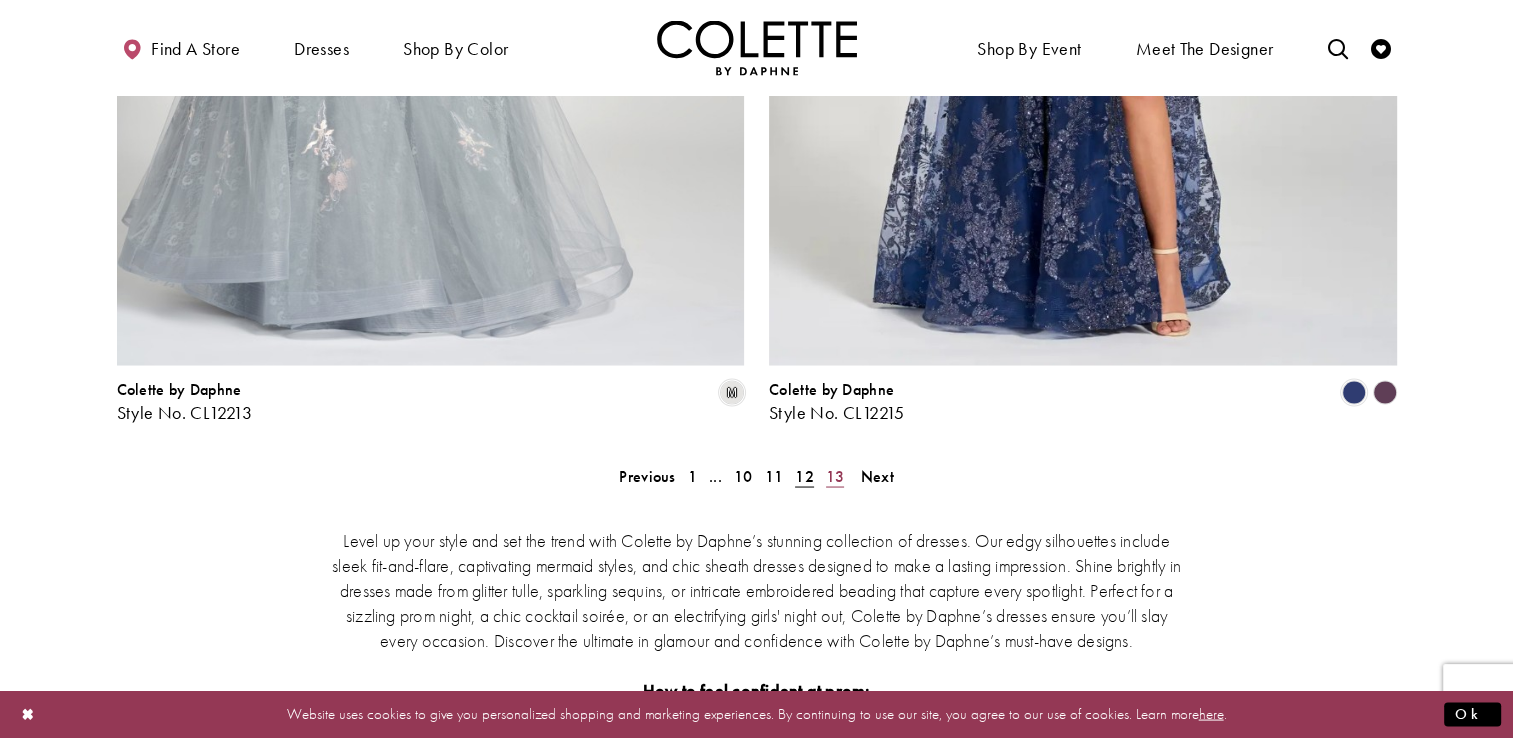 click on "13" at bounding box center (835, 475) 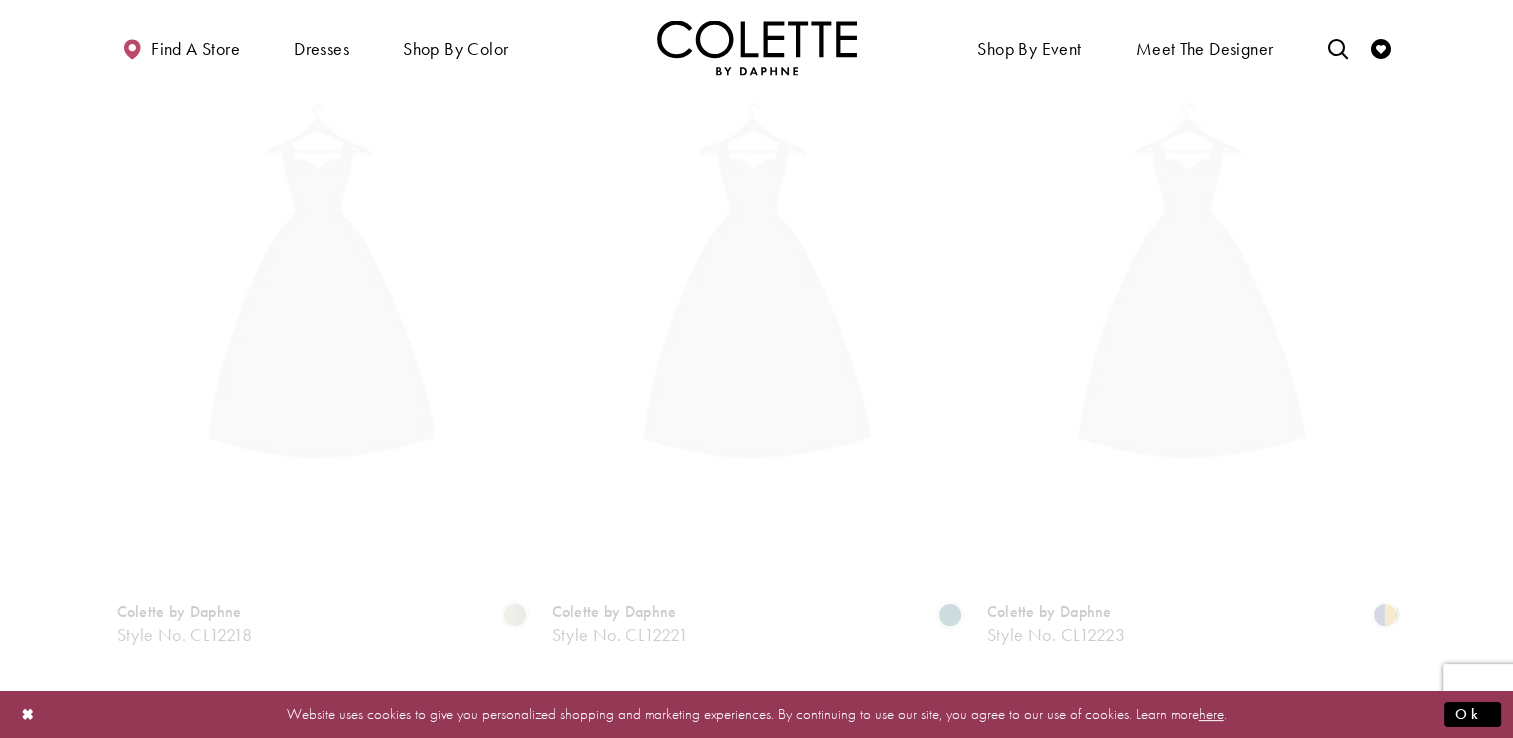 scroll, scrollTop: 108, scrollLeft: 0, axis: vertical 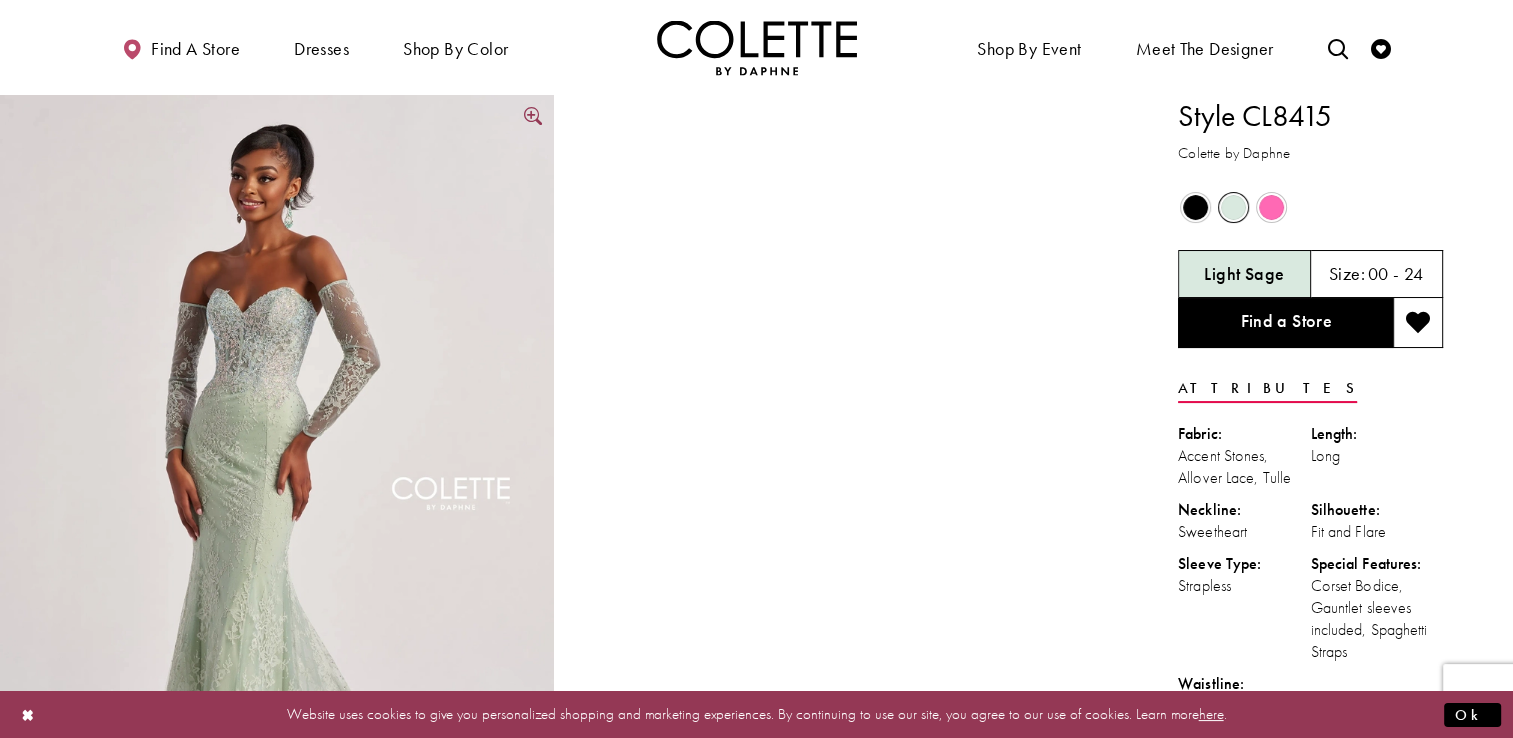 click at bounding box center (277, 510) 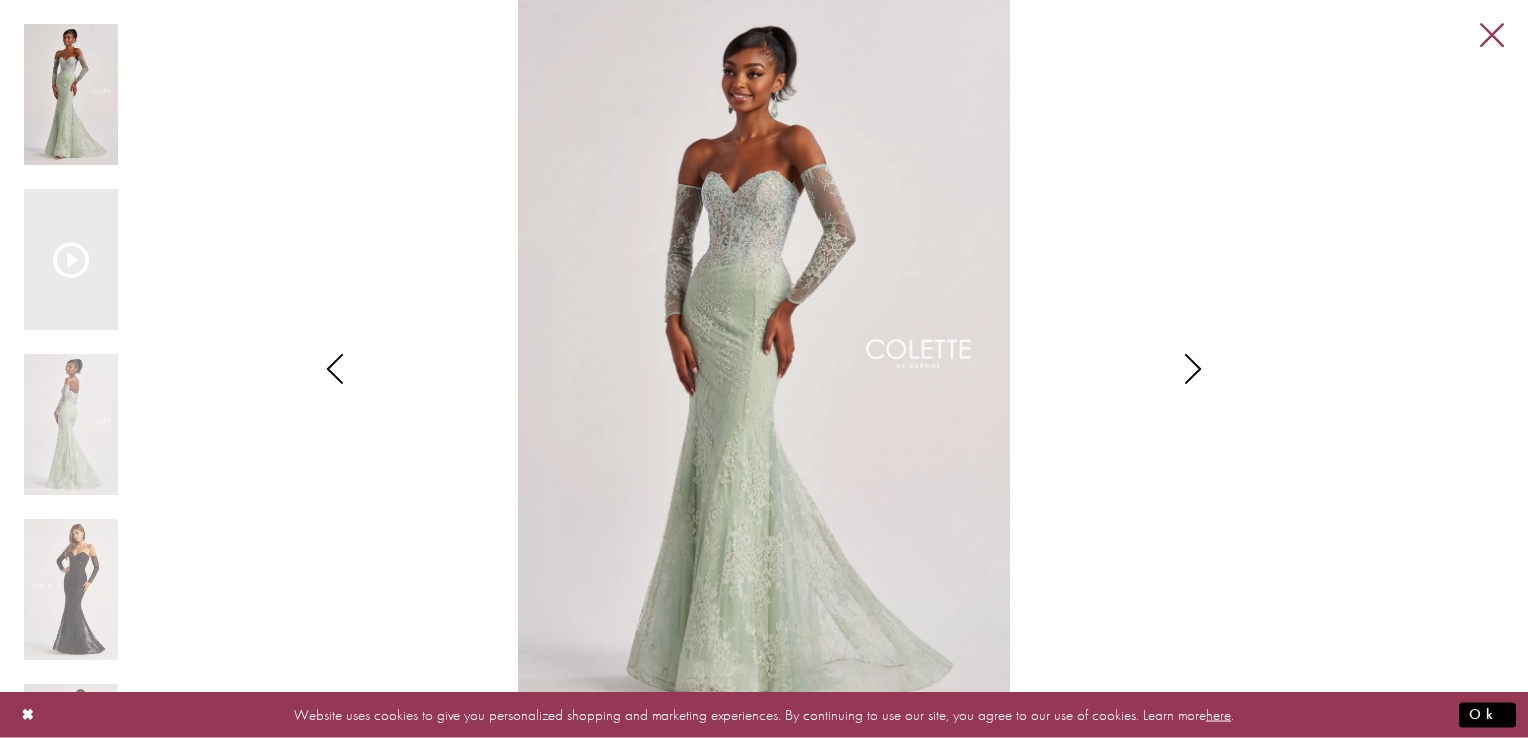 click on "Close" at bounding box center [1492, 36] 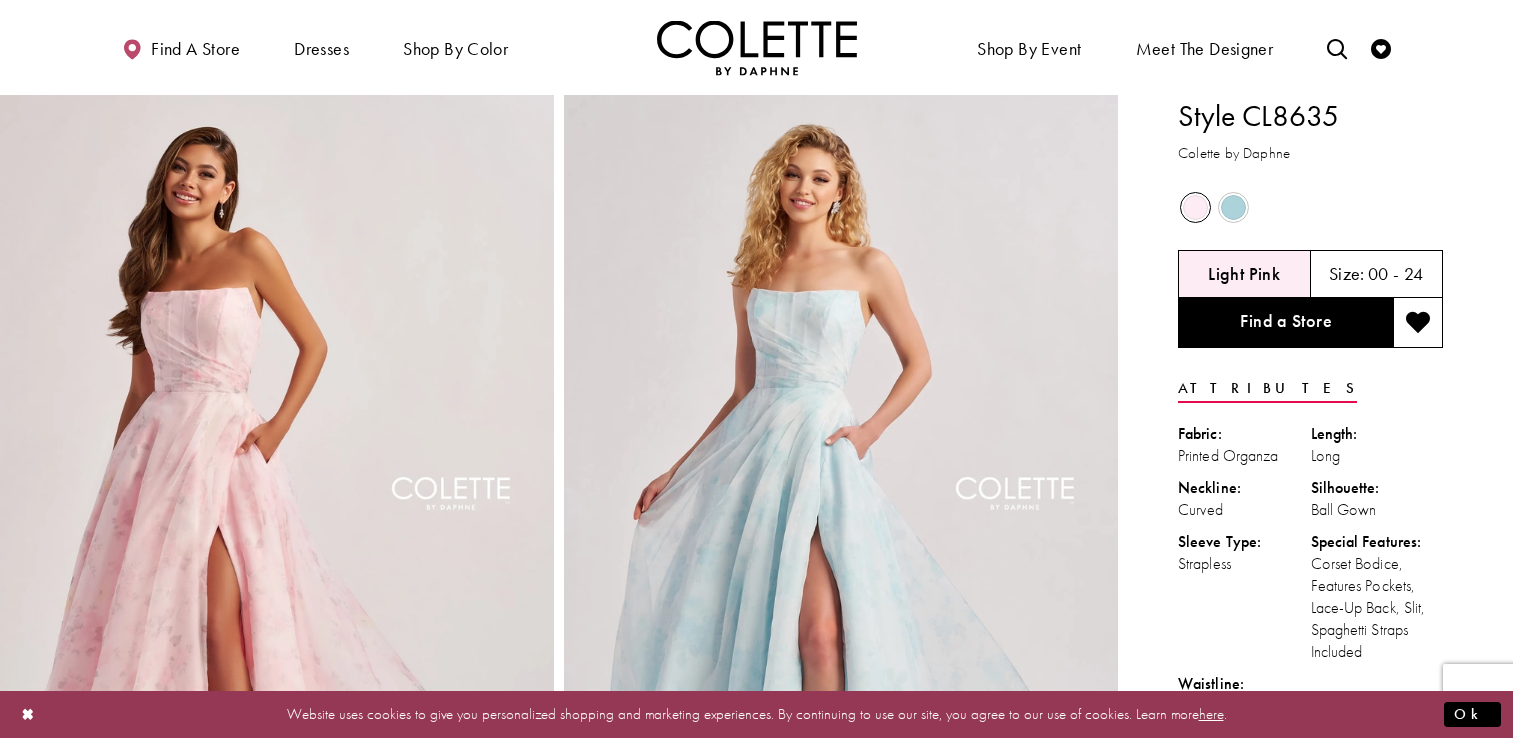 scroll, scrollTop: 0, scrollLeft: 0, axis: both 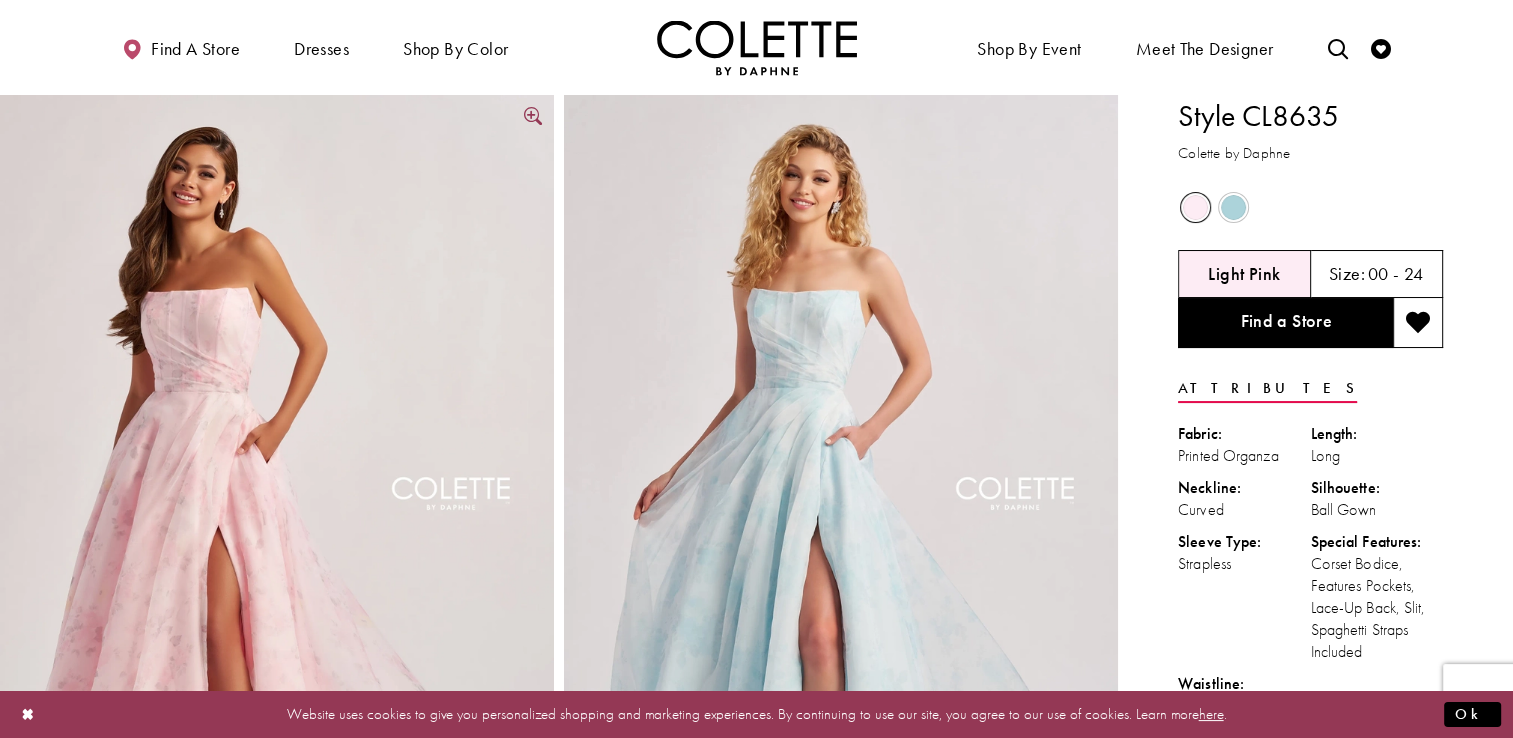 click at bounding box center (277, 510) 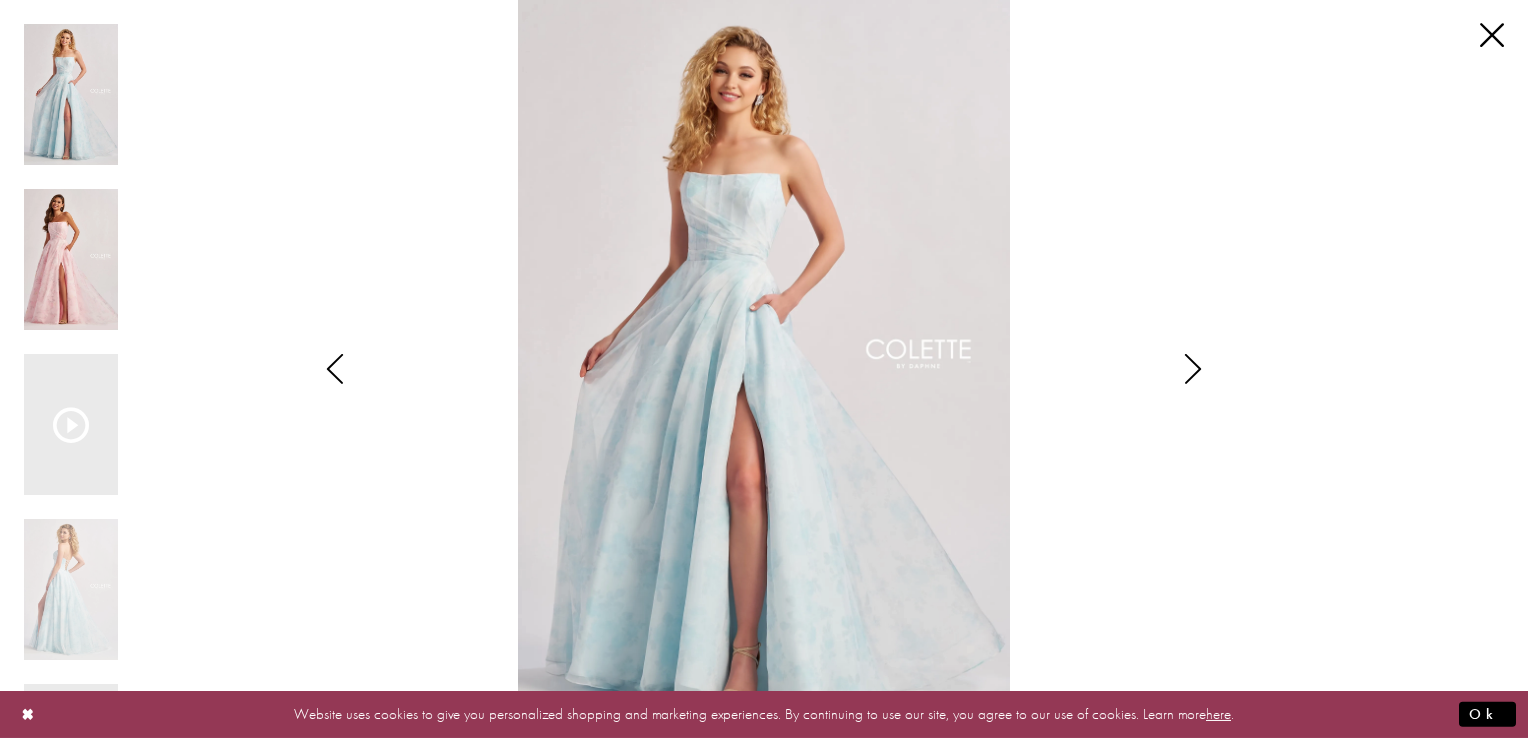 click at bounding box center (71, 259) 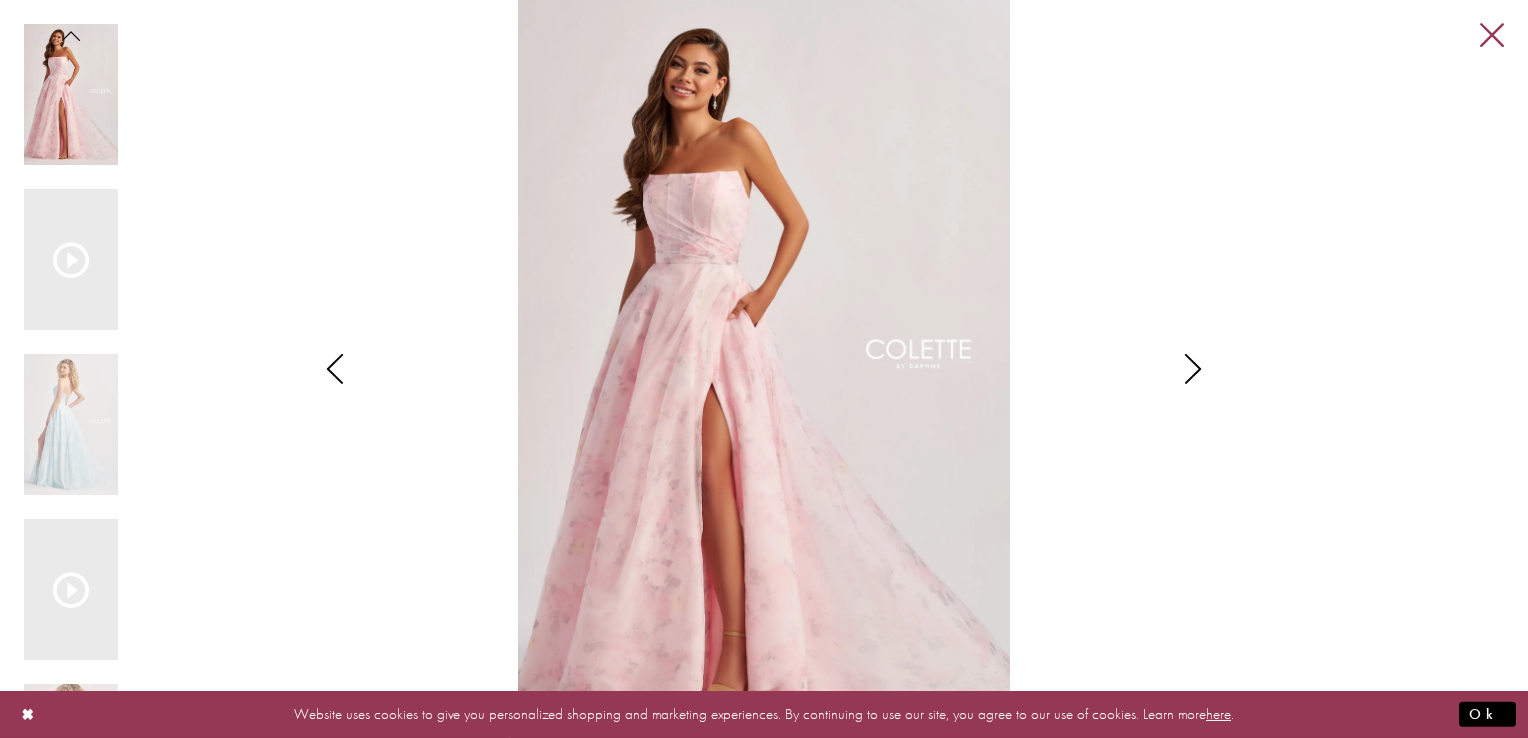 click on "Close" at bounding box center [1492, 36] 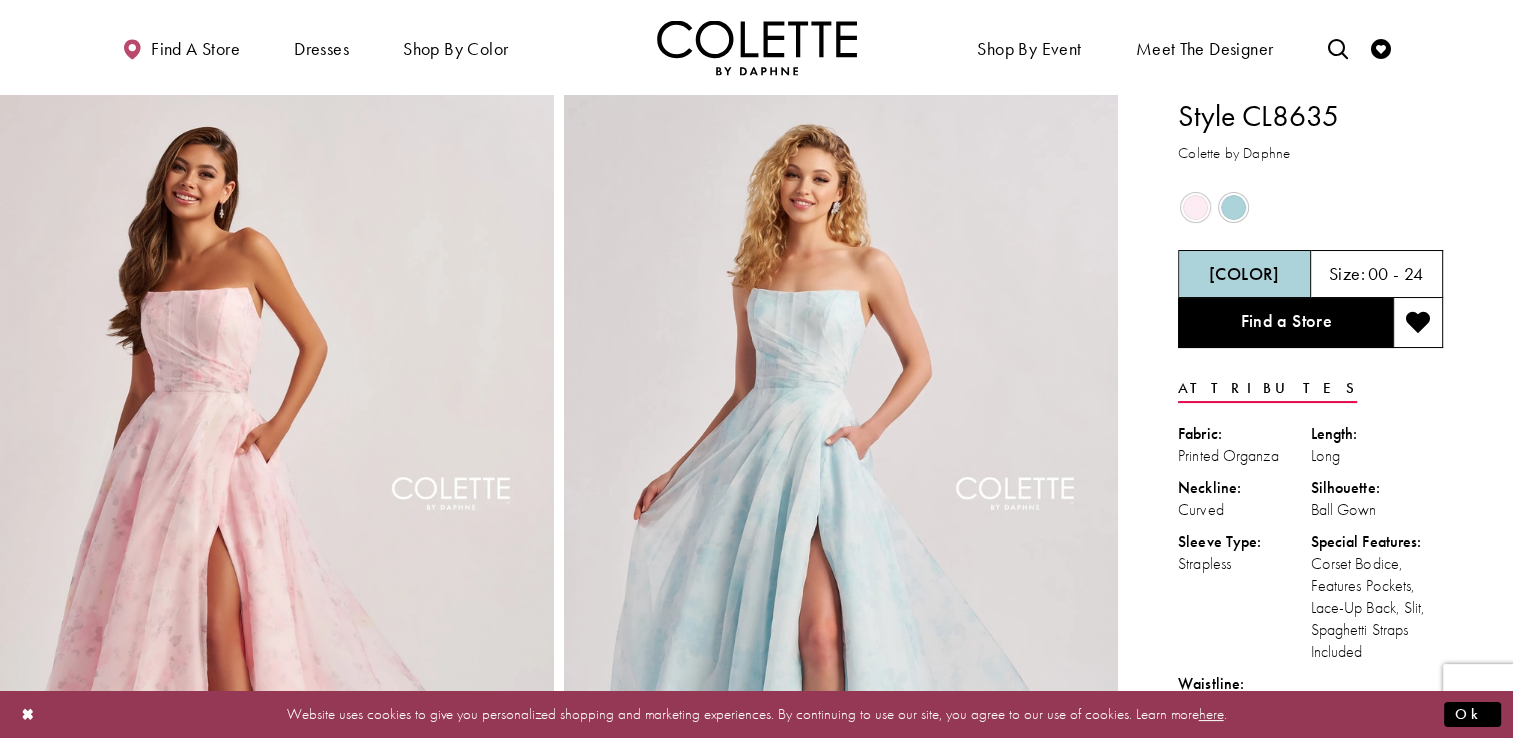 click at bounding box center [1233, 207] 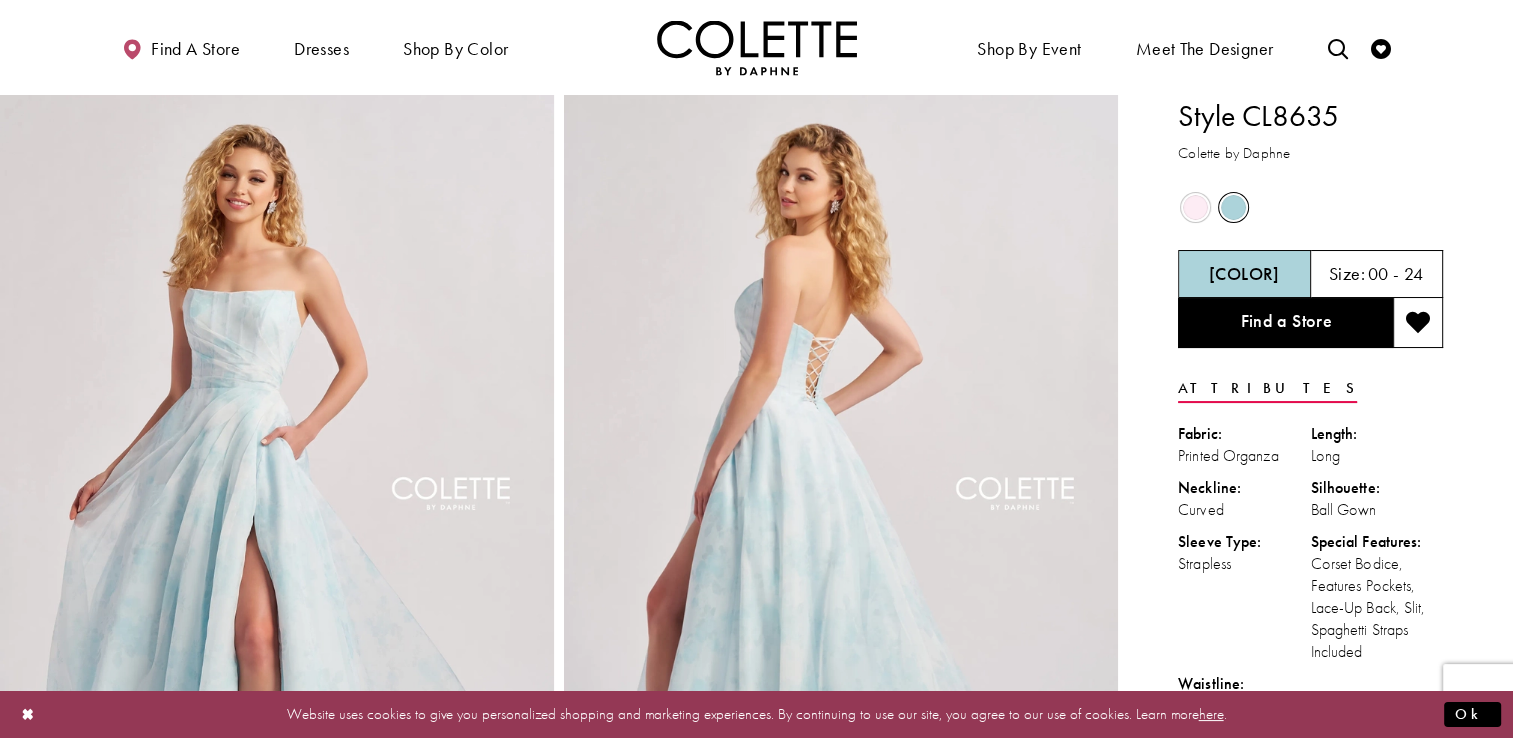 click at bounding box center [1195, 207] 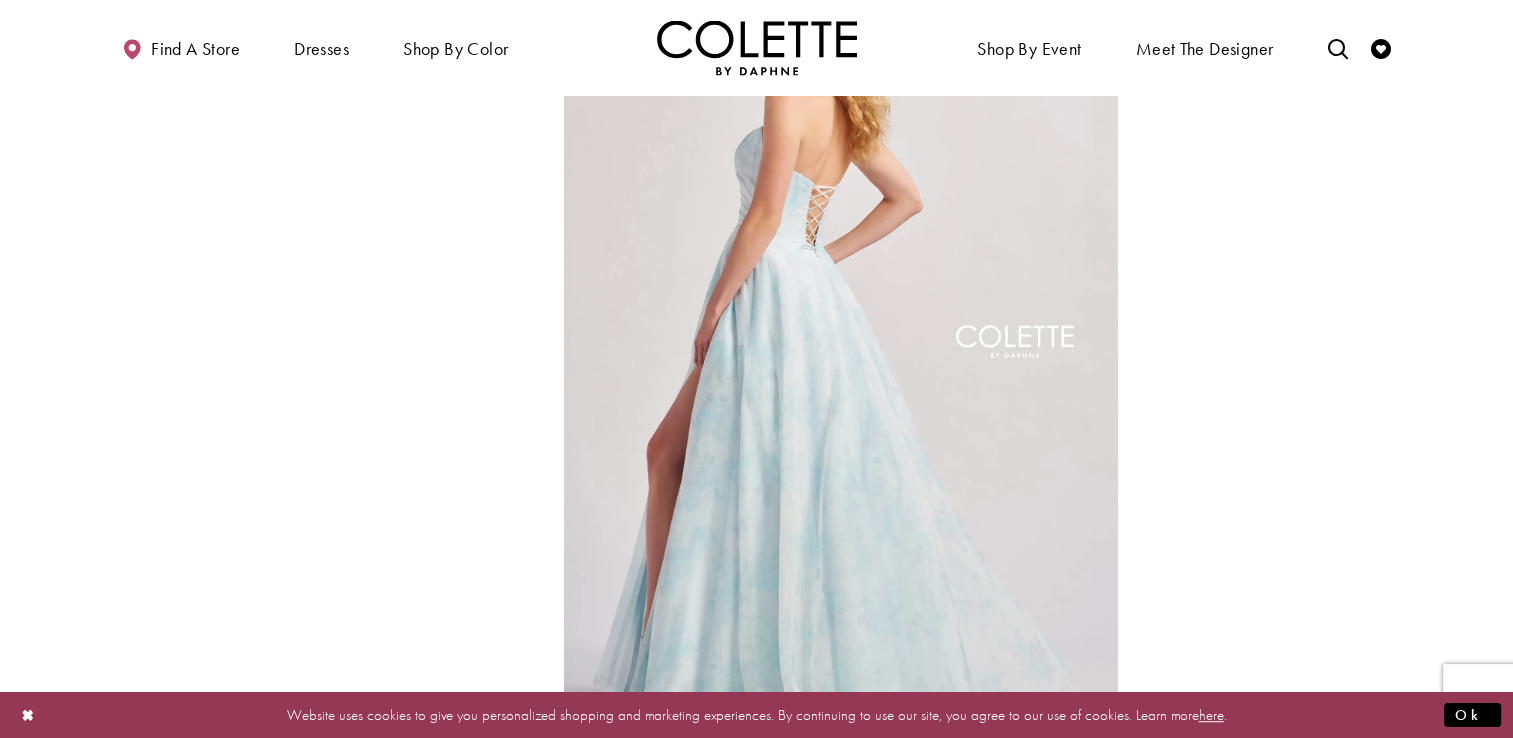 scroll, scrollTop: 1088, scrollLeft: 0, axis: vertical 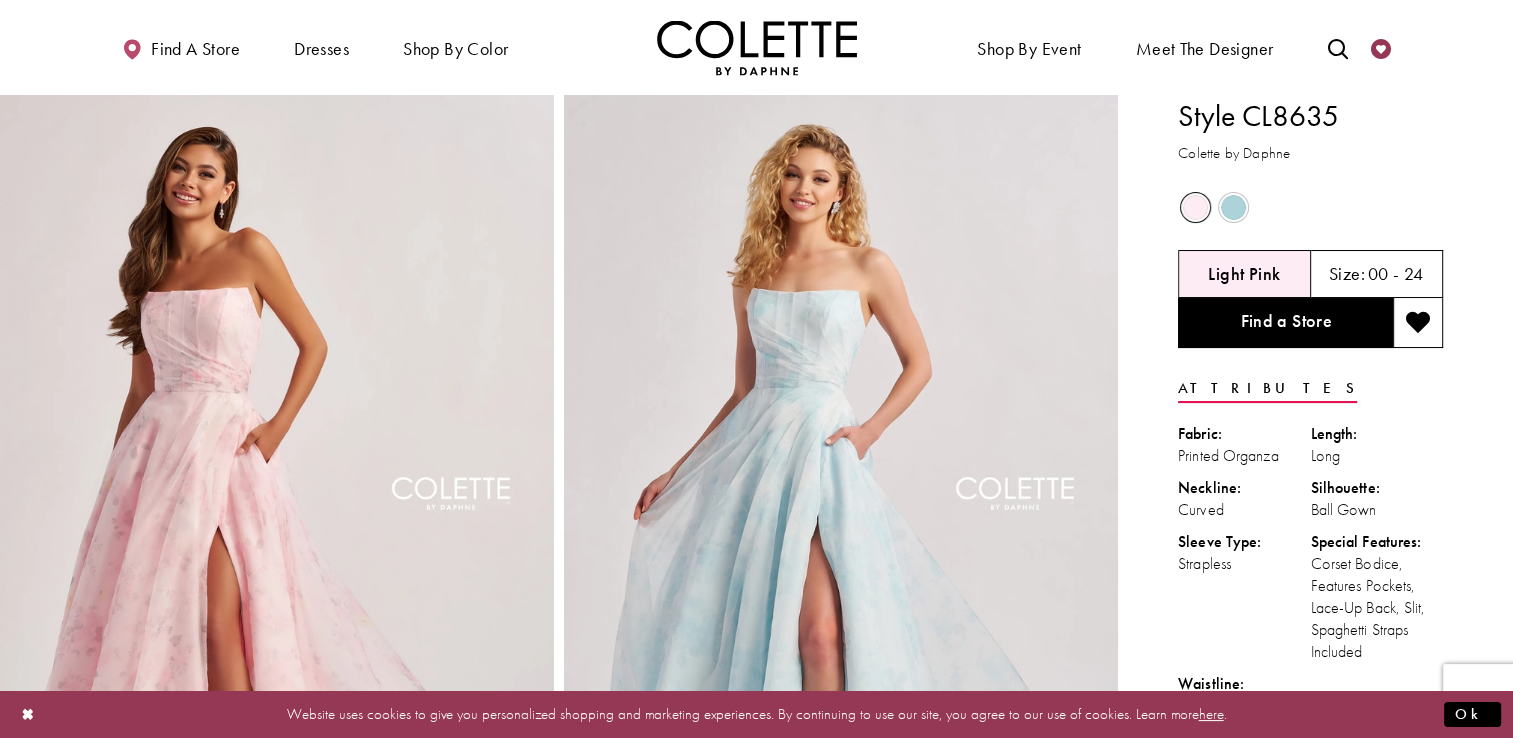 click at bounding box center (1381, 49) 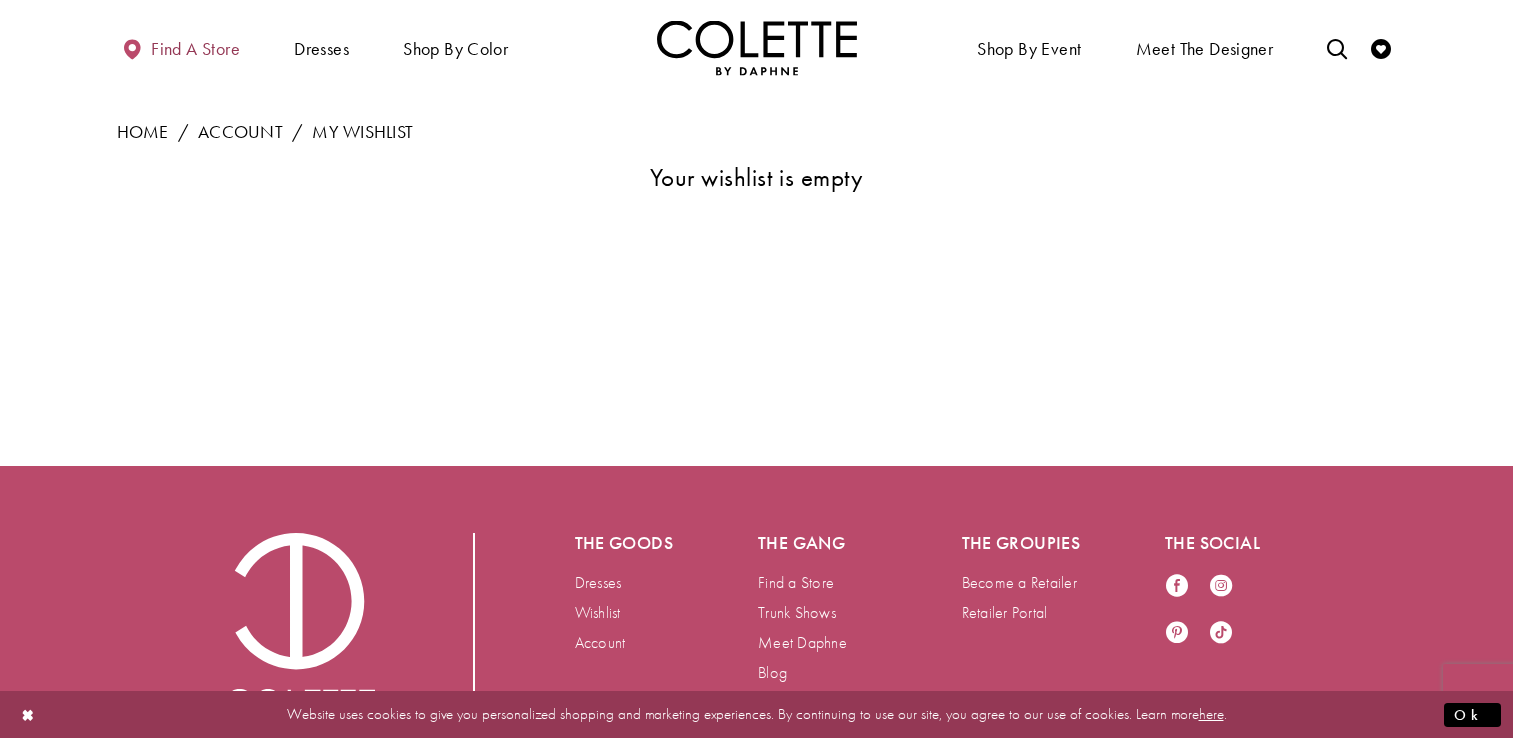 scroll, scrollTop: 0, scrollLeft: 0, axis: both 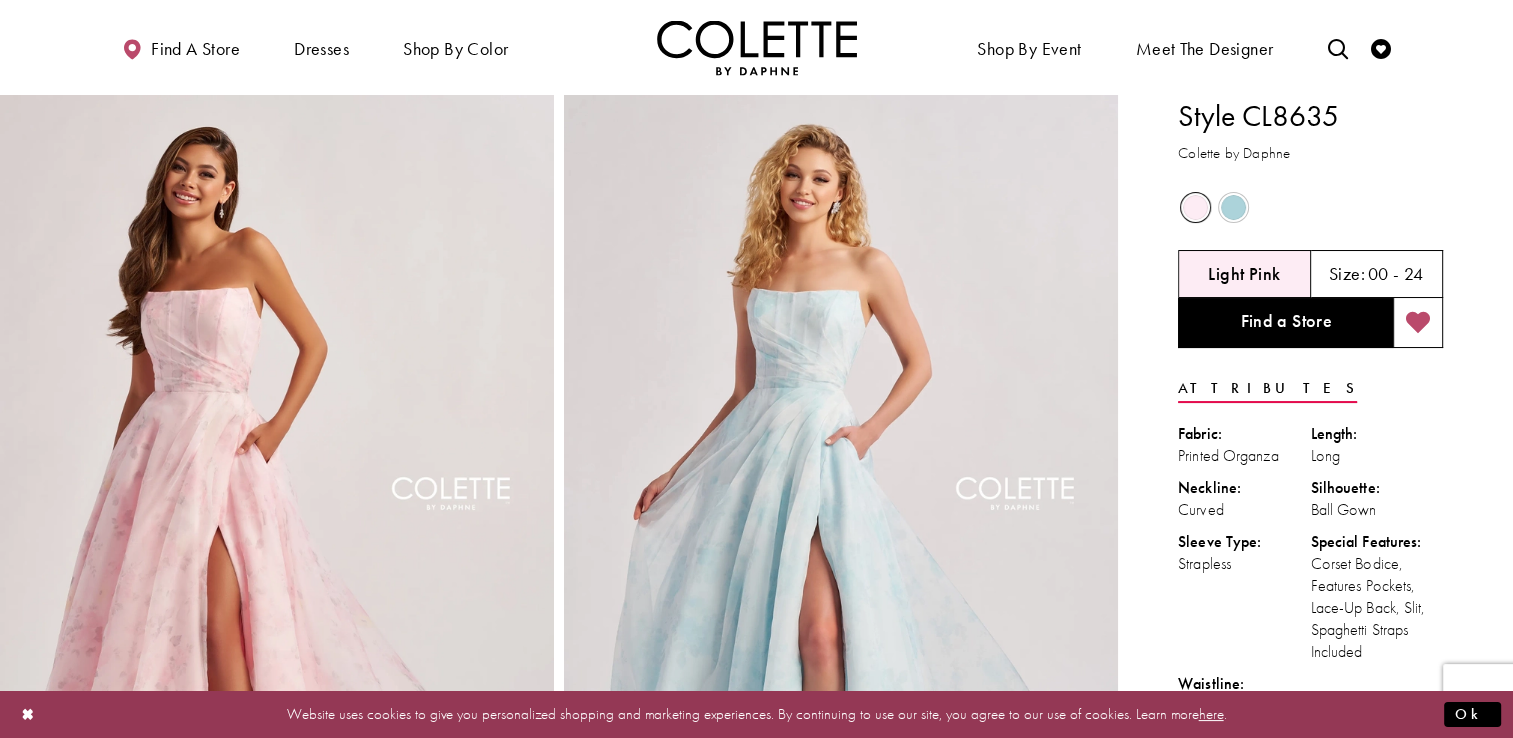click at bounding box center (1418, 323) 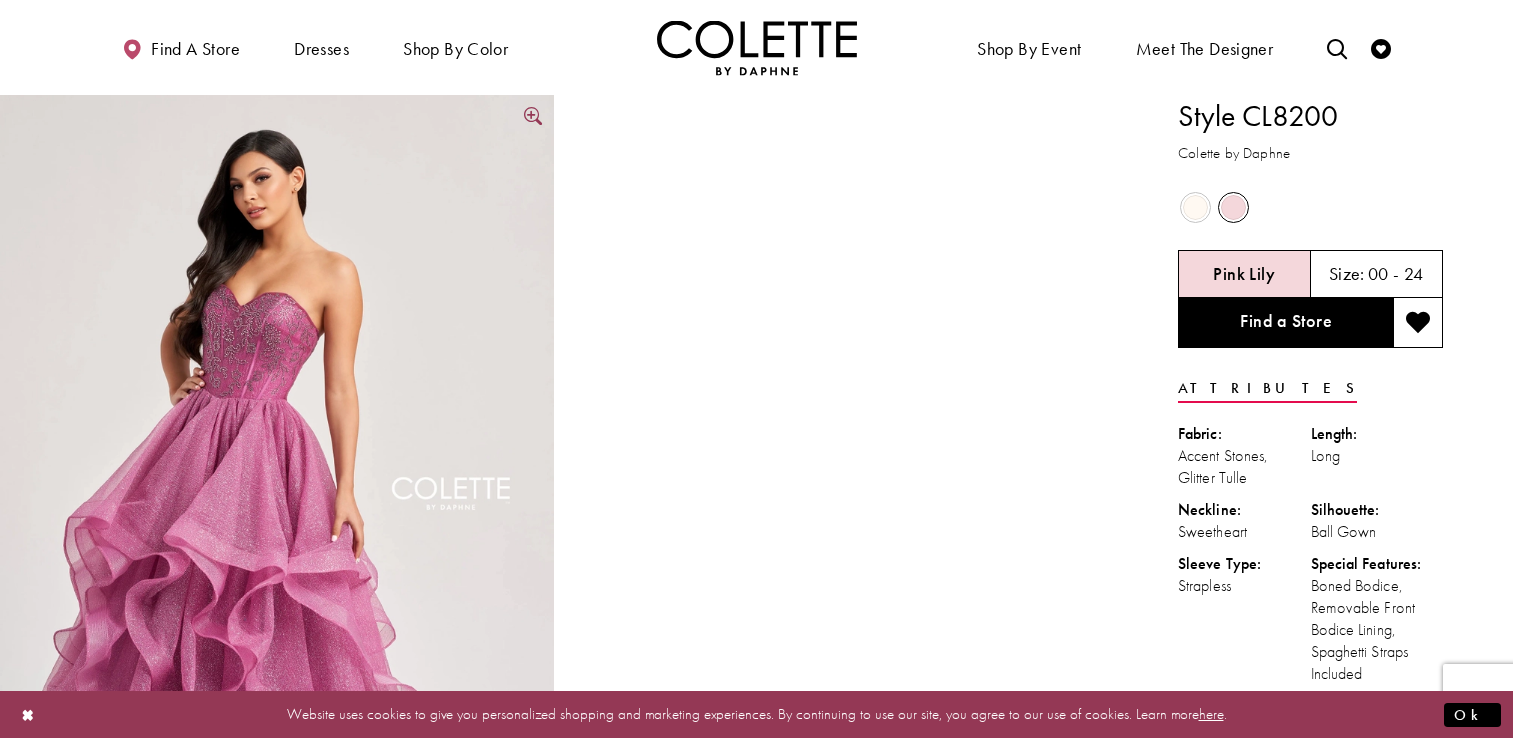 scroll, scrollTop: 0, scrollLeft: 0, axis: both 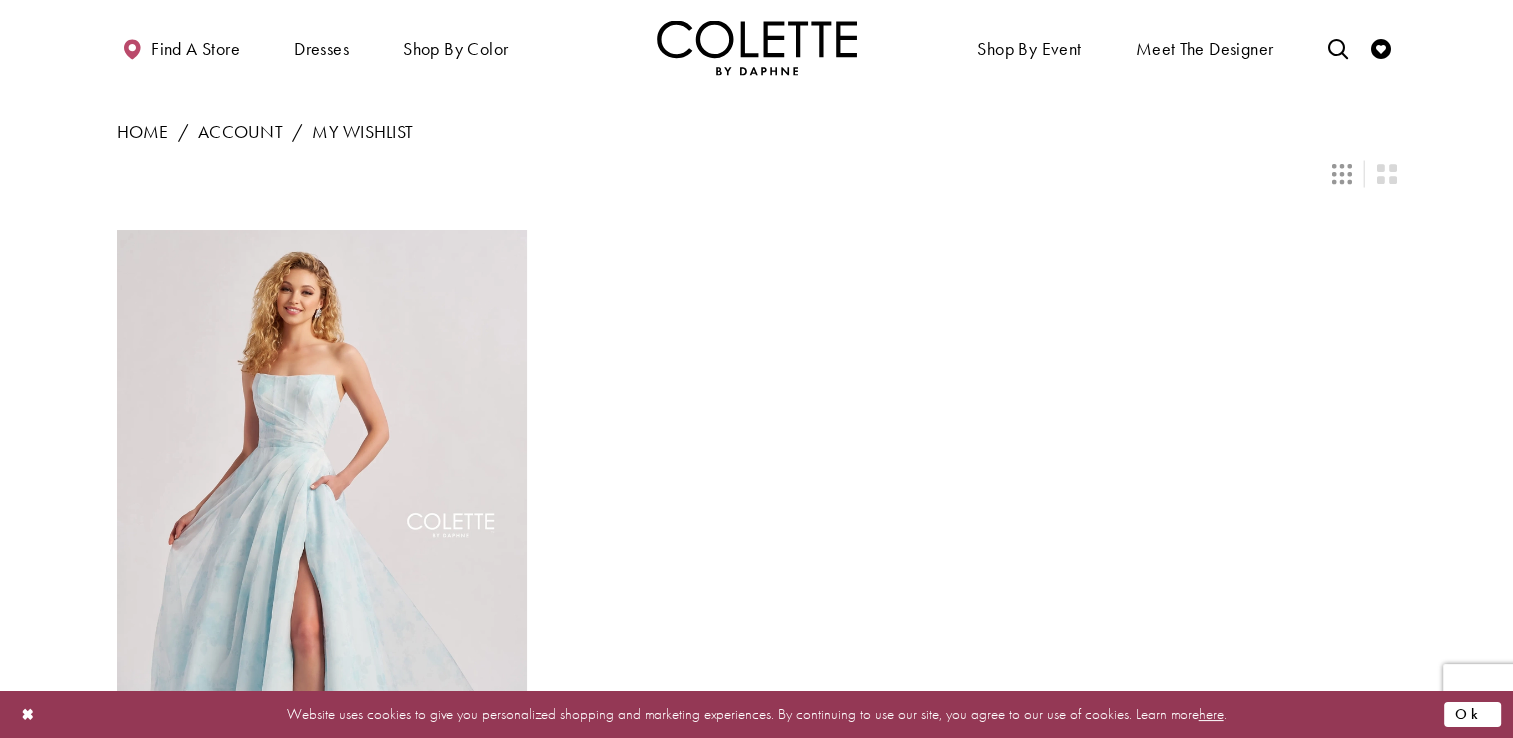 click on "Ok" at bounding box center [1472, 714] 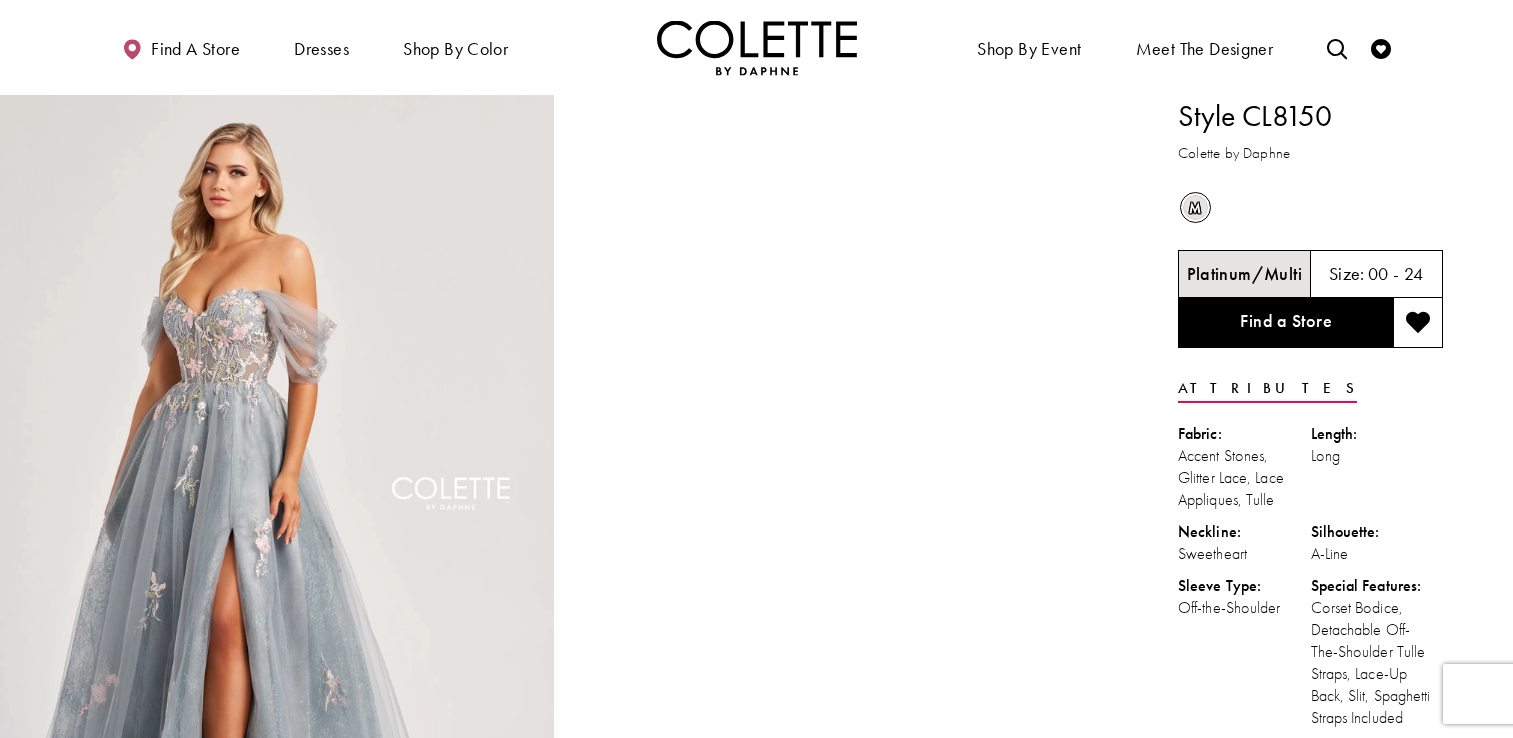 scroll, scrollTop: 0, scrollLeft: 0, axis: both 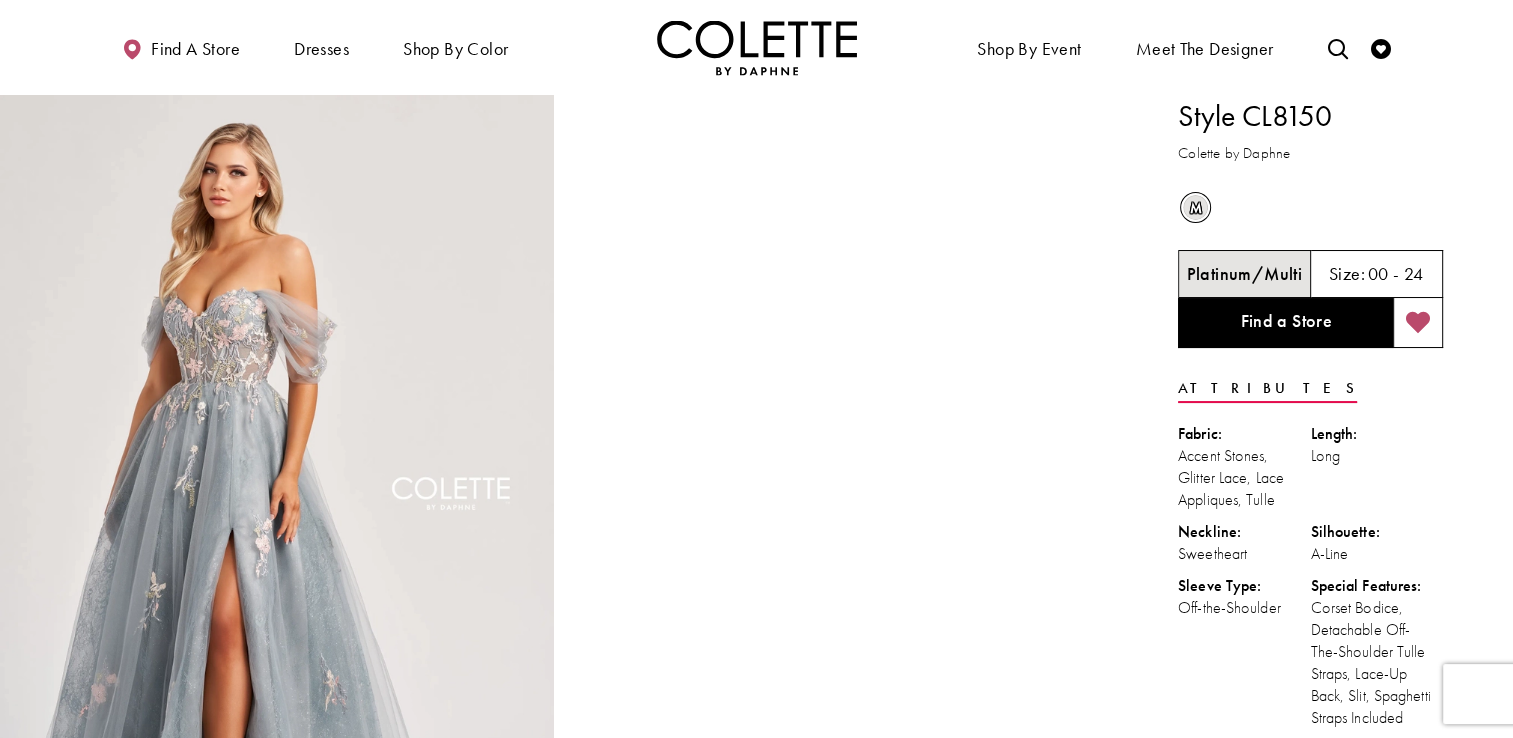 click at bounding box center (1418, 323) 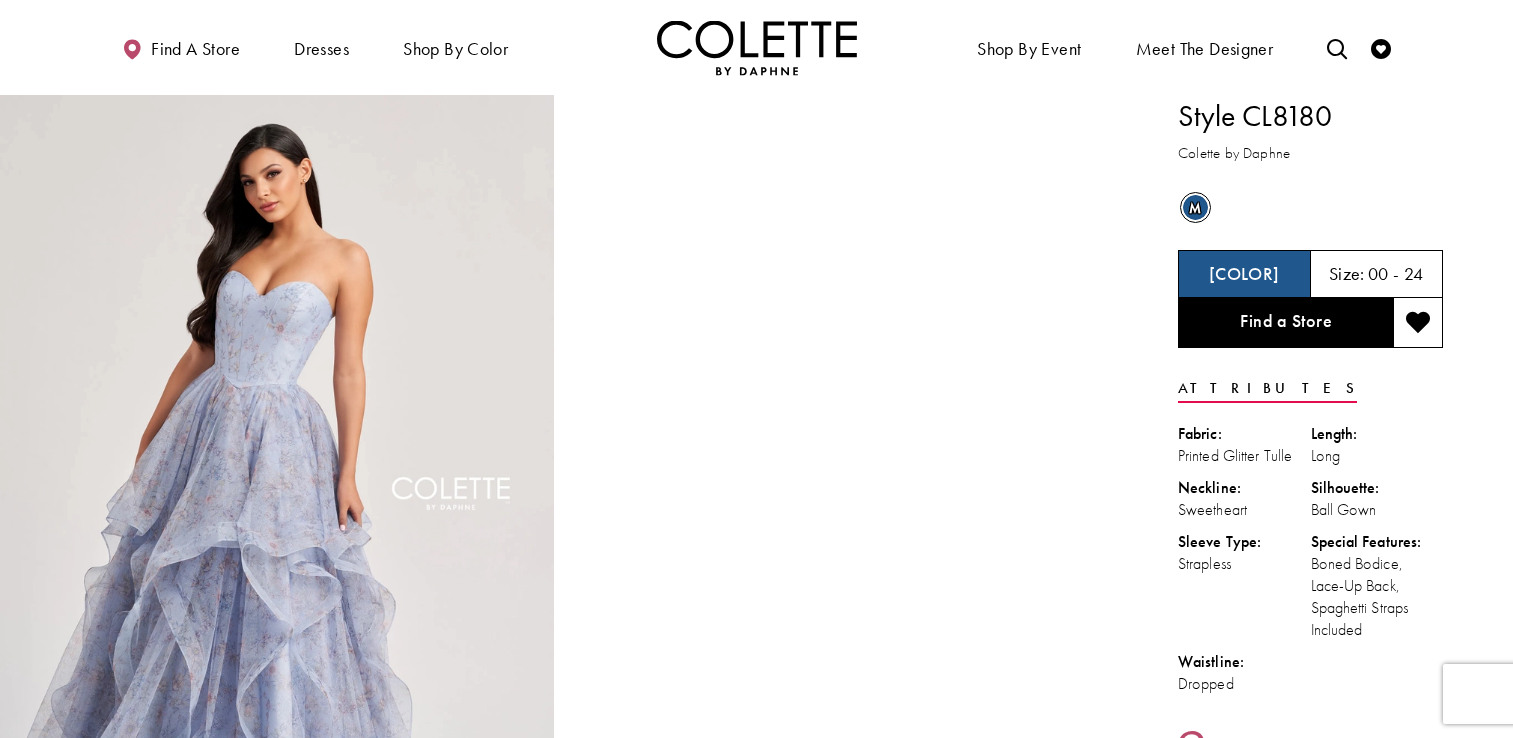 scroll, scrollTop: 0, scrollLeft: 0, axis: both 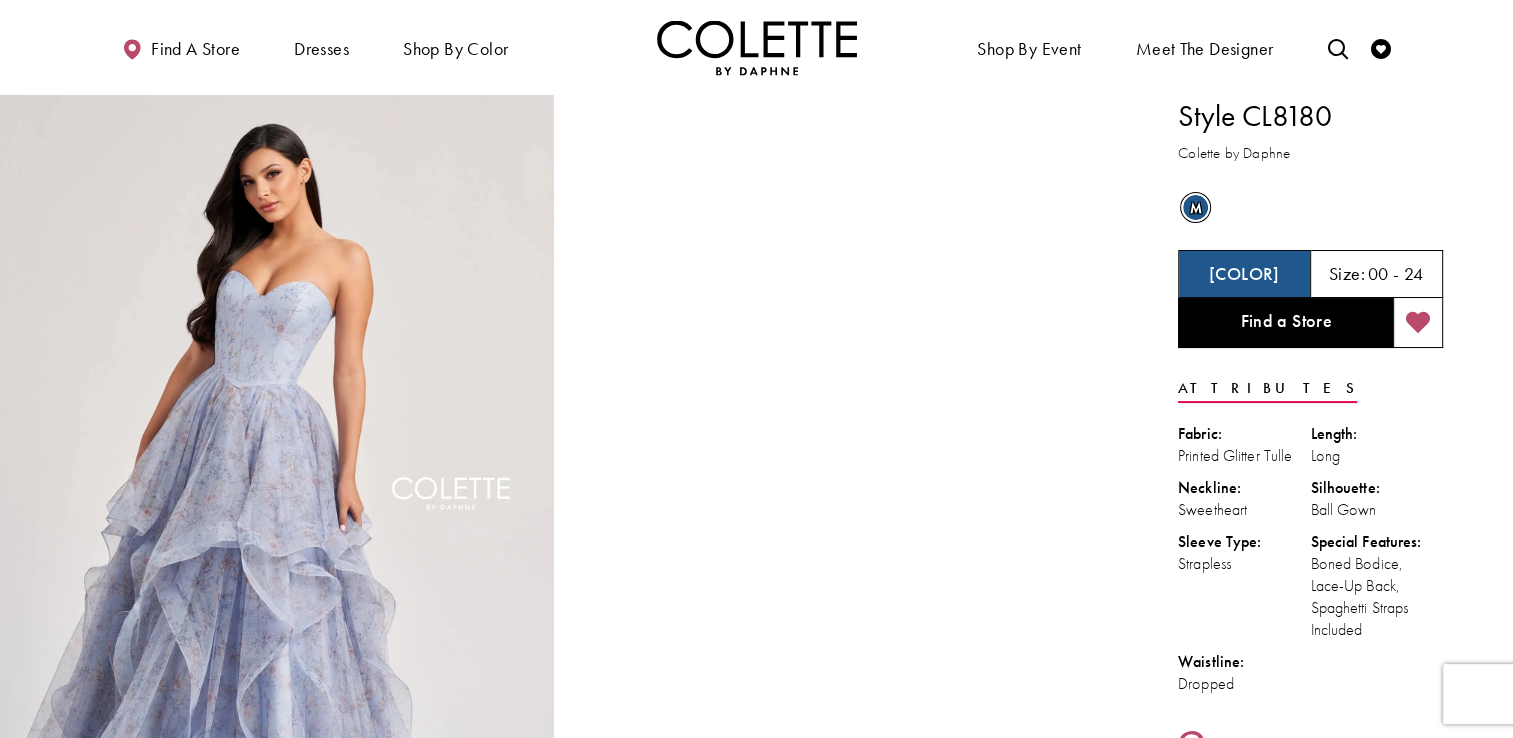 click at bounding box center [1418, 323] 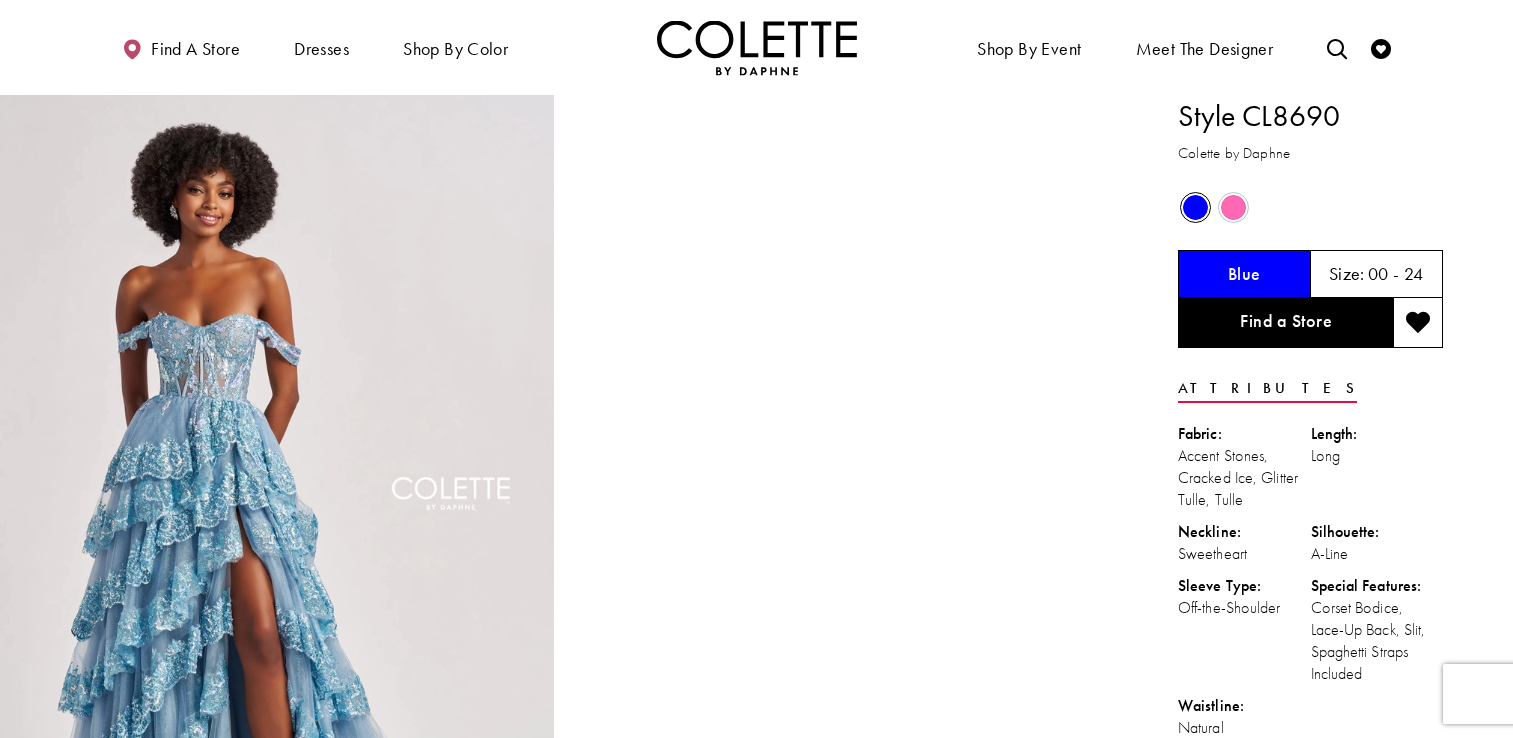 scroll, scrollTop: 0, scrollLeft: 0, axis: both 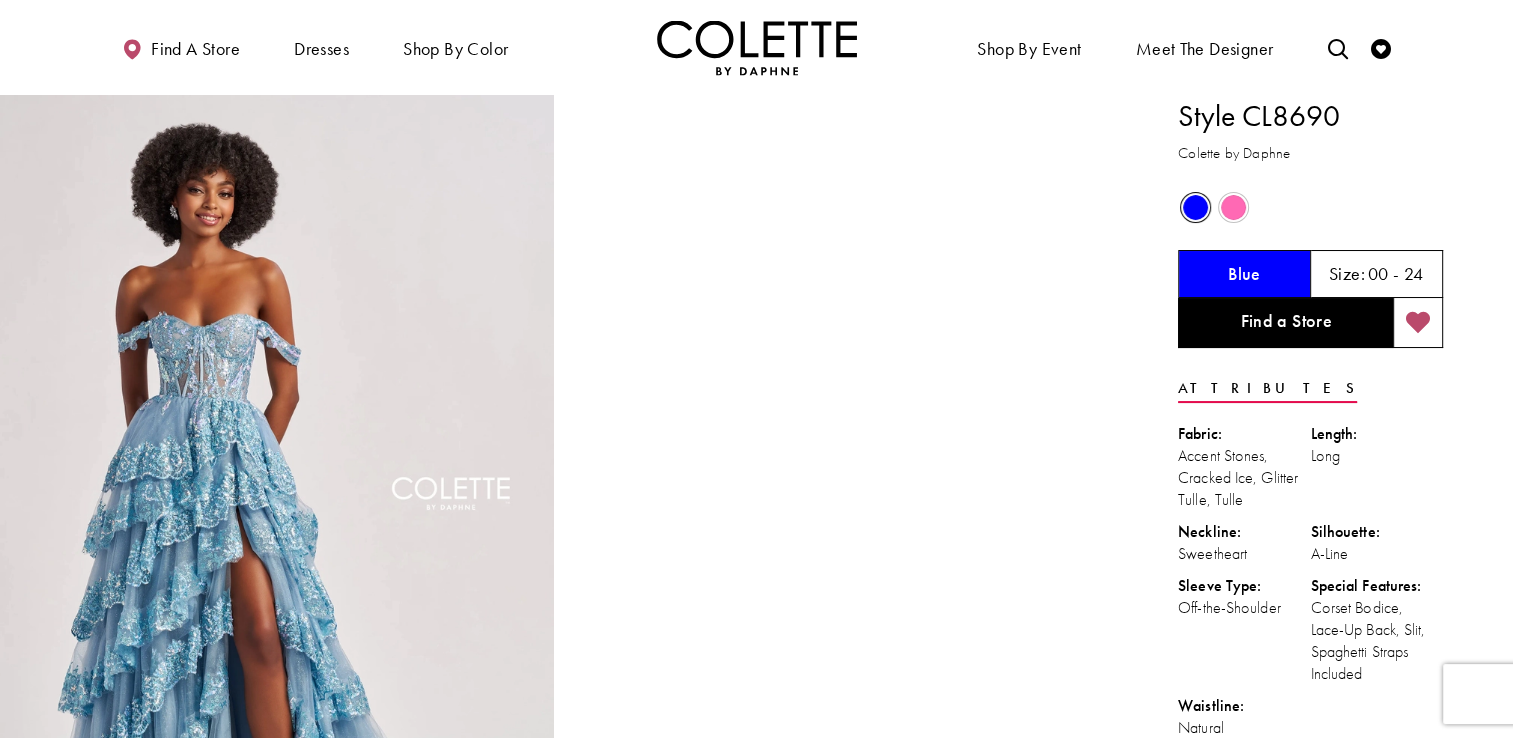 click at bounding box center (1418, 323) 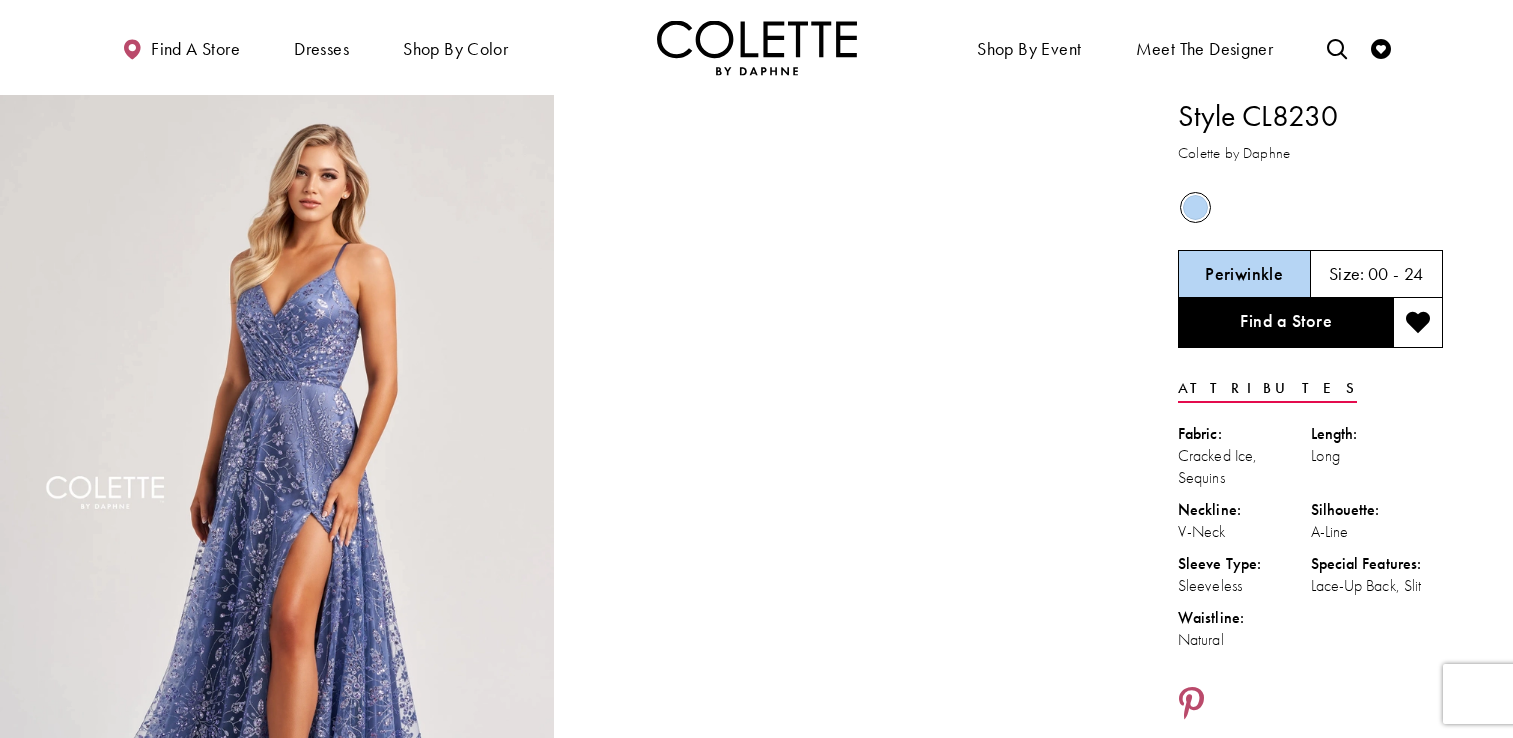 scroll, scrollTop: 0, scrollLeft: 0, axis: both 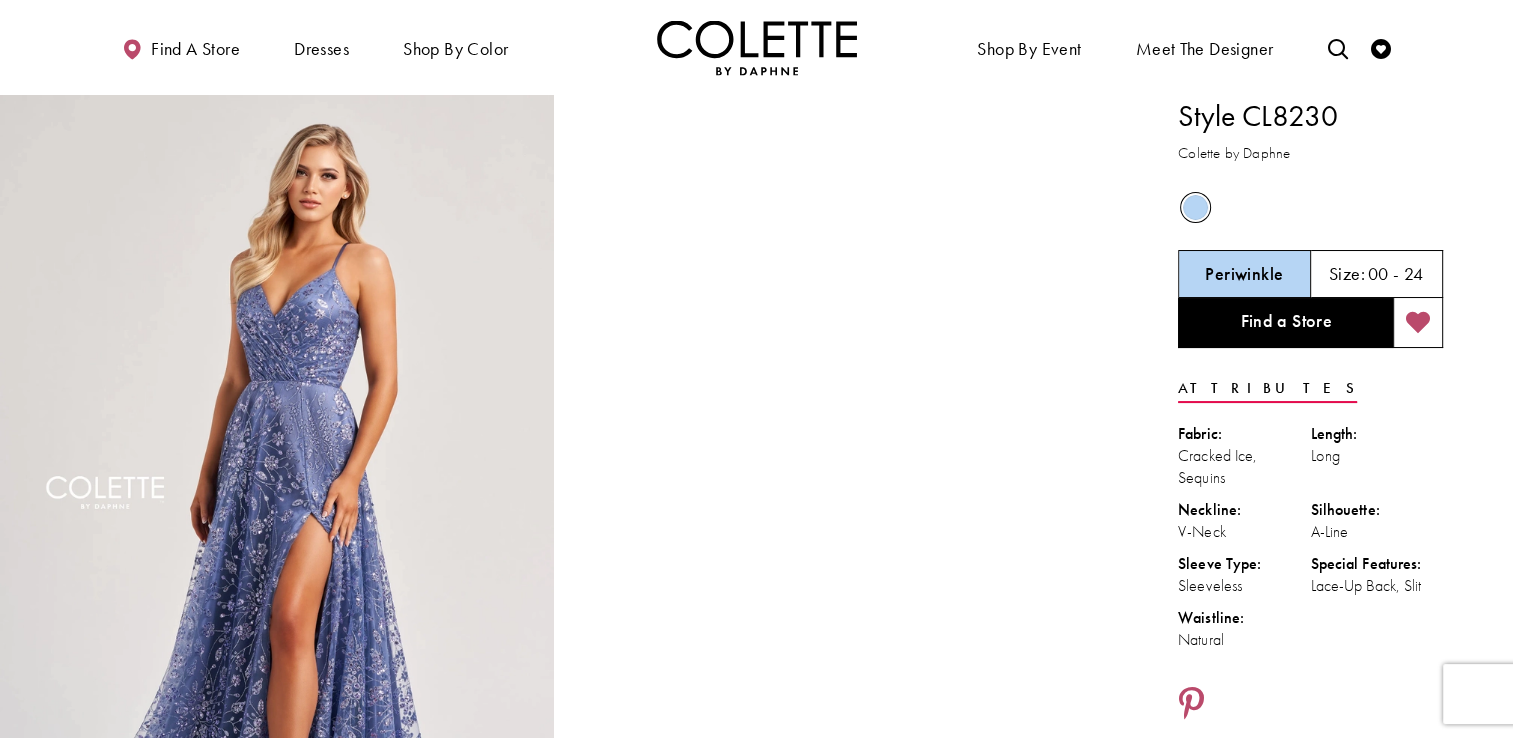 click at bounding box center (1418, 323) 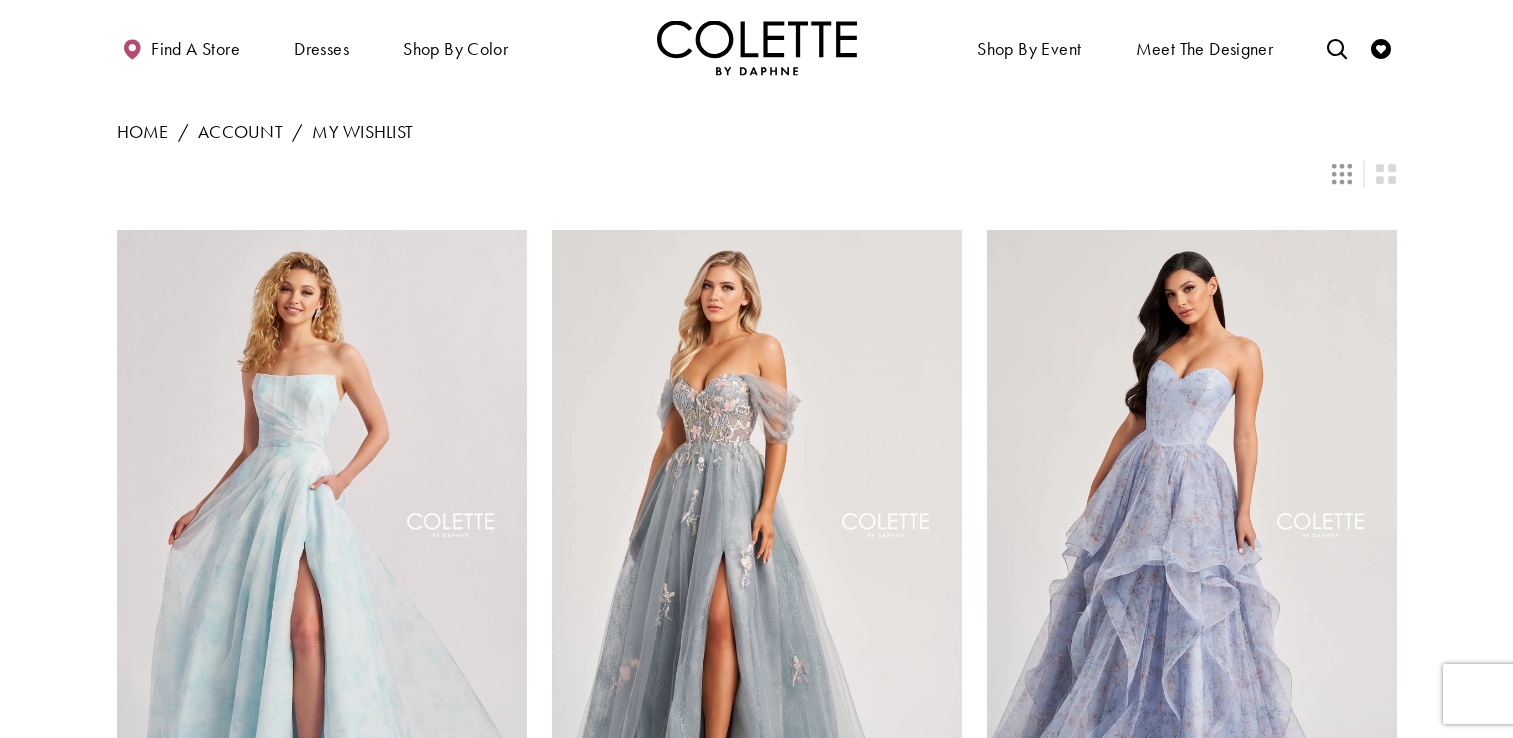 scroll, scrollTop: 0, scrollLeft: 0, axis: both 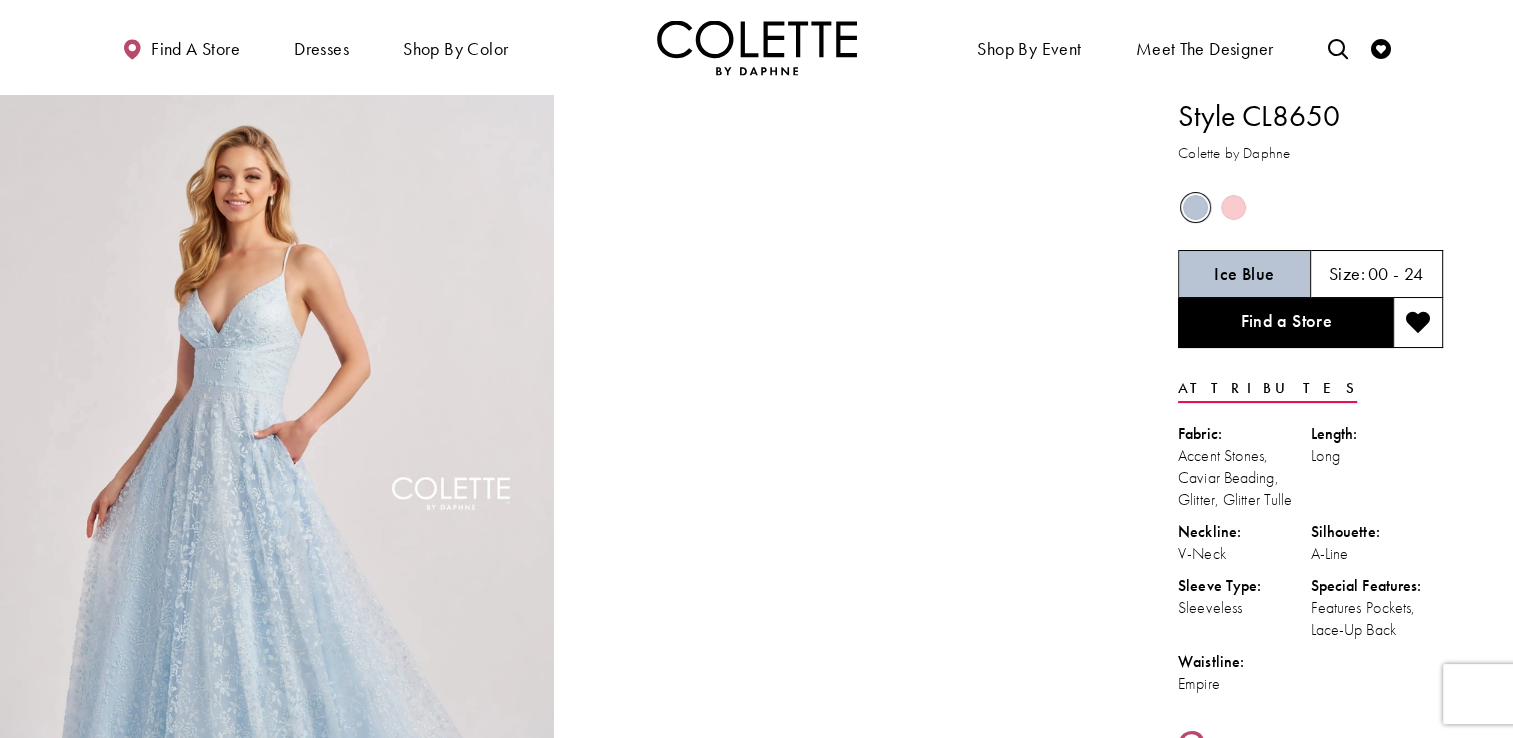 click on "Out of Stock" at bounding box center [1233, 207] 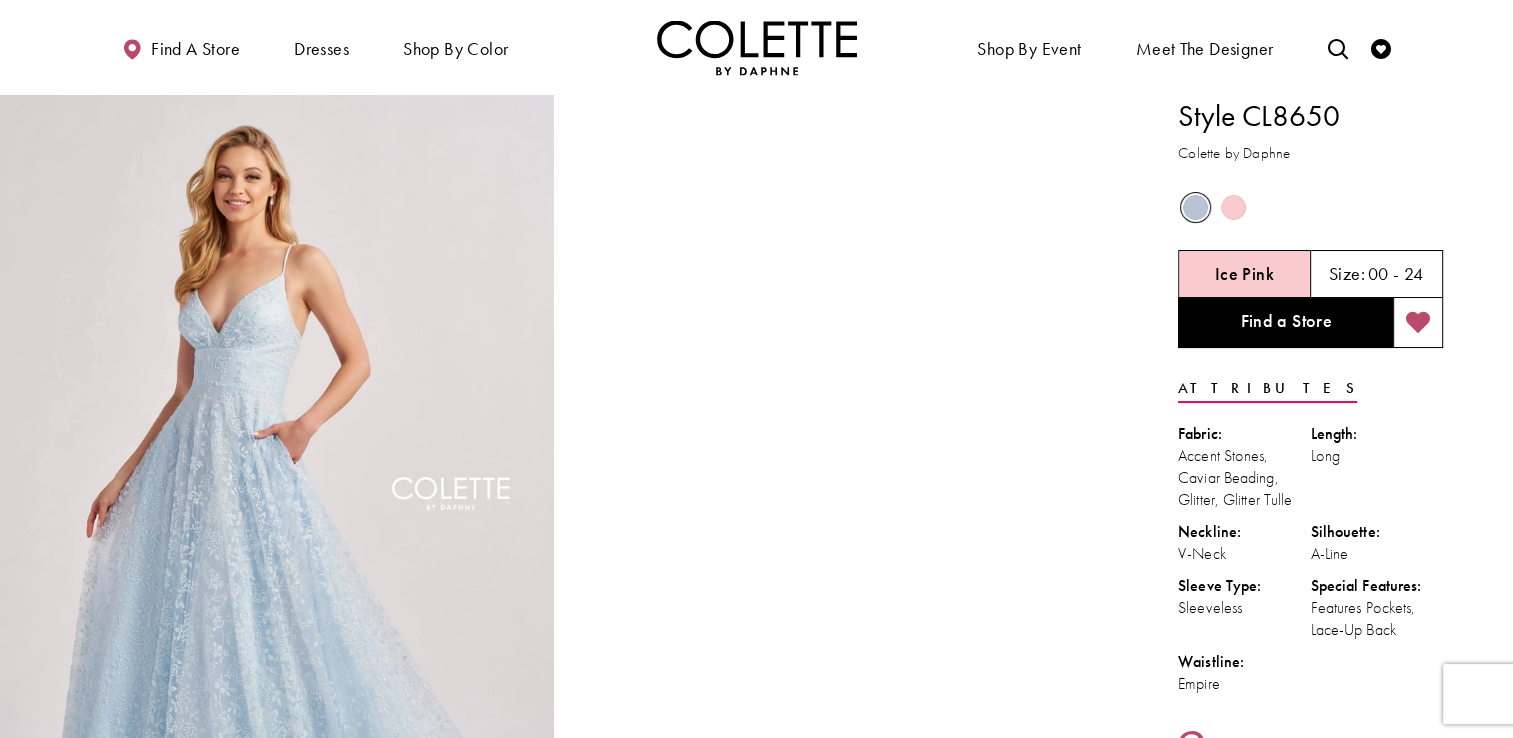 click at bounding box center [1418, 323] 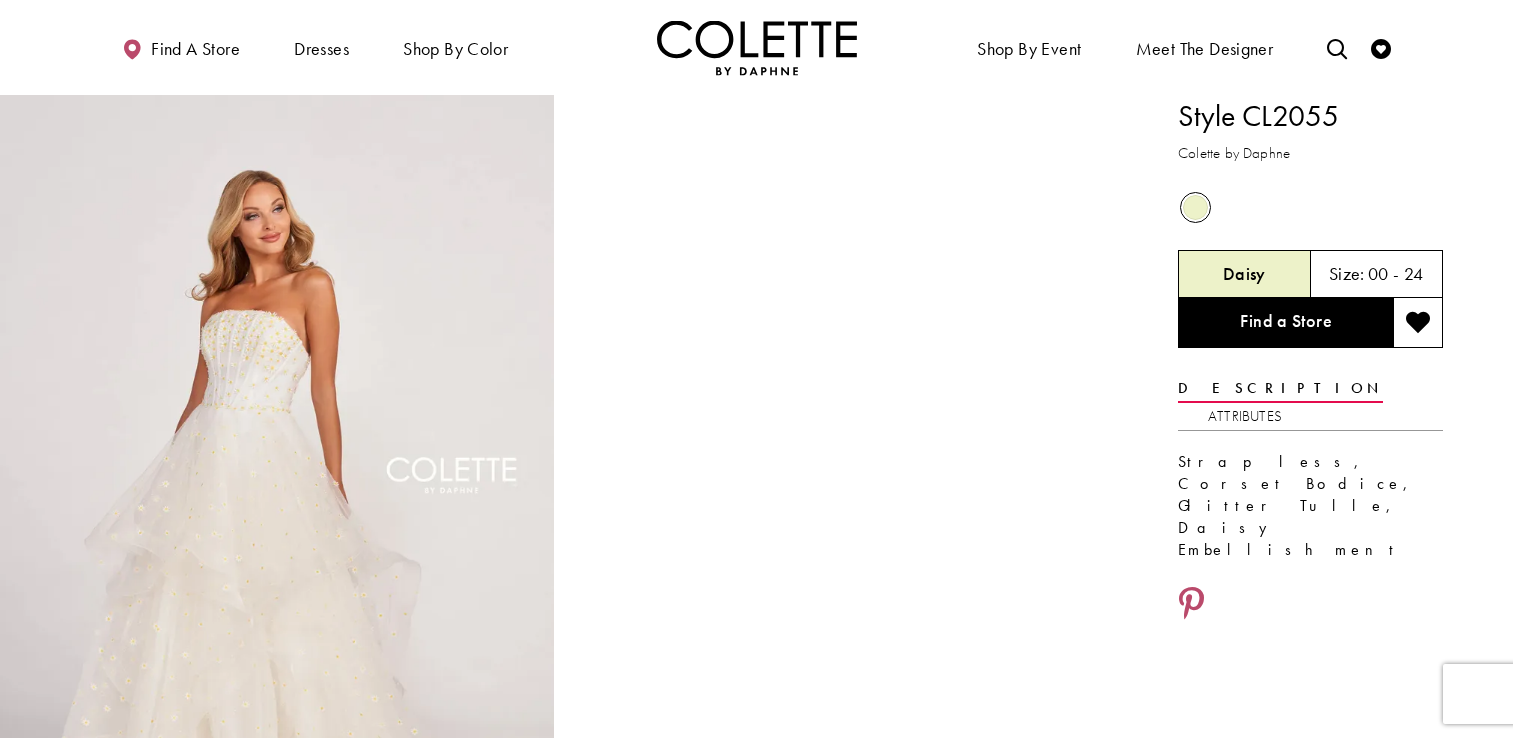scroll, scrollTop: 0, scrollLeft: 0, axis: both 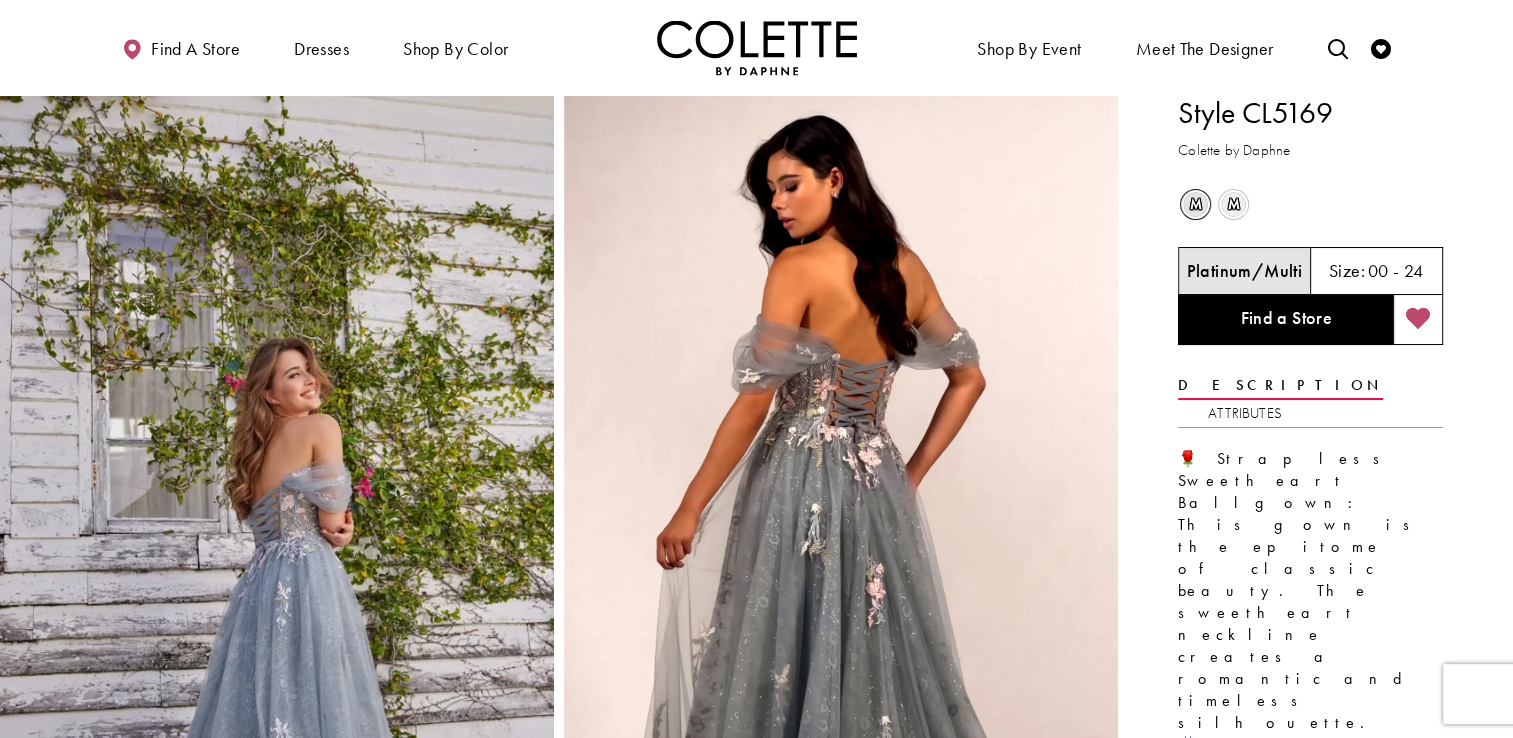click at bounding box center [1418, 319] 